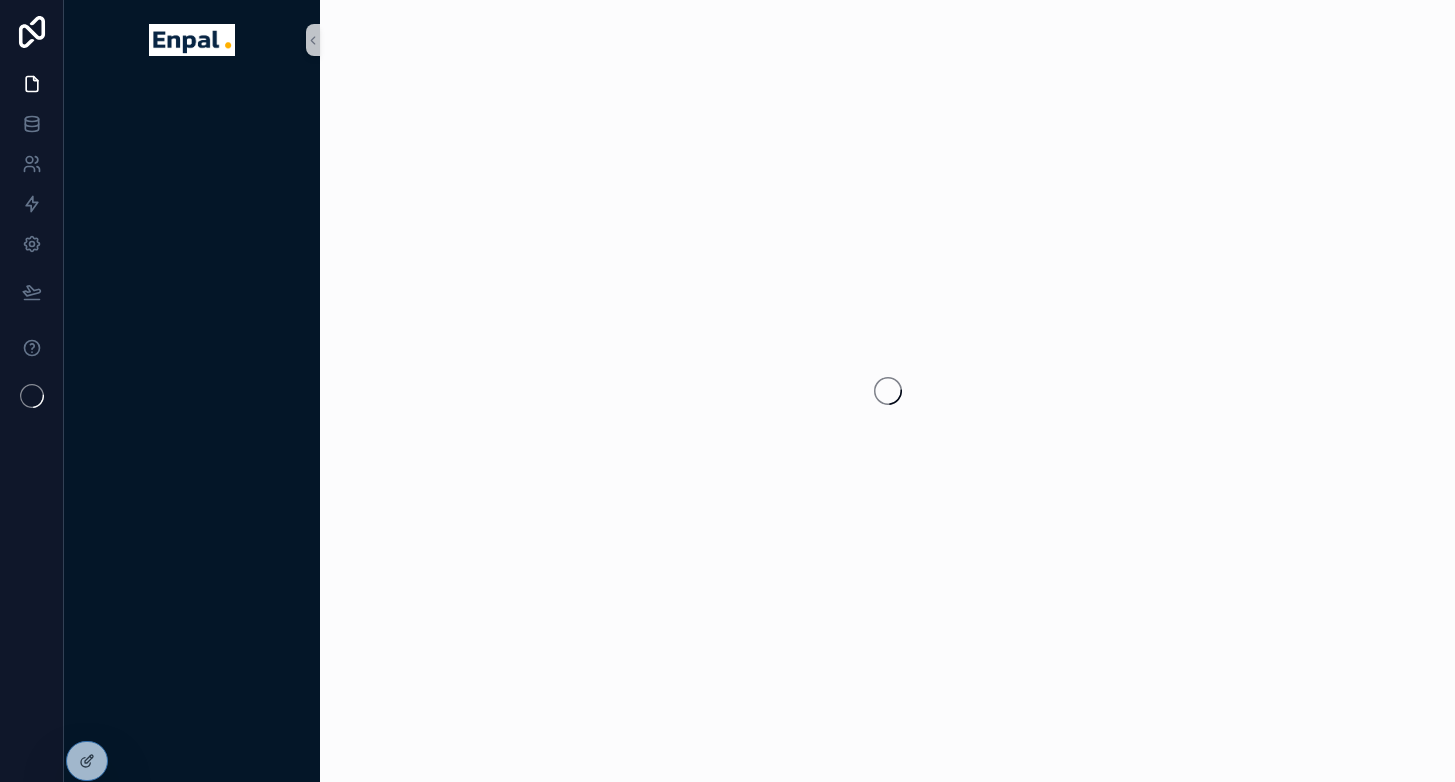 scroll, scrollTop: 0, scrollLeft: 0, axis: both 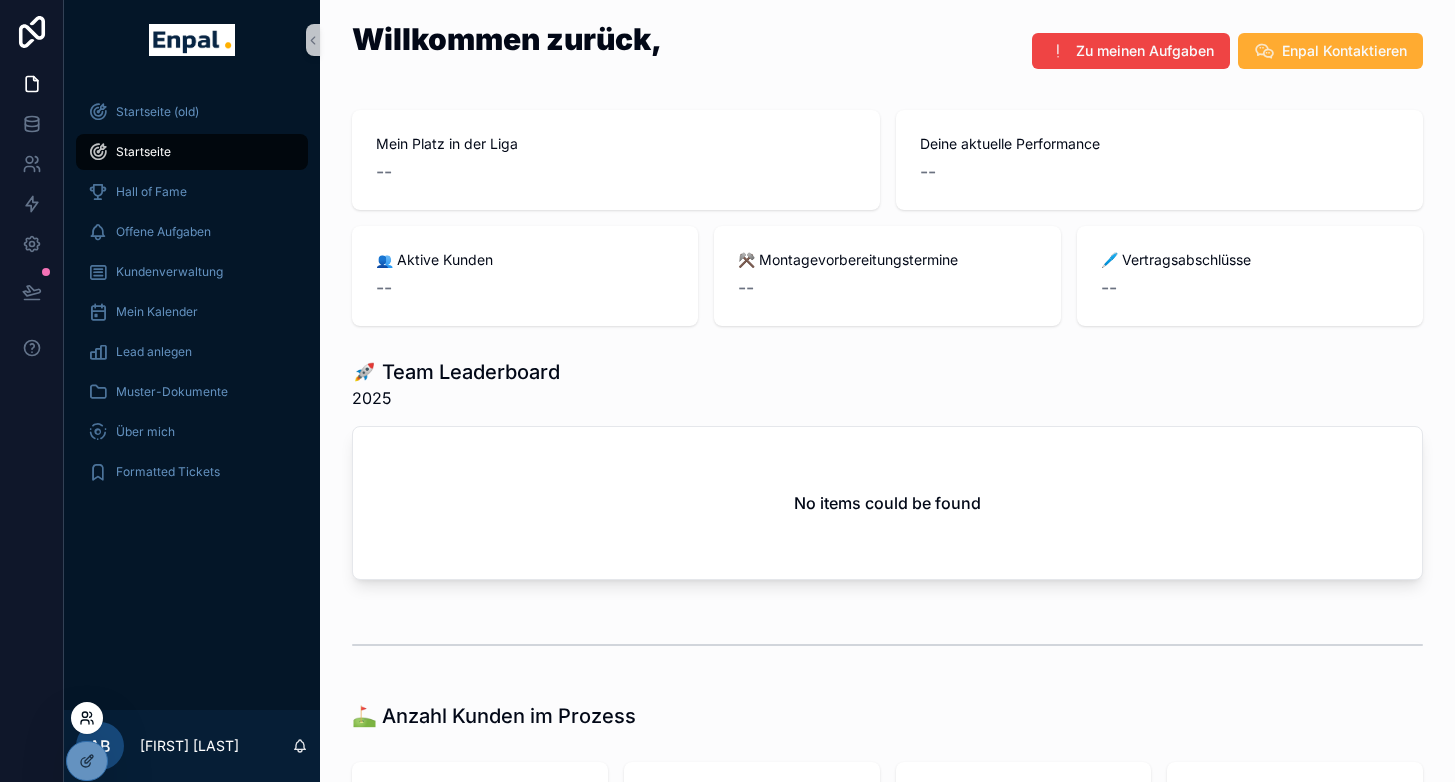 click 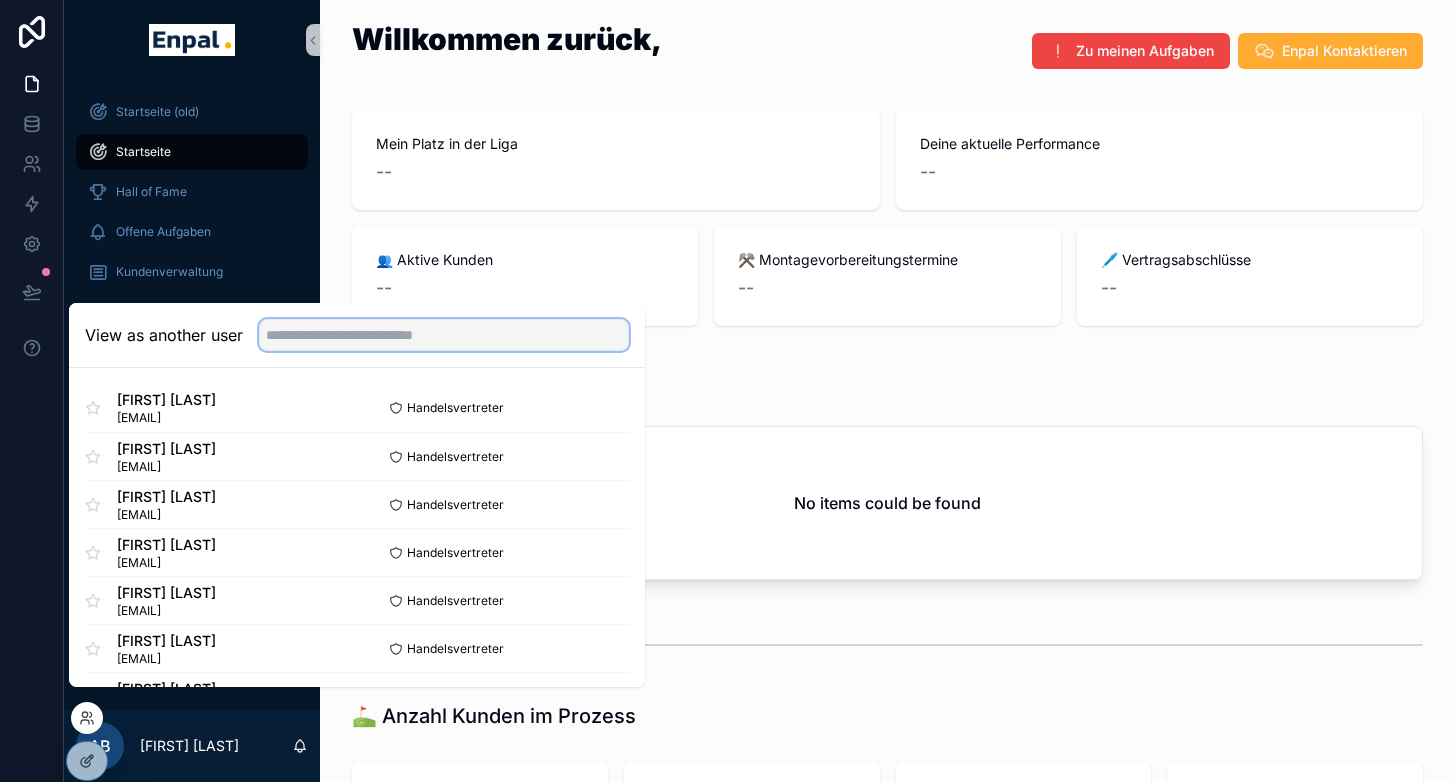 click at bounding box center [444, 335] 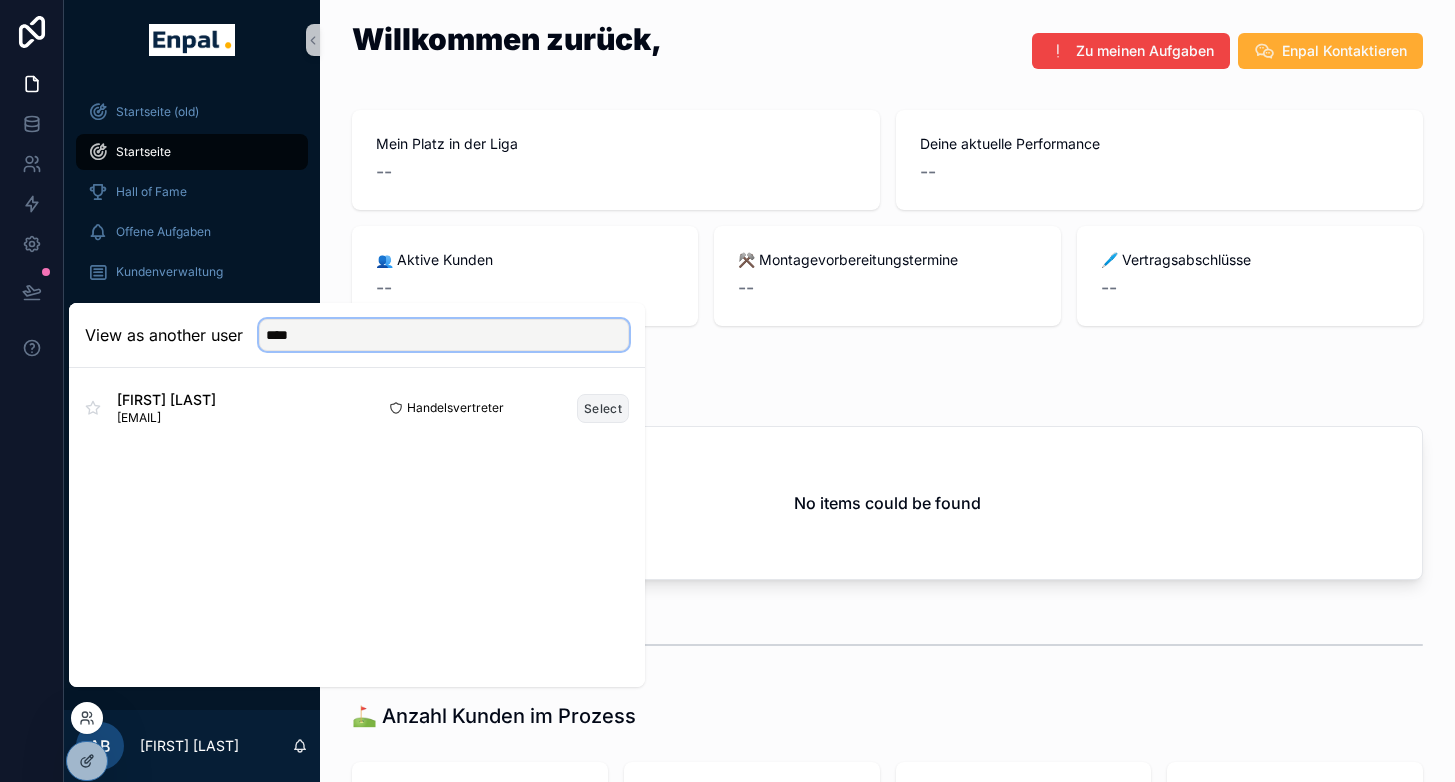 type on "****" 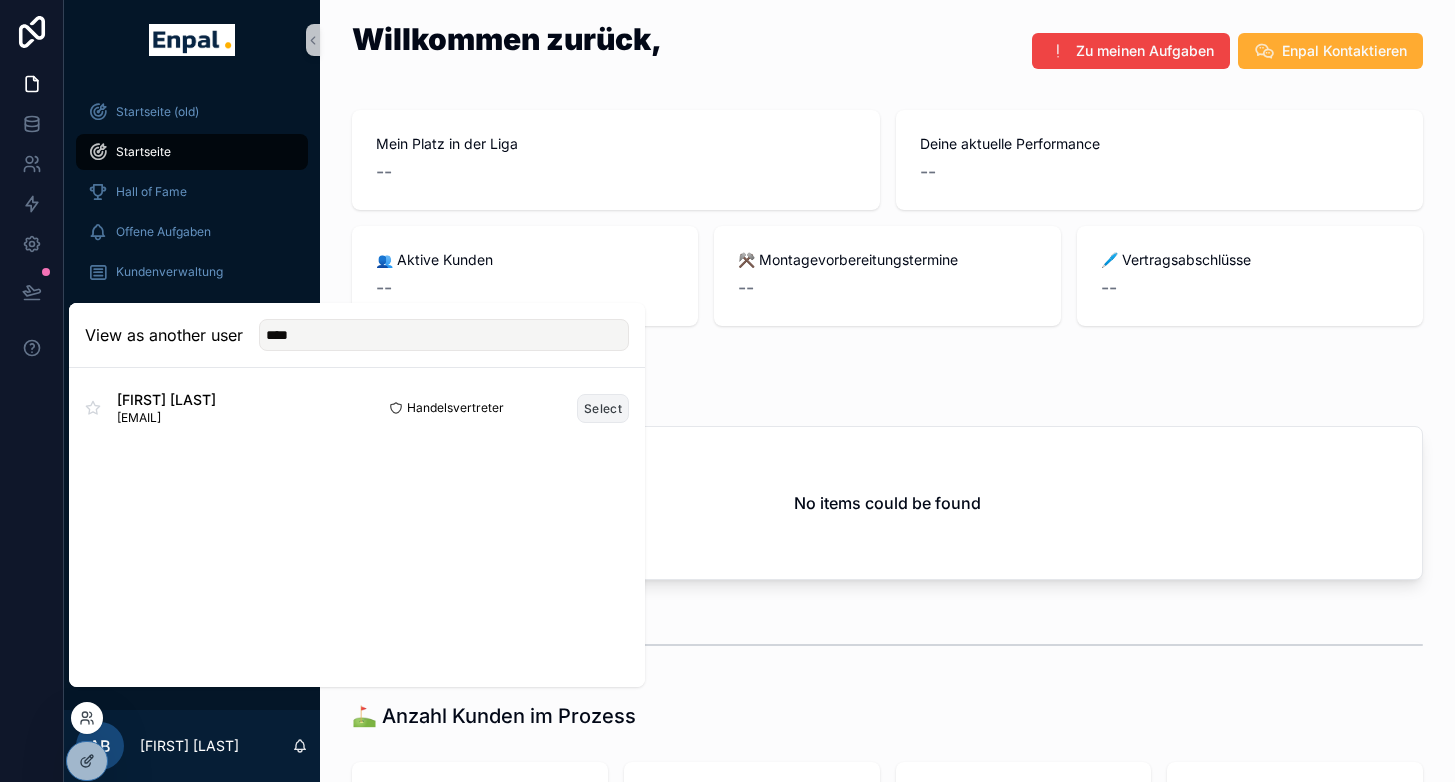 click on "Select" at bounding box center [603, 408] 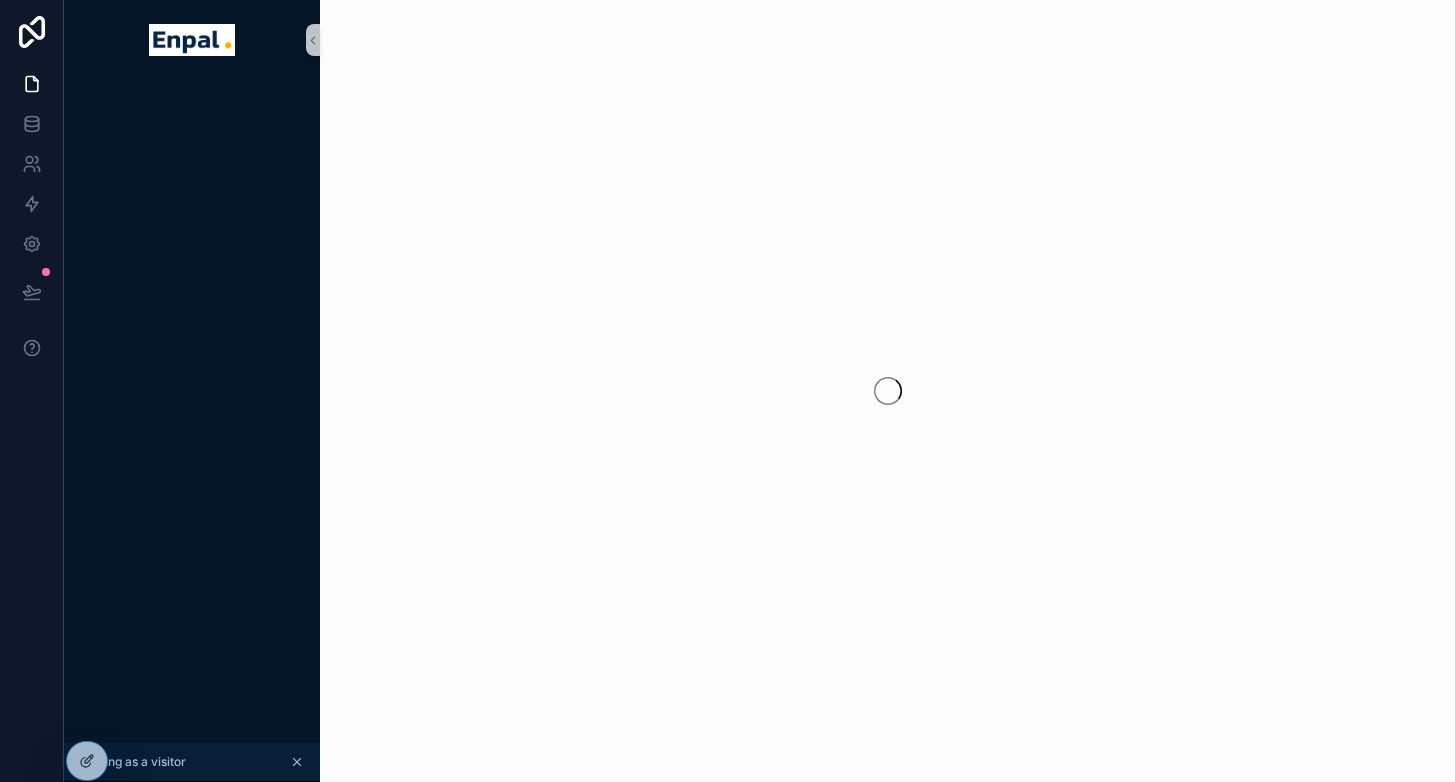 scroll, scrollTop: 0, scrollLeft: 0, axis: both 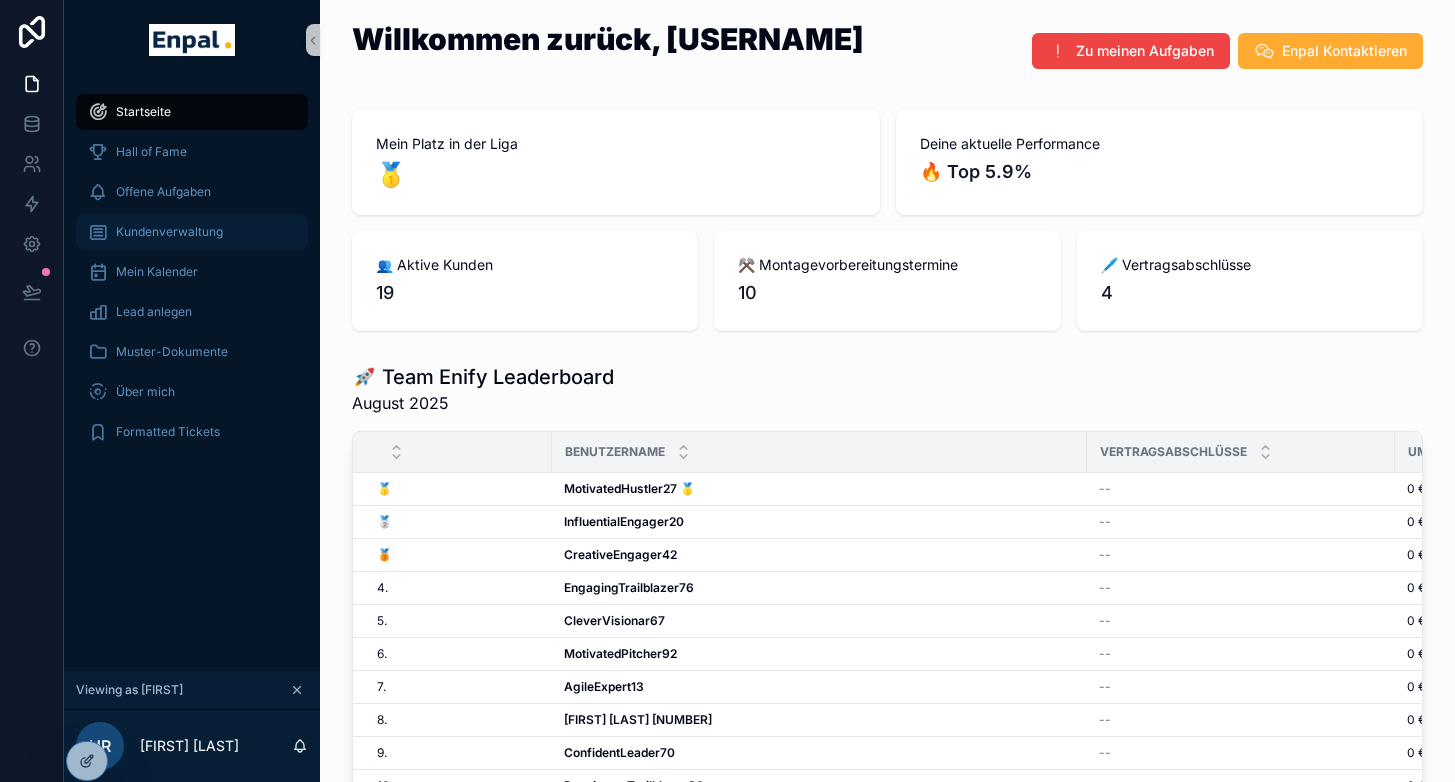 click on "Kundenverwaltung" at bounding box center (169, 232) 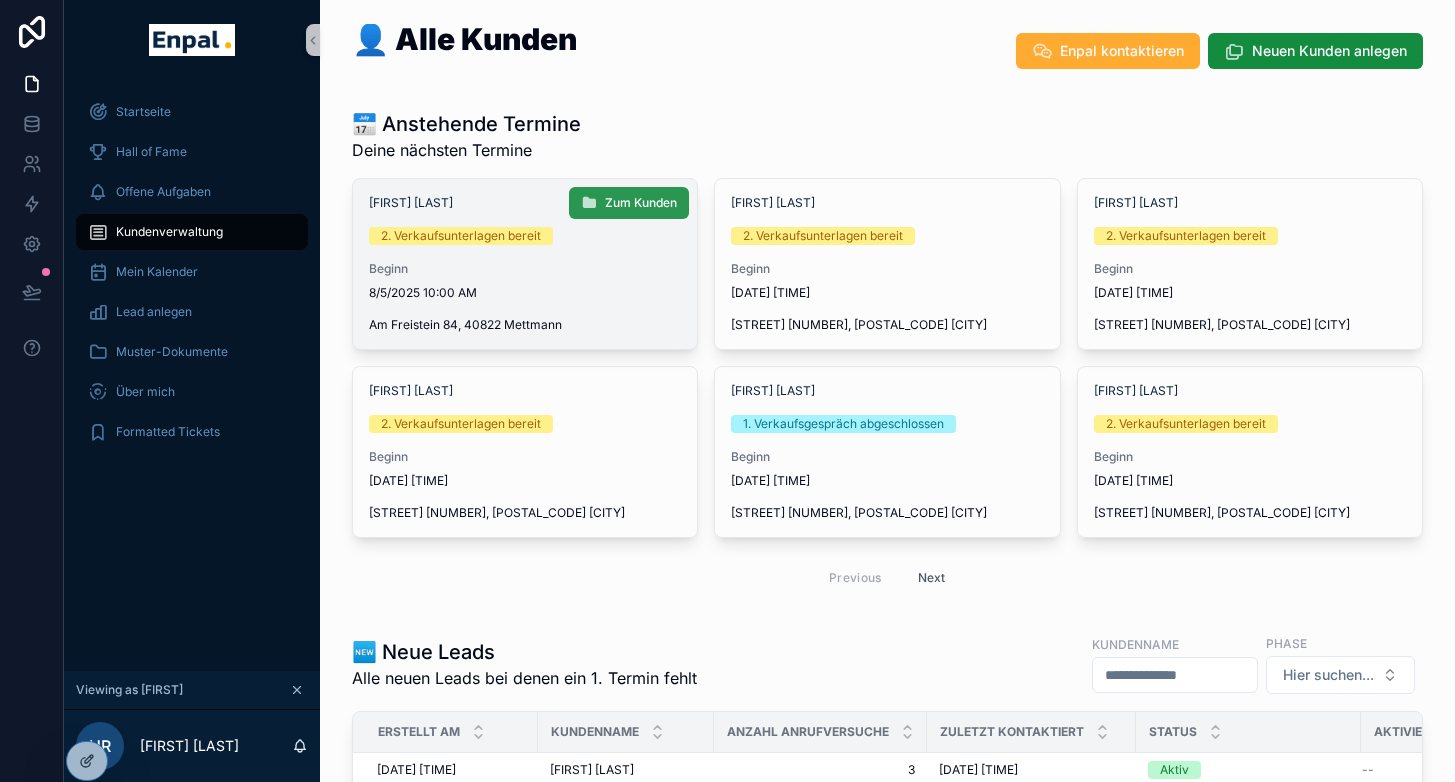 click on "Zum Kunden" at bounding box center [641, 203] 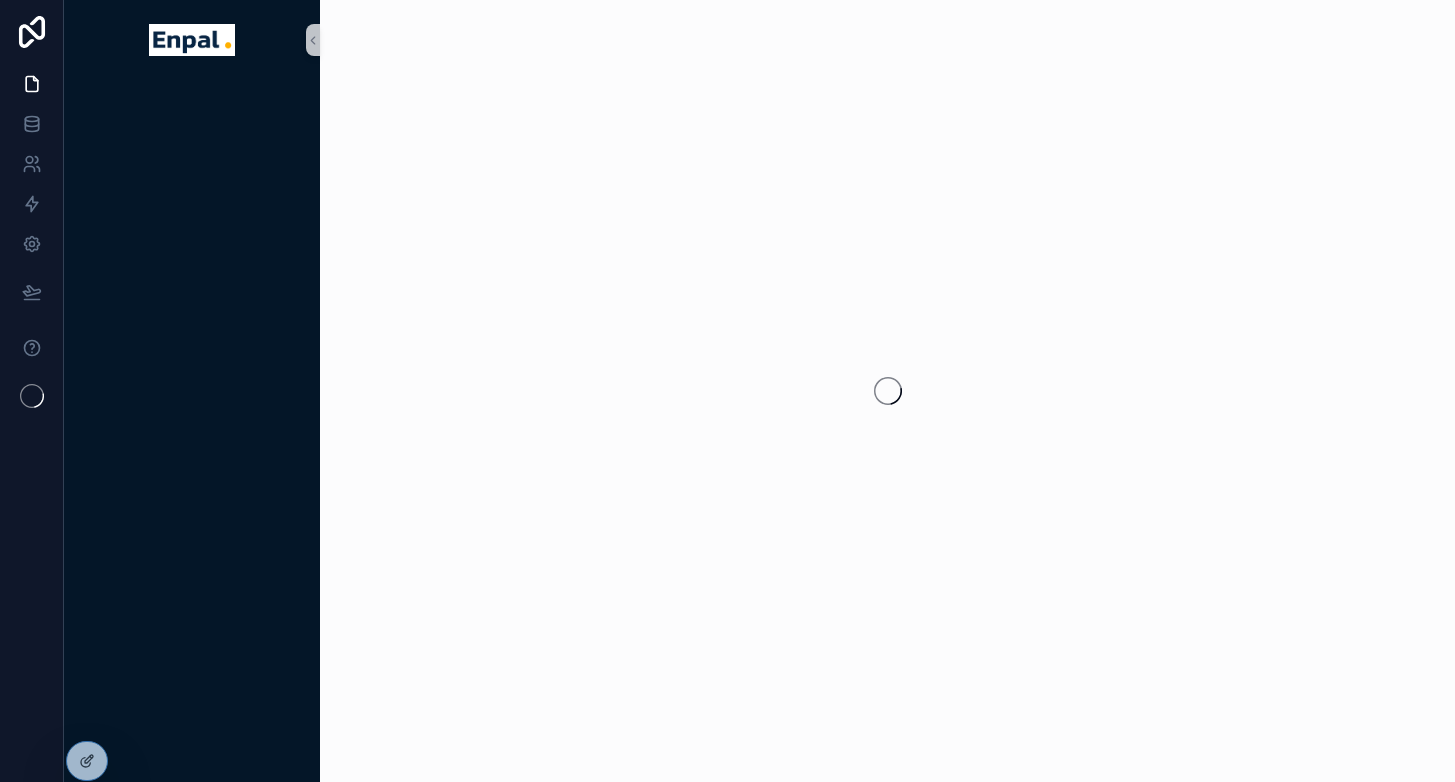 scroll, scrollTop: 0, scrollLeft: 0, axis: both 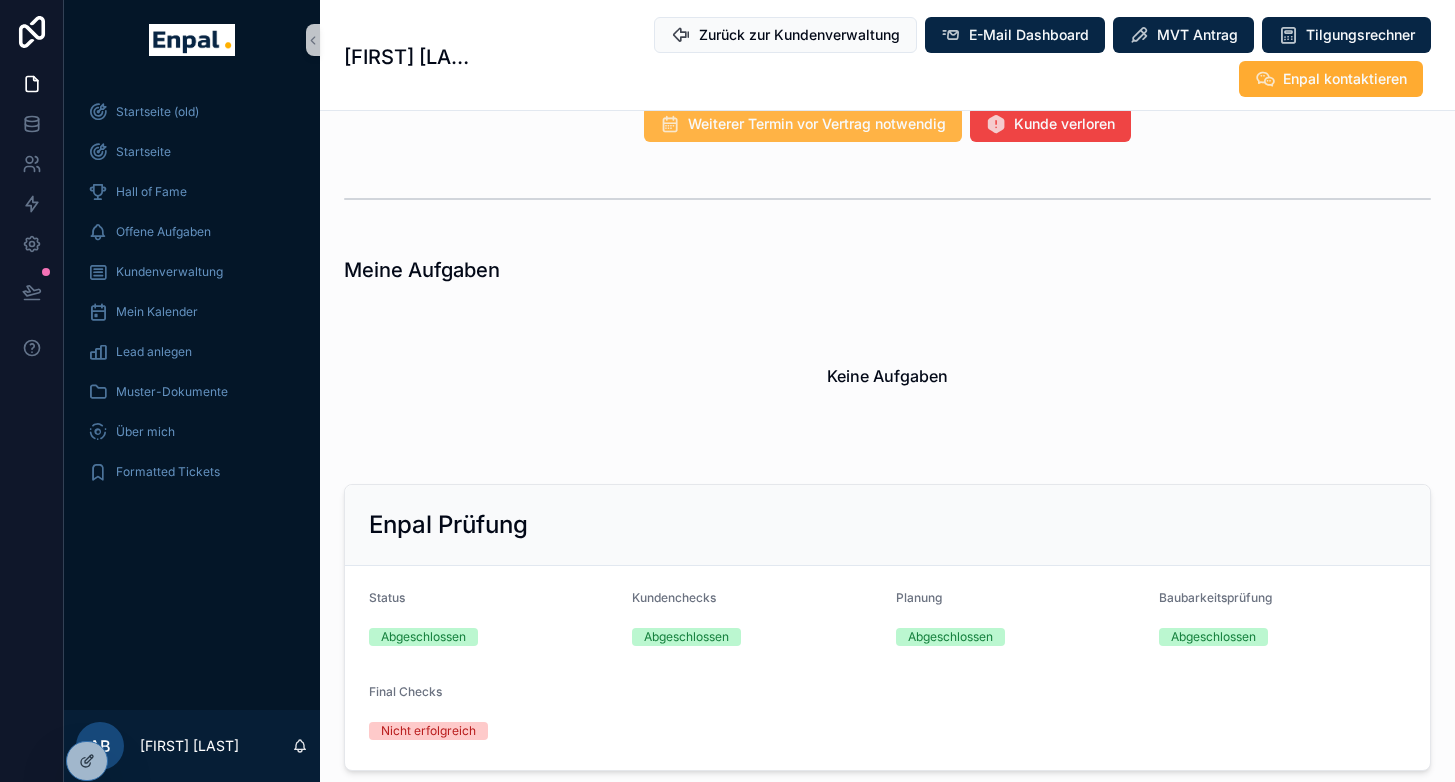 click on "Weiterer Termin vor Vertrag notwendig" at bounding box center (817, 124) 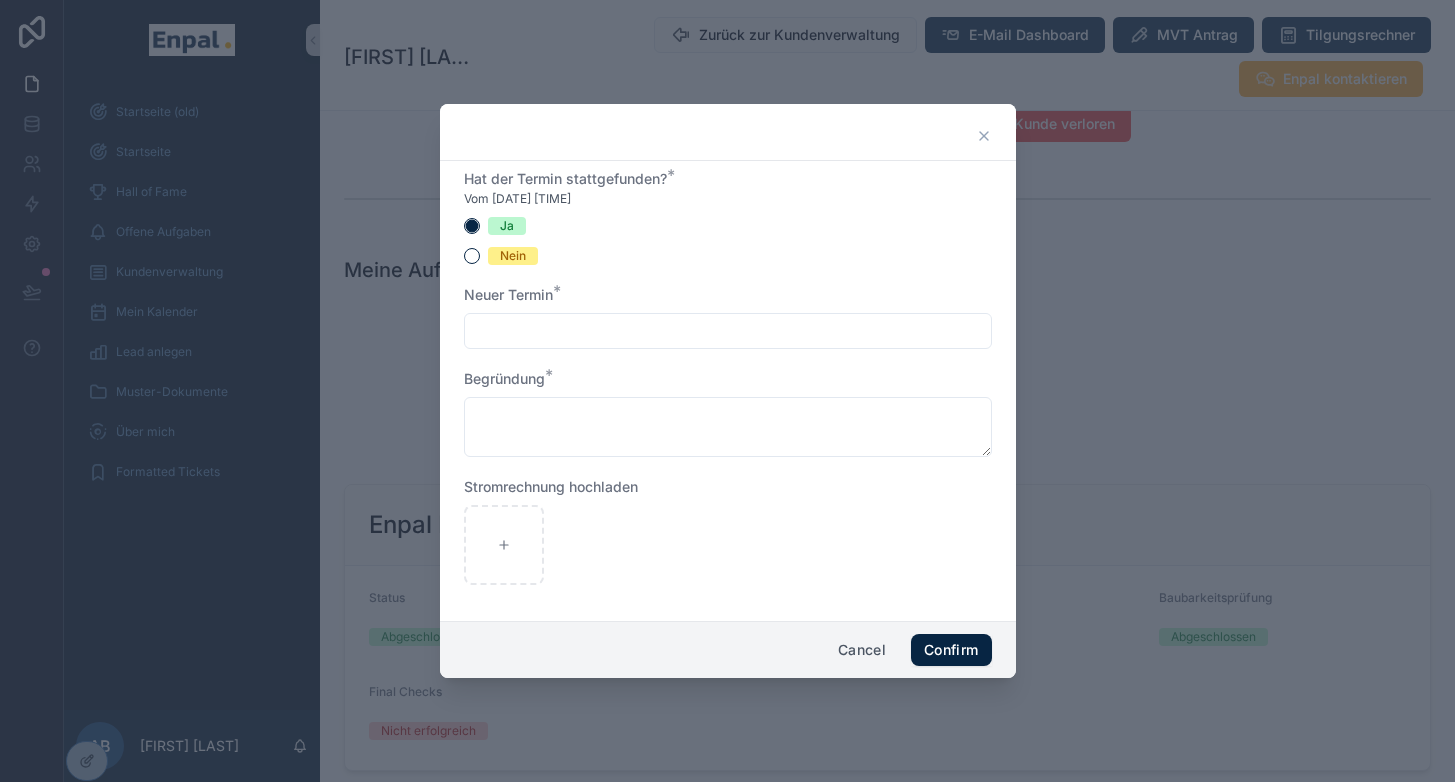 click at bounding box center [728, 331] 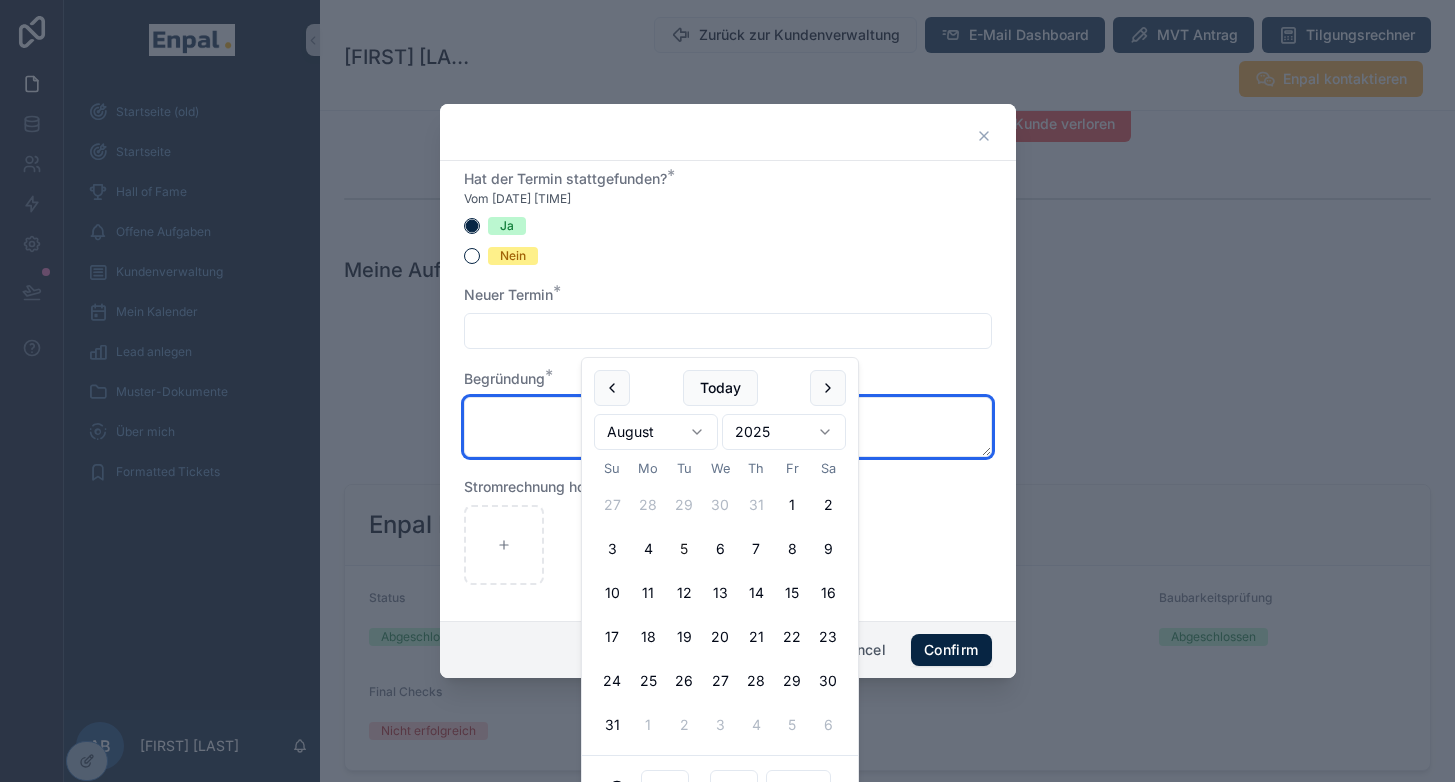 click at bounding box center (728, 427) 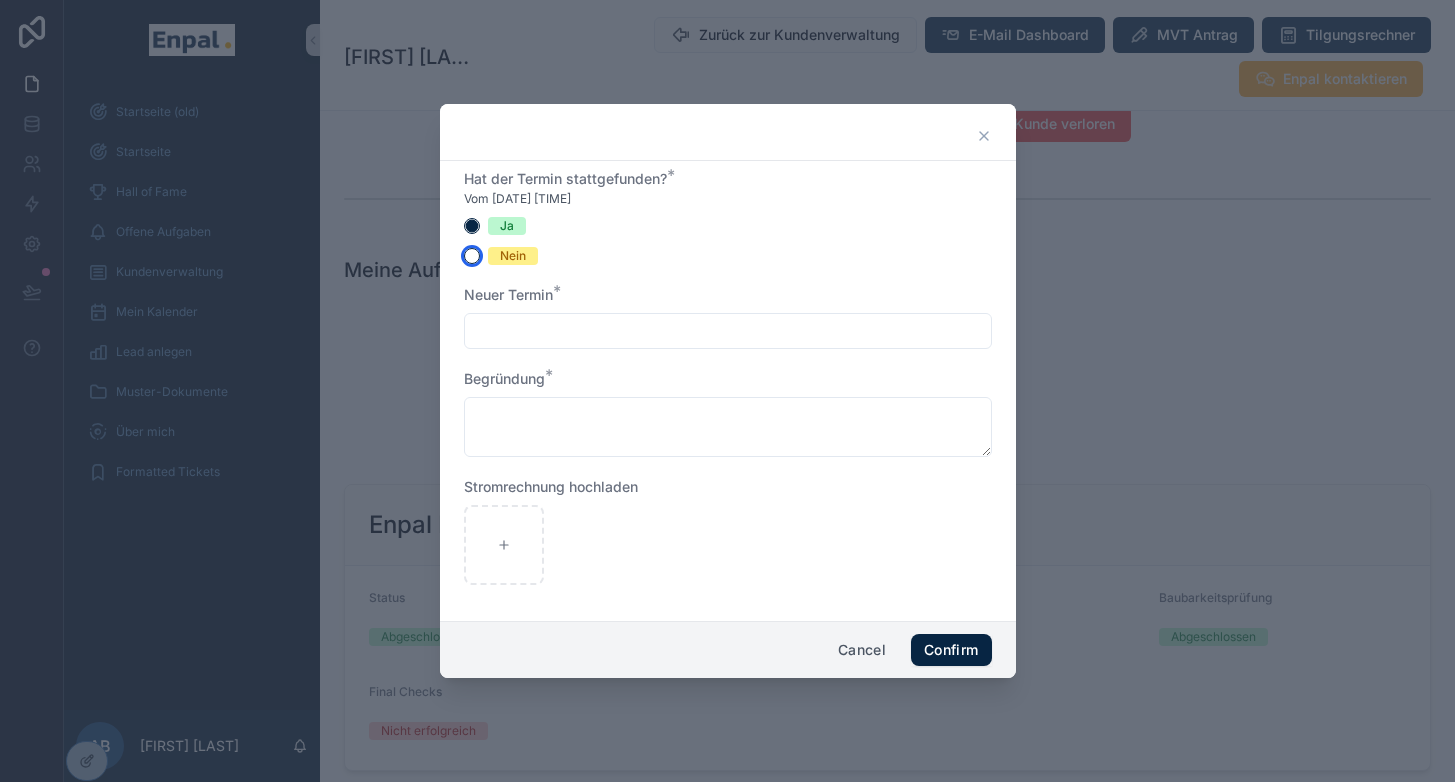 click on "Nein" at bounding box center (472, 256) 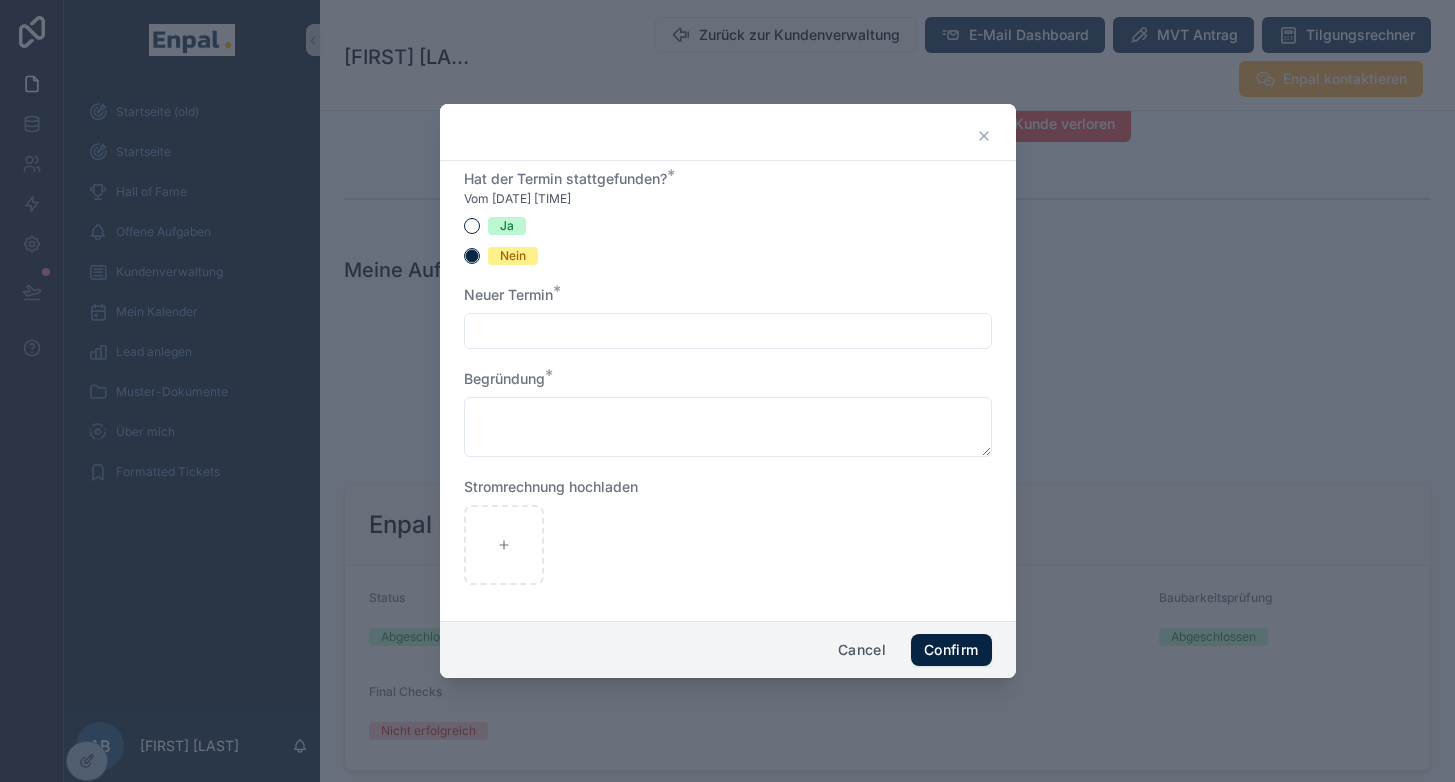 click on "Cancel" at bounding box center (862, 650) 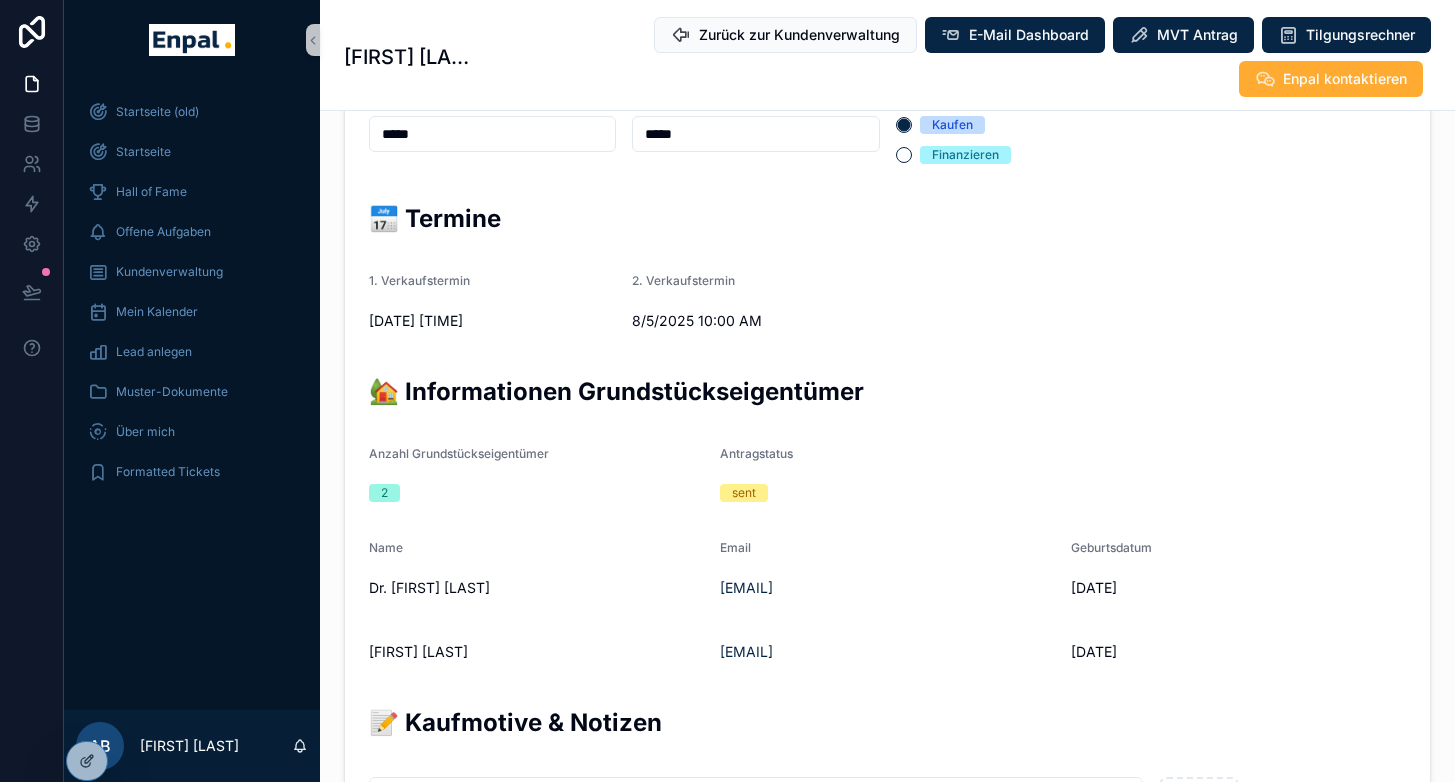 scroll, scrollTop: 778, scrollLeft: 0, axis: vertical 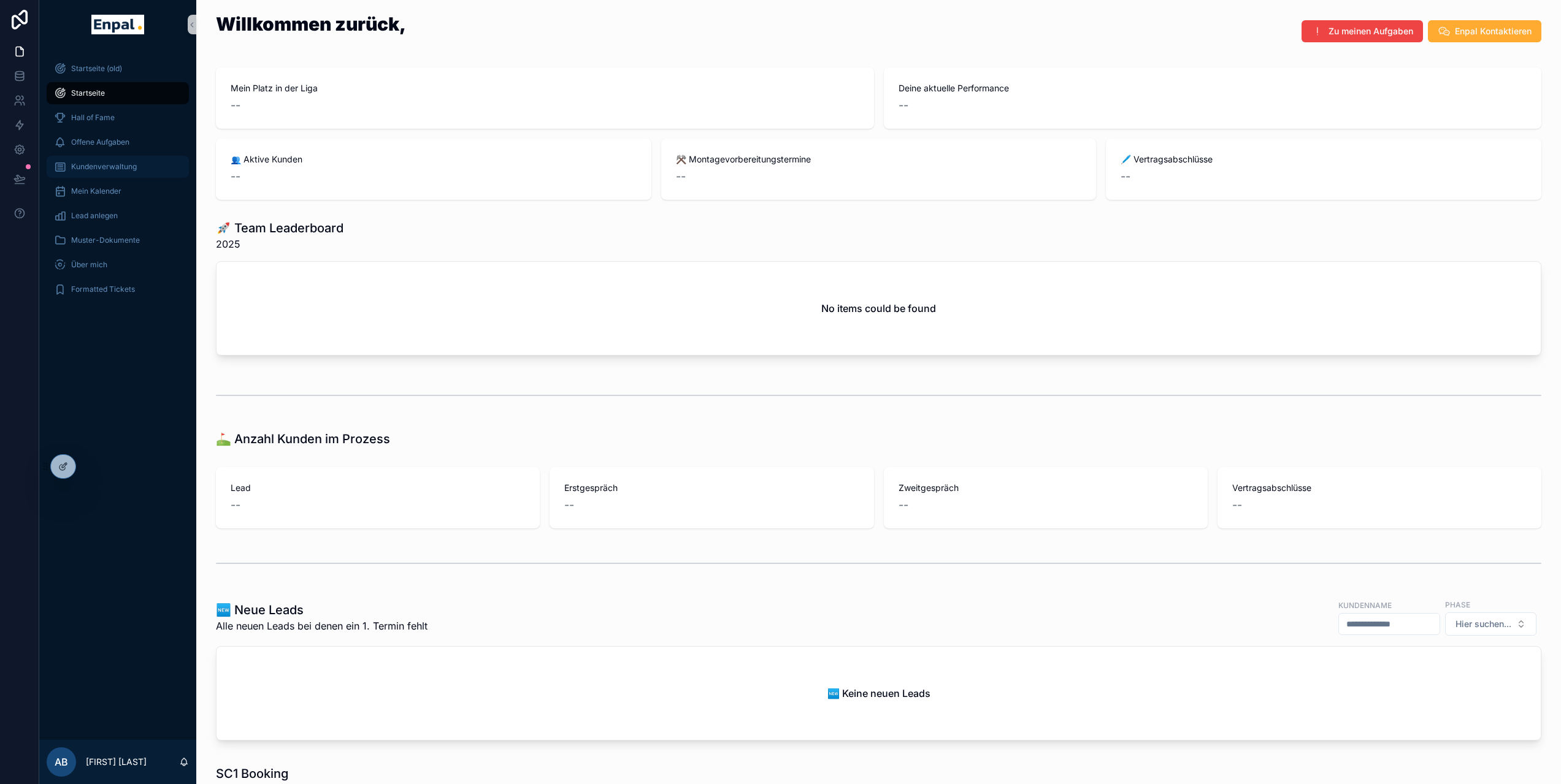 click on "Kundenverwaltung" at bounding box center (118, 167) 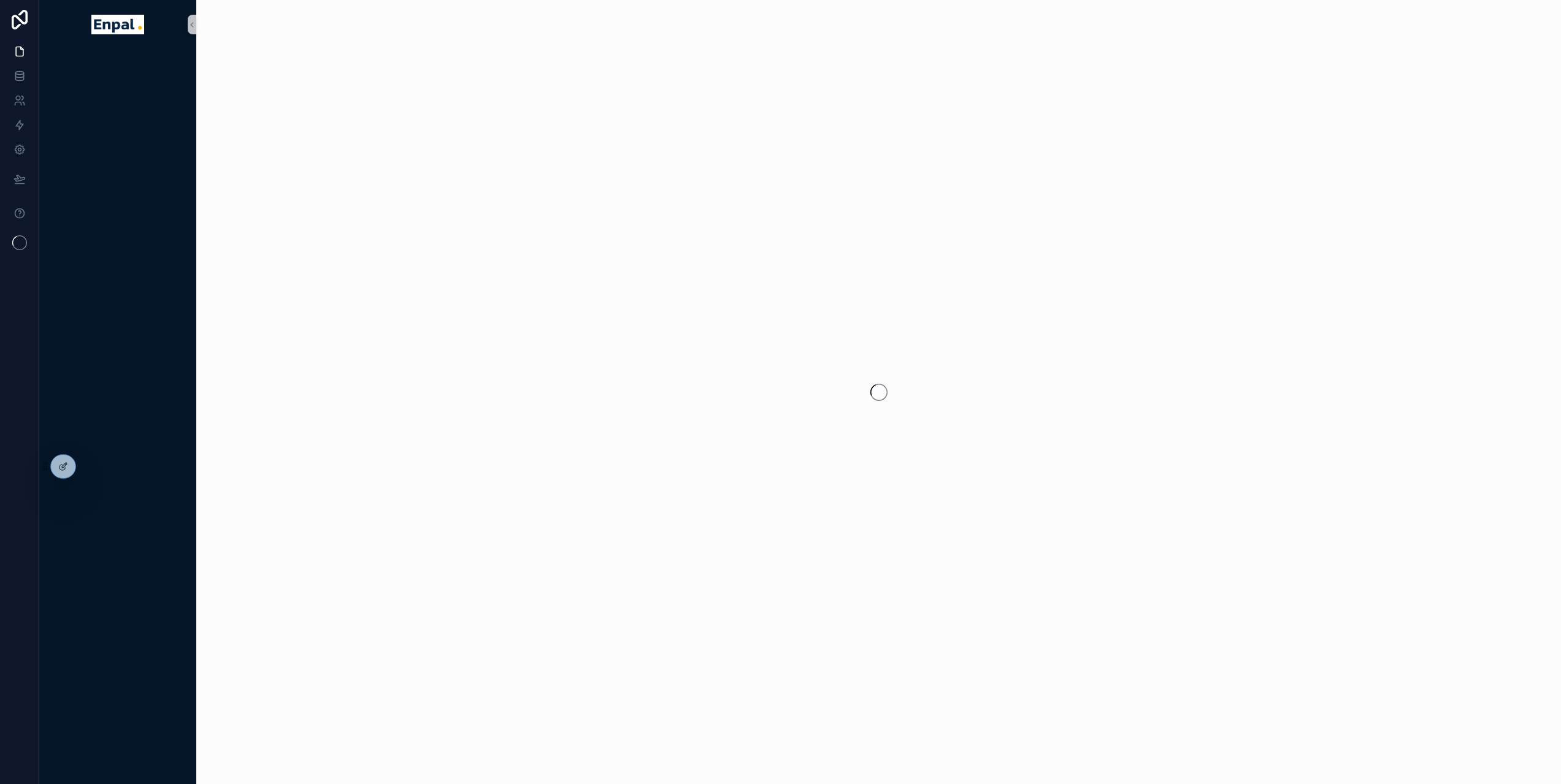 scroll, scrollTop: 0, scrollLeft: 0, axis: both 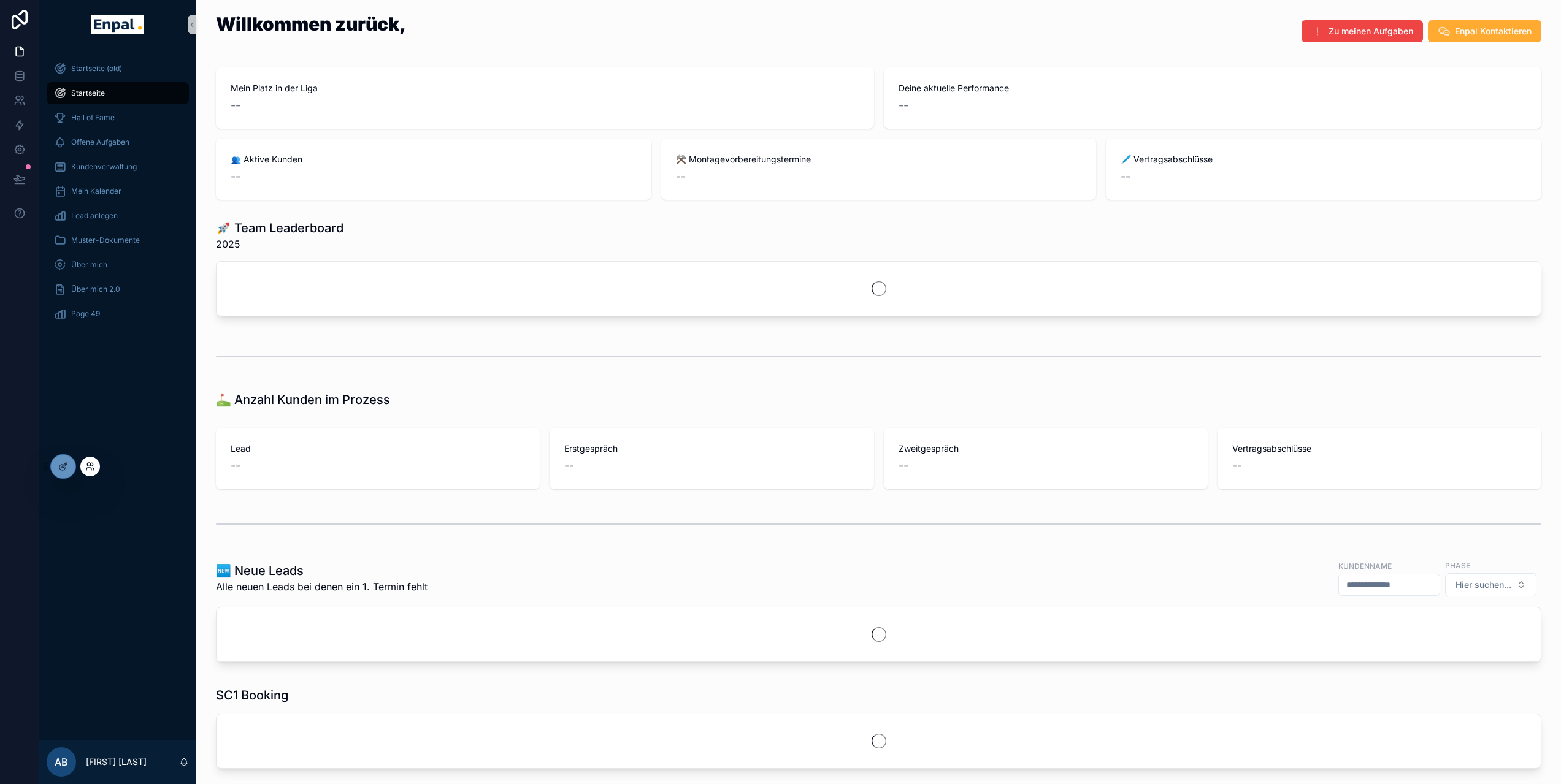 click 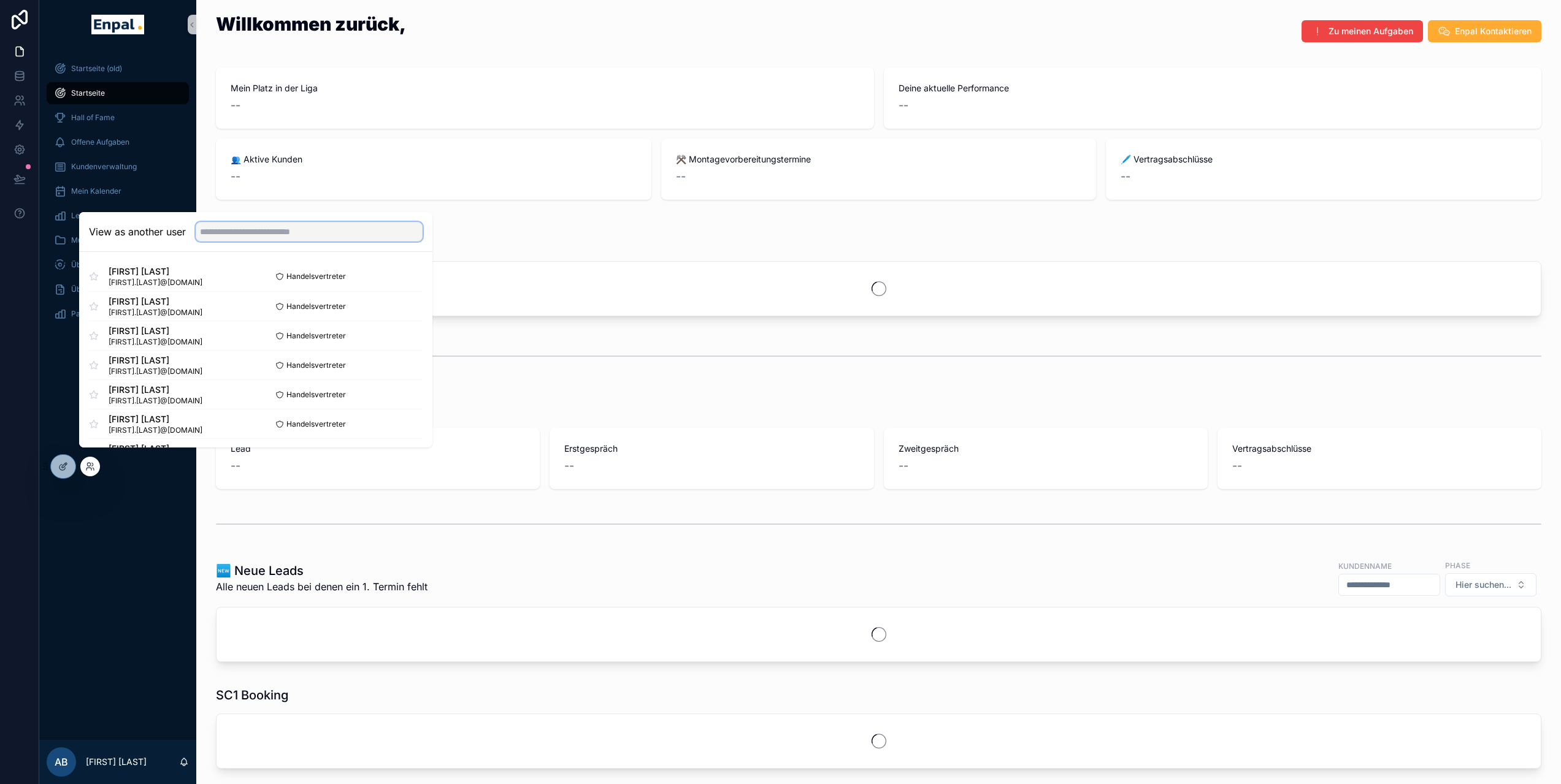 click at bounding box center (309, 232) 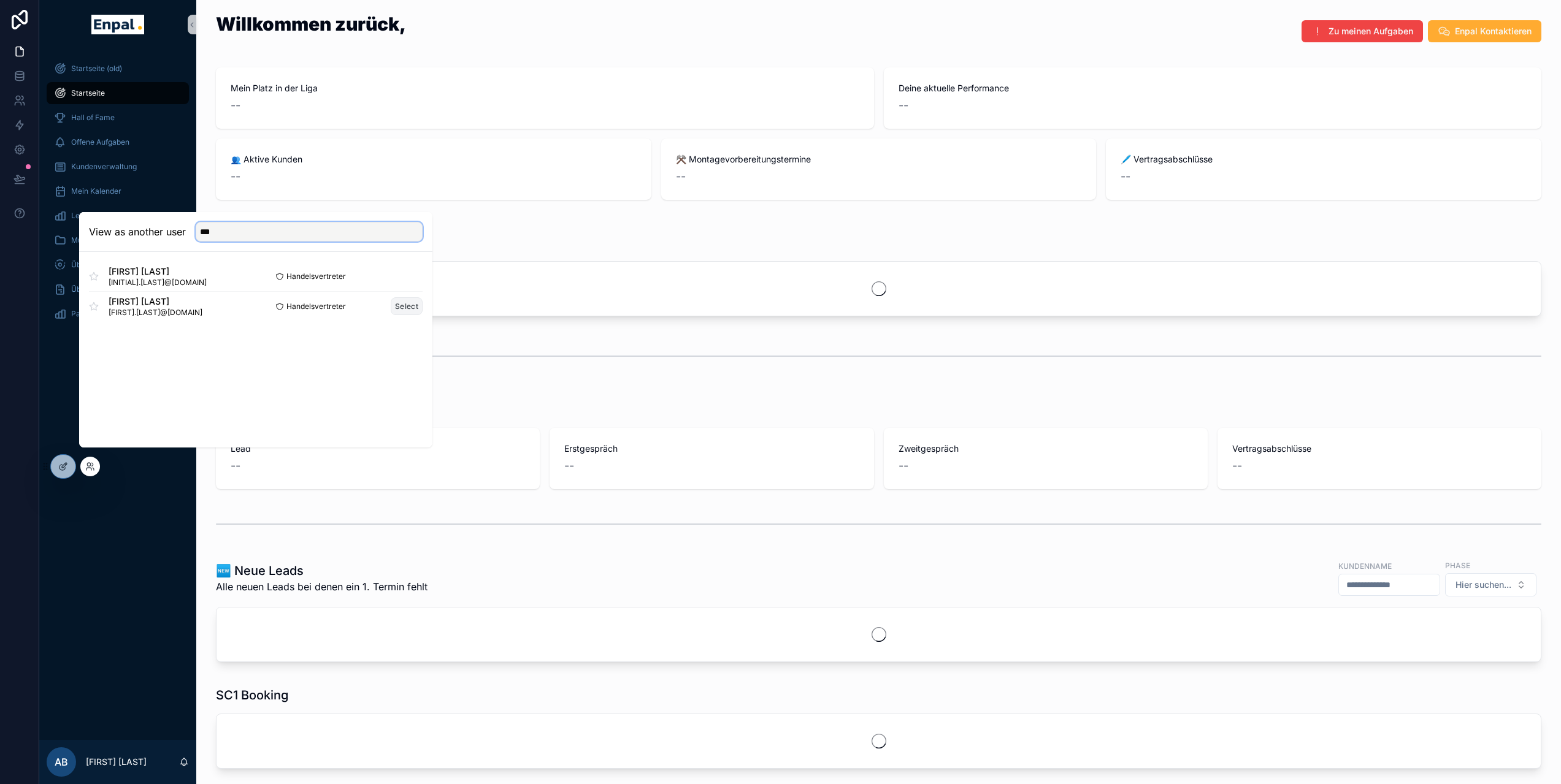 type on "***" 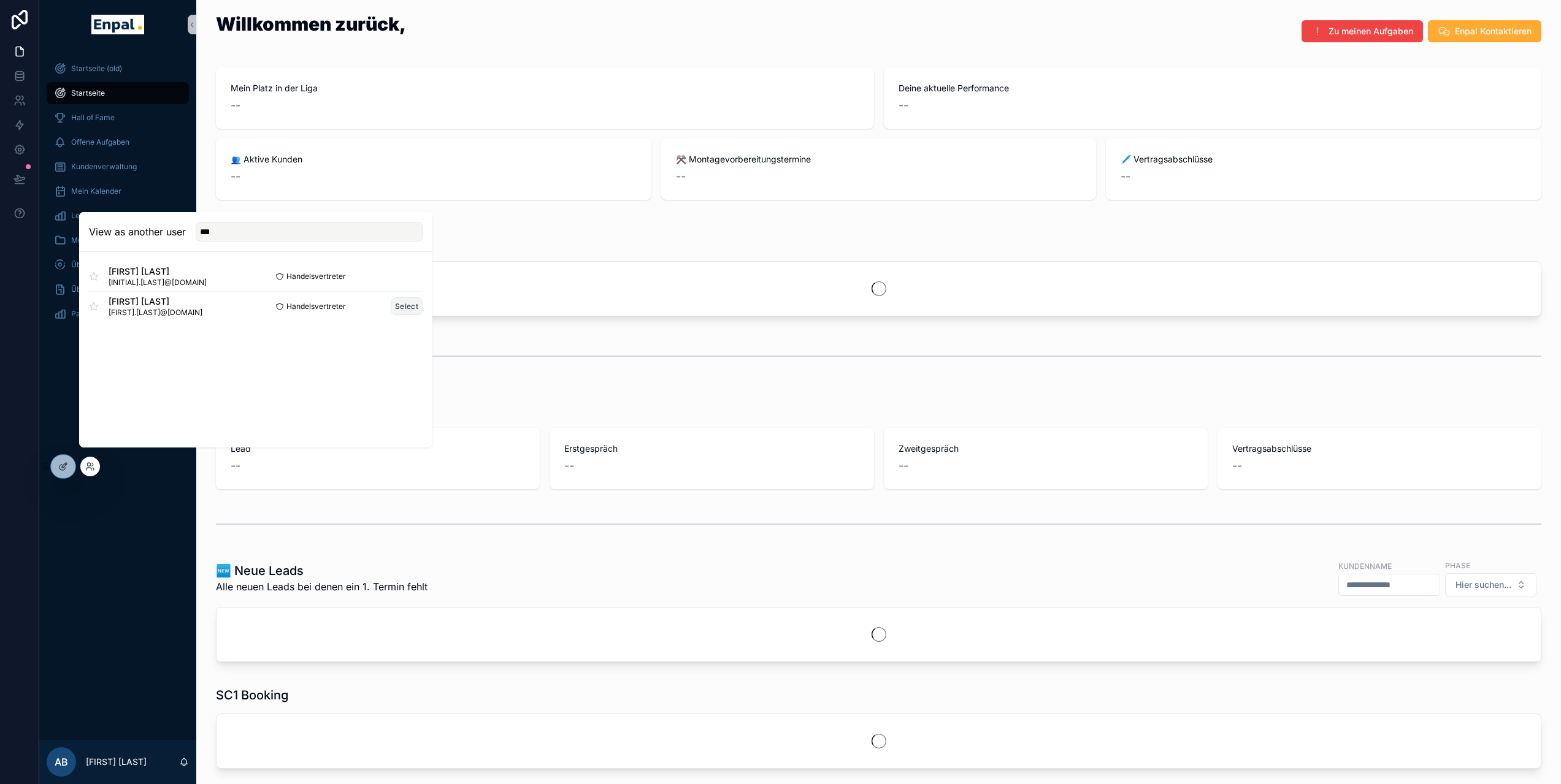 click on "Select" at bounding box center [407, 306] 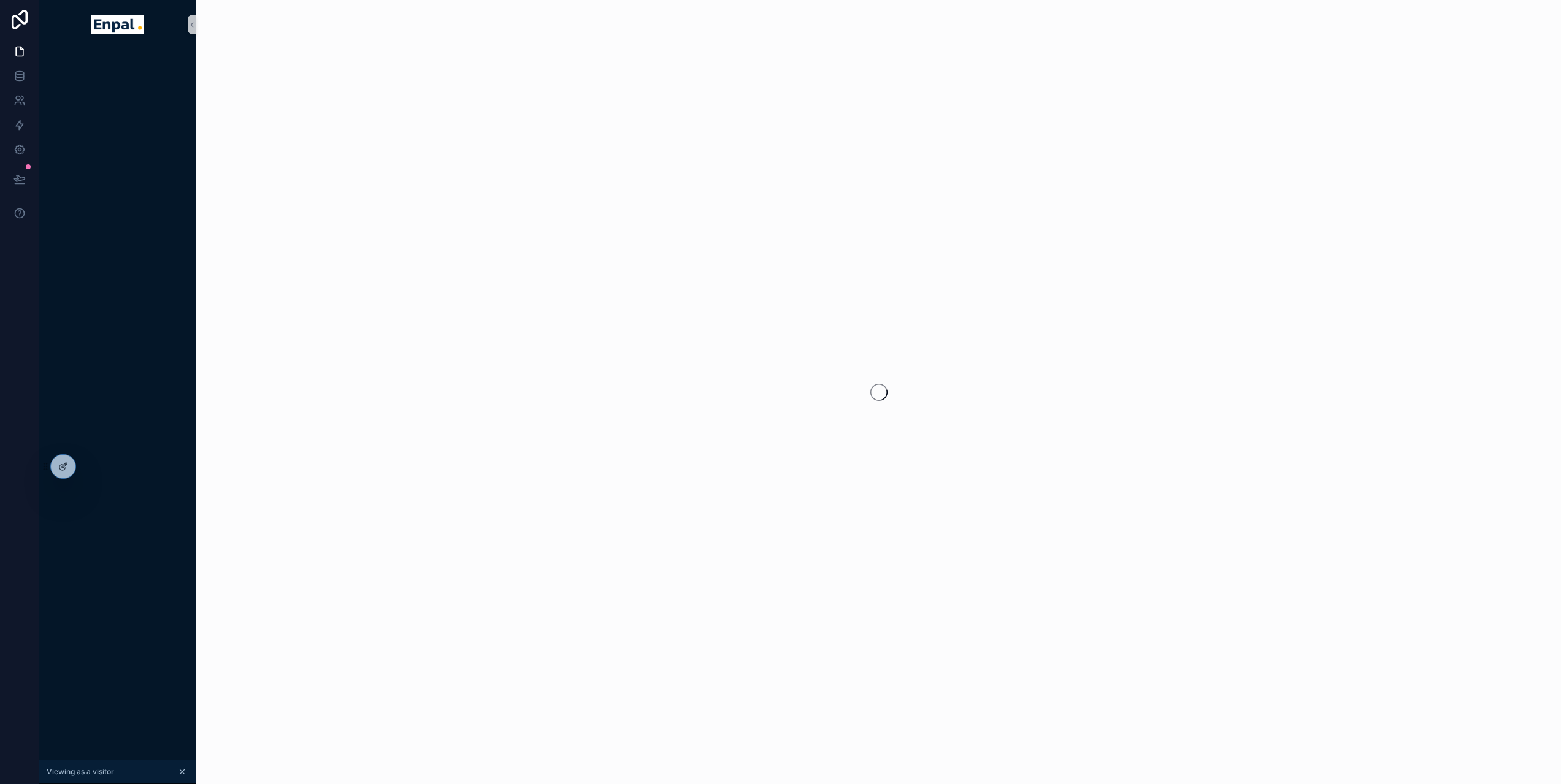 scroll, scrollTop: 0, scrollLeft: 0, axis: both 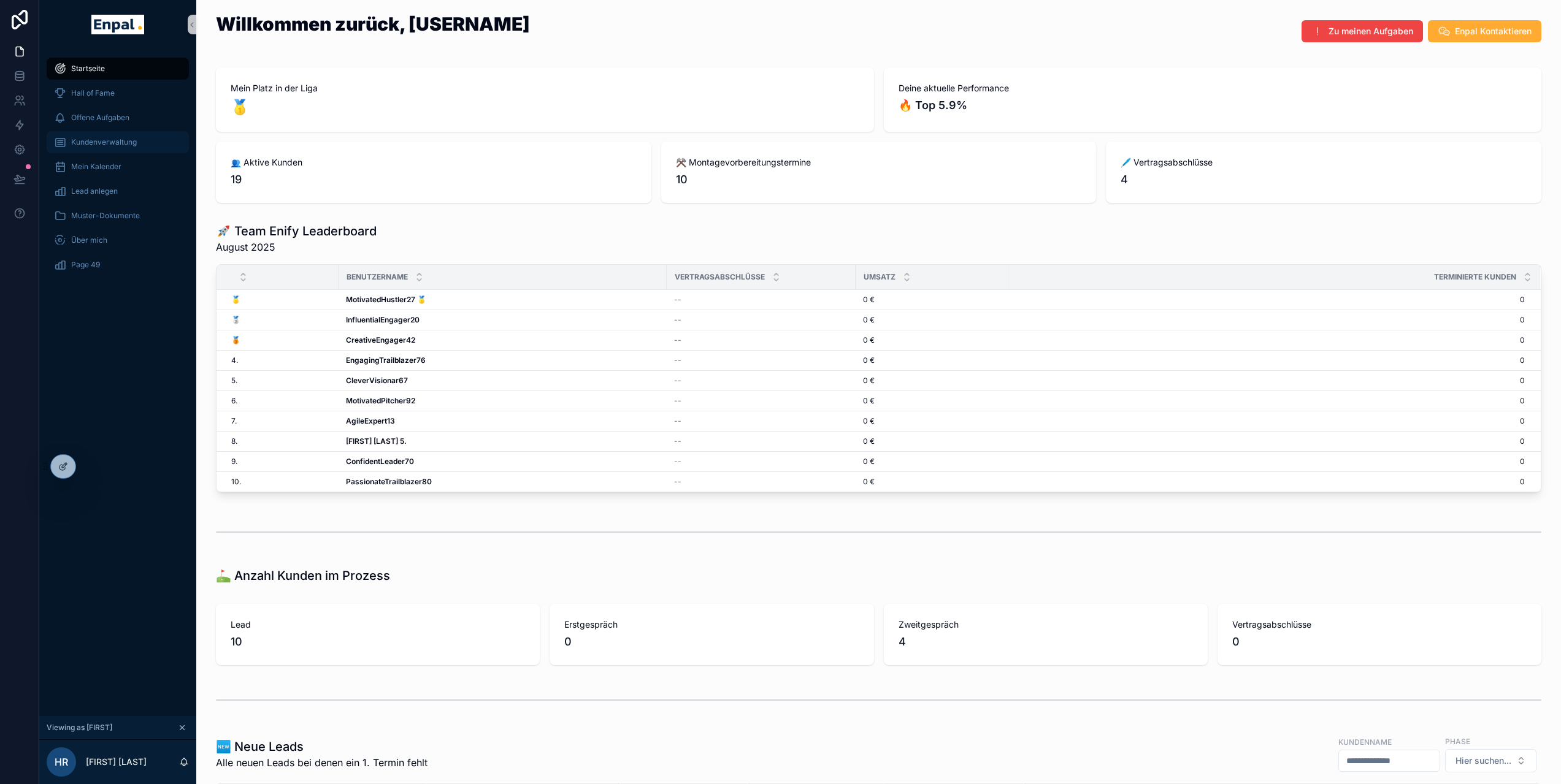 click on "Kundenverwaltung" at bounding box center [104, 142] 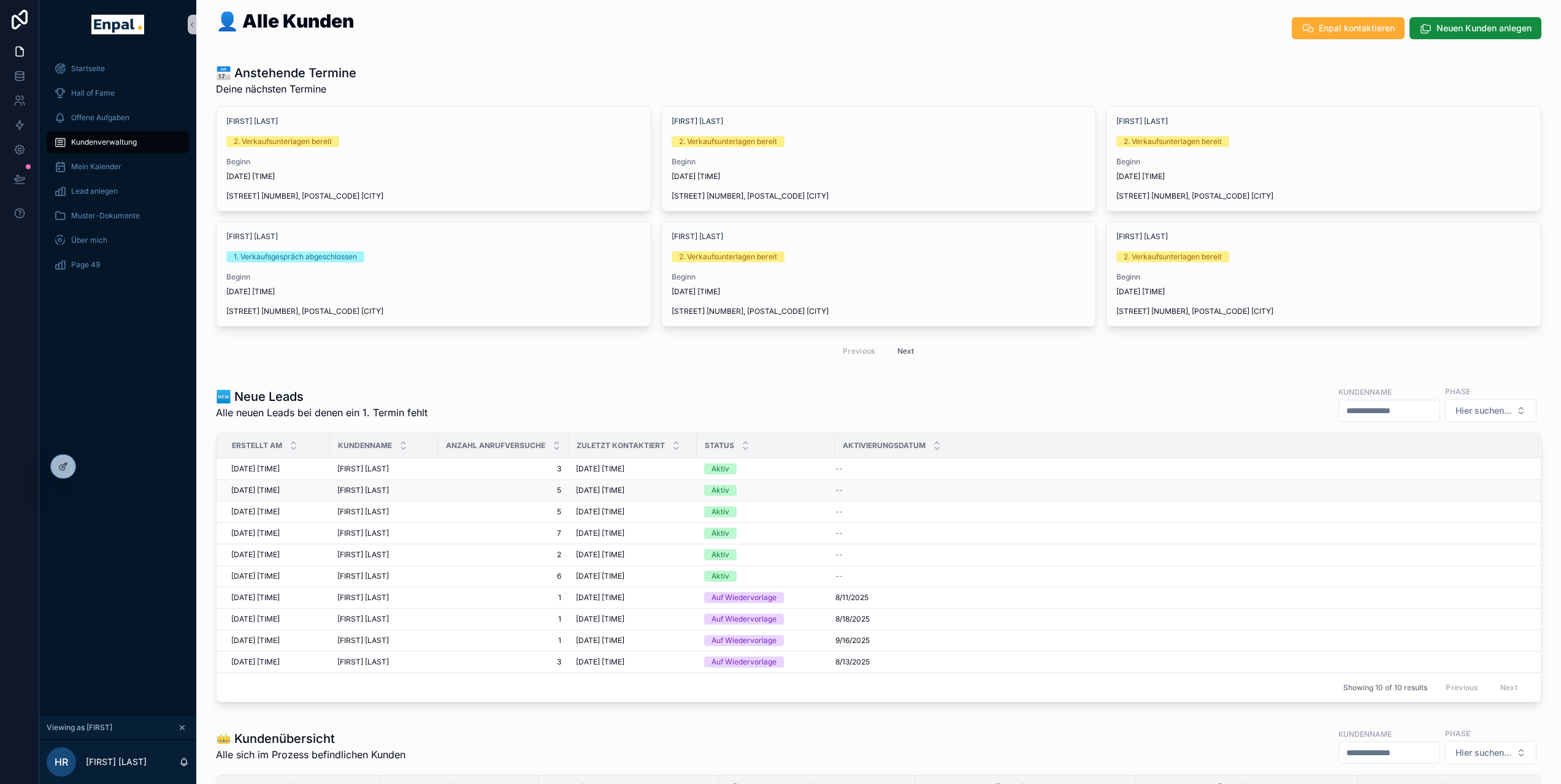 scroll, scrollTop: 0, scrollLeft: 0, axis: both 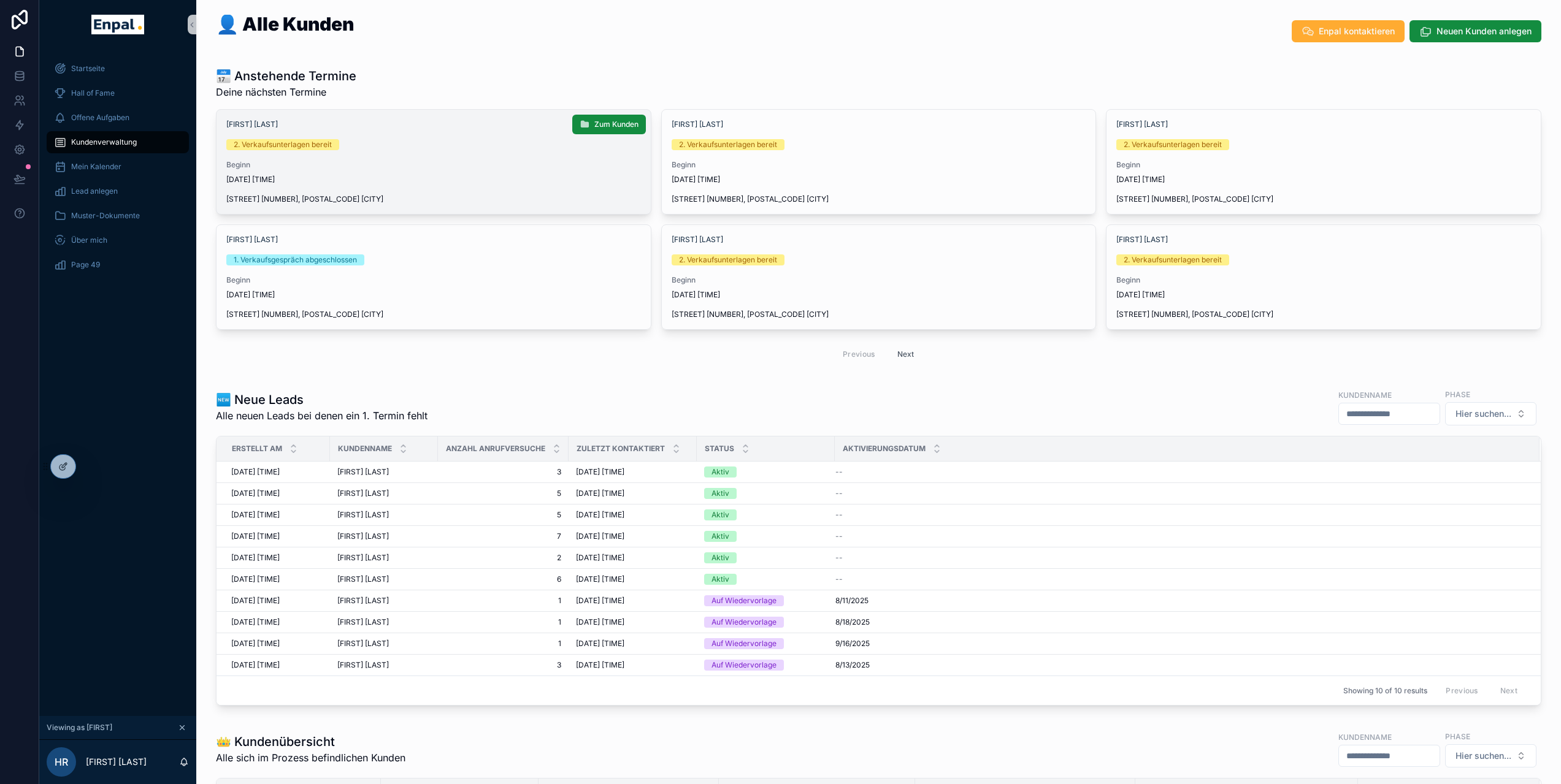 click on "[FIRST] [LAST] 2. Verkaufsunterlagen bereit Beginn [DATE] [TIME] [STREET] [NUMBER], [POSTAL_CODE] [CITY]" at bounding box center [434, 162] 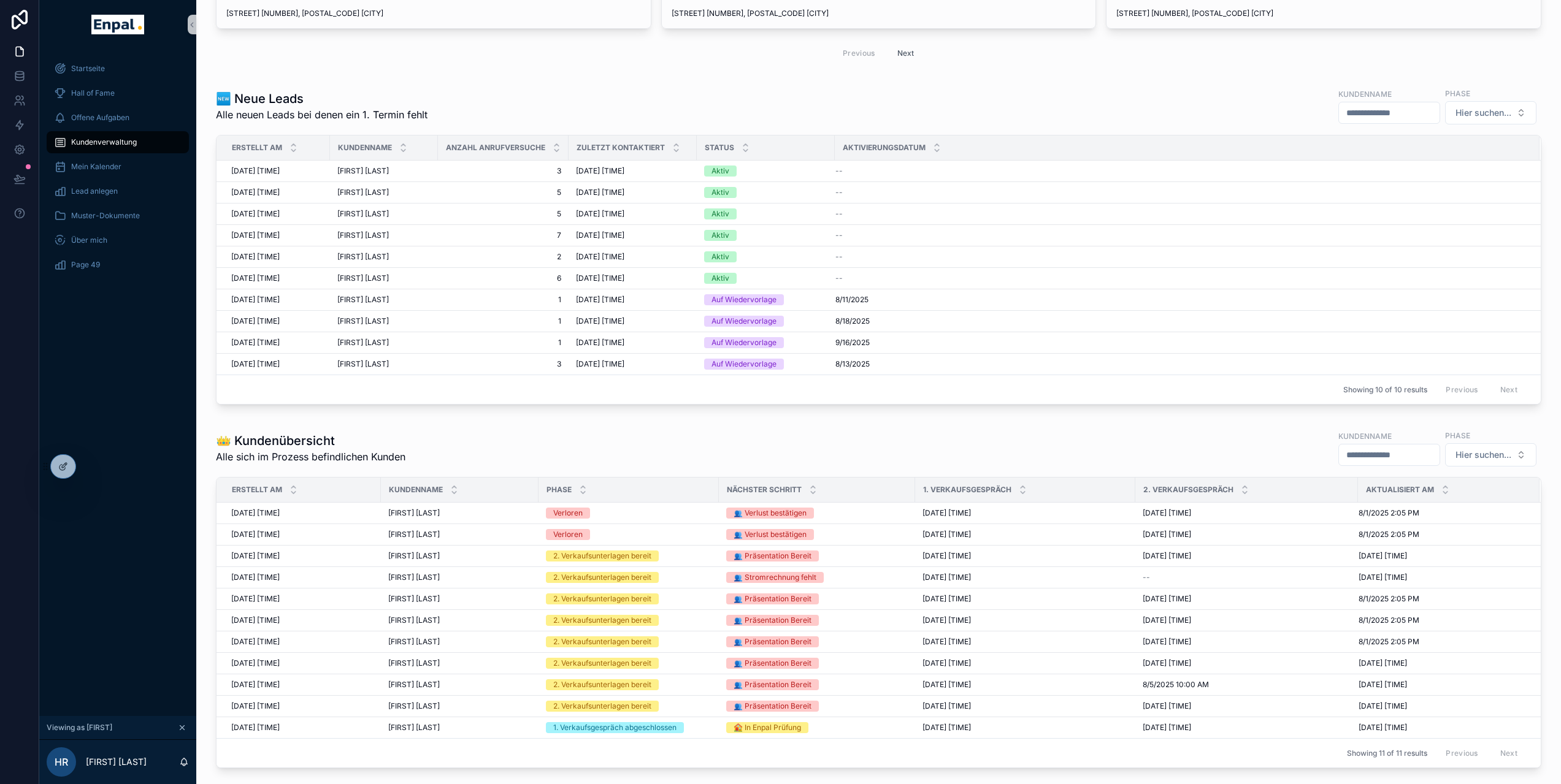 scroll, scrollTop: 300, scrollLeft: 0, axis: vertical 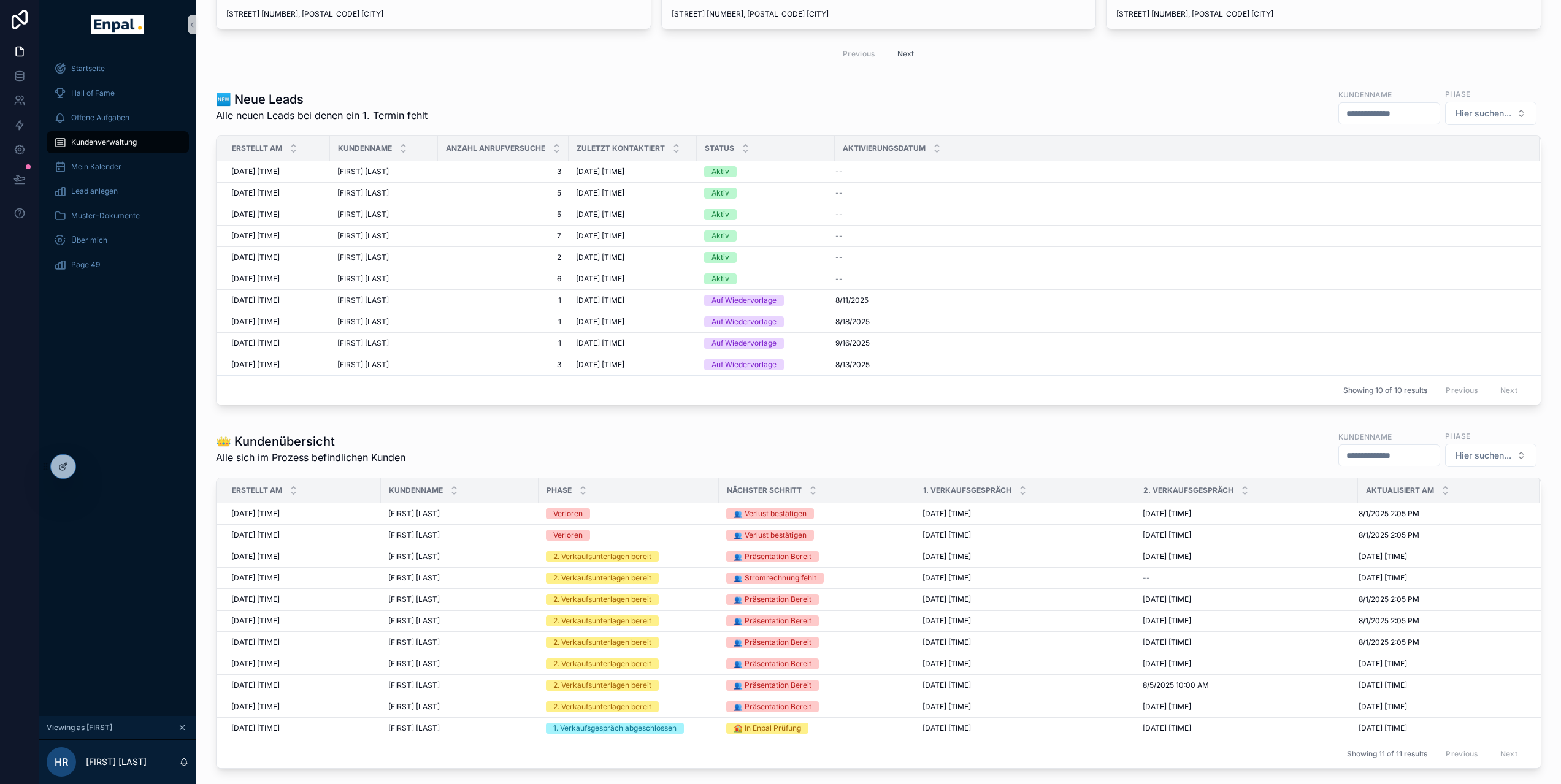 click at bounding box center [1389, 455] 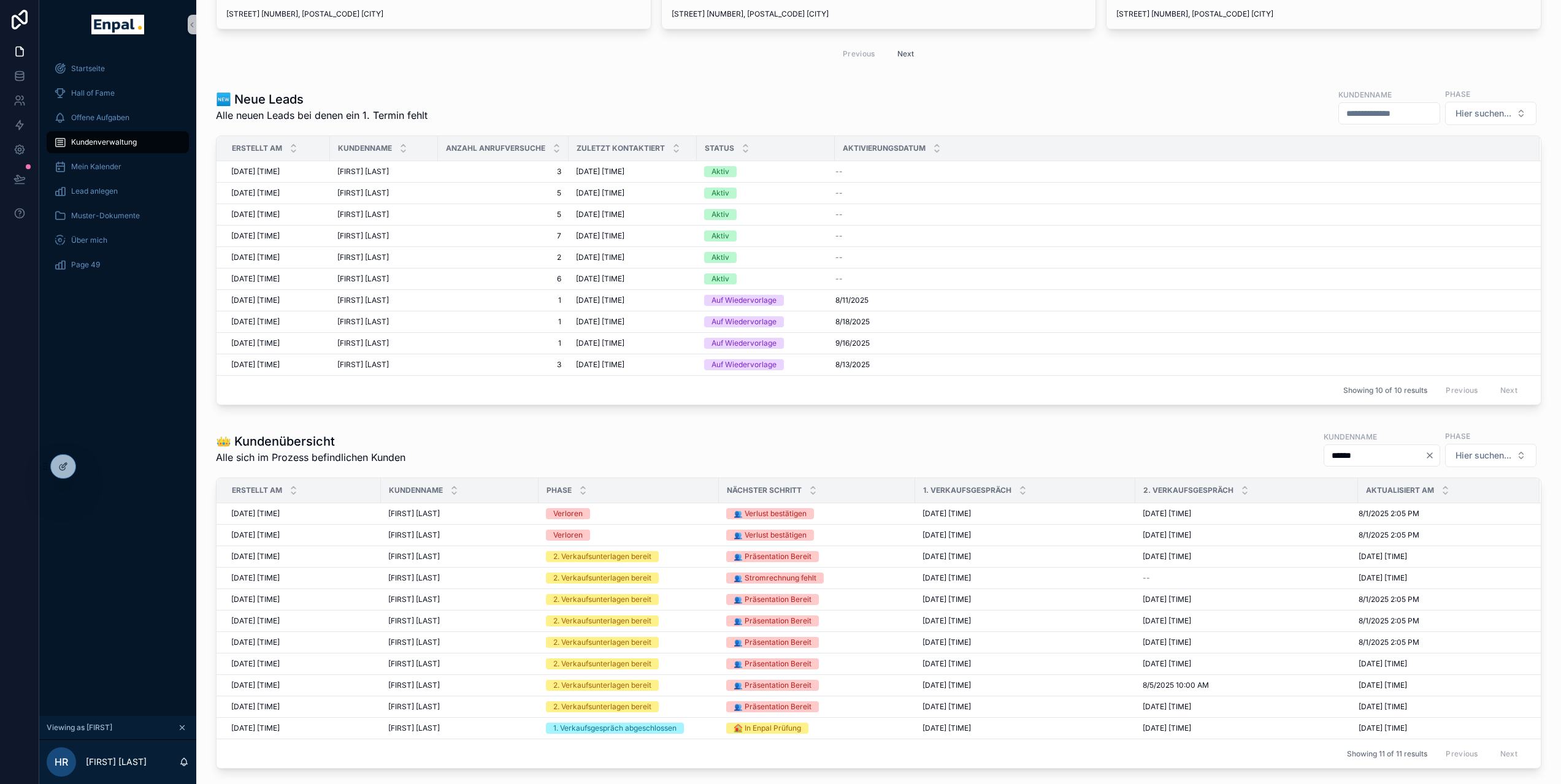 type on "******" 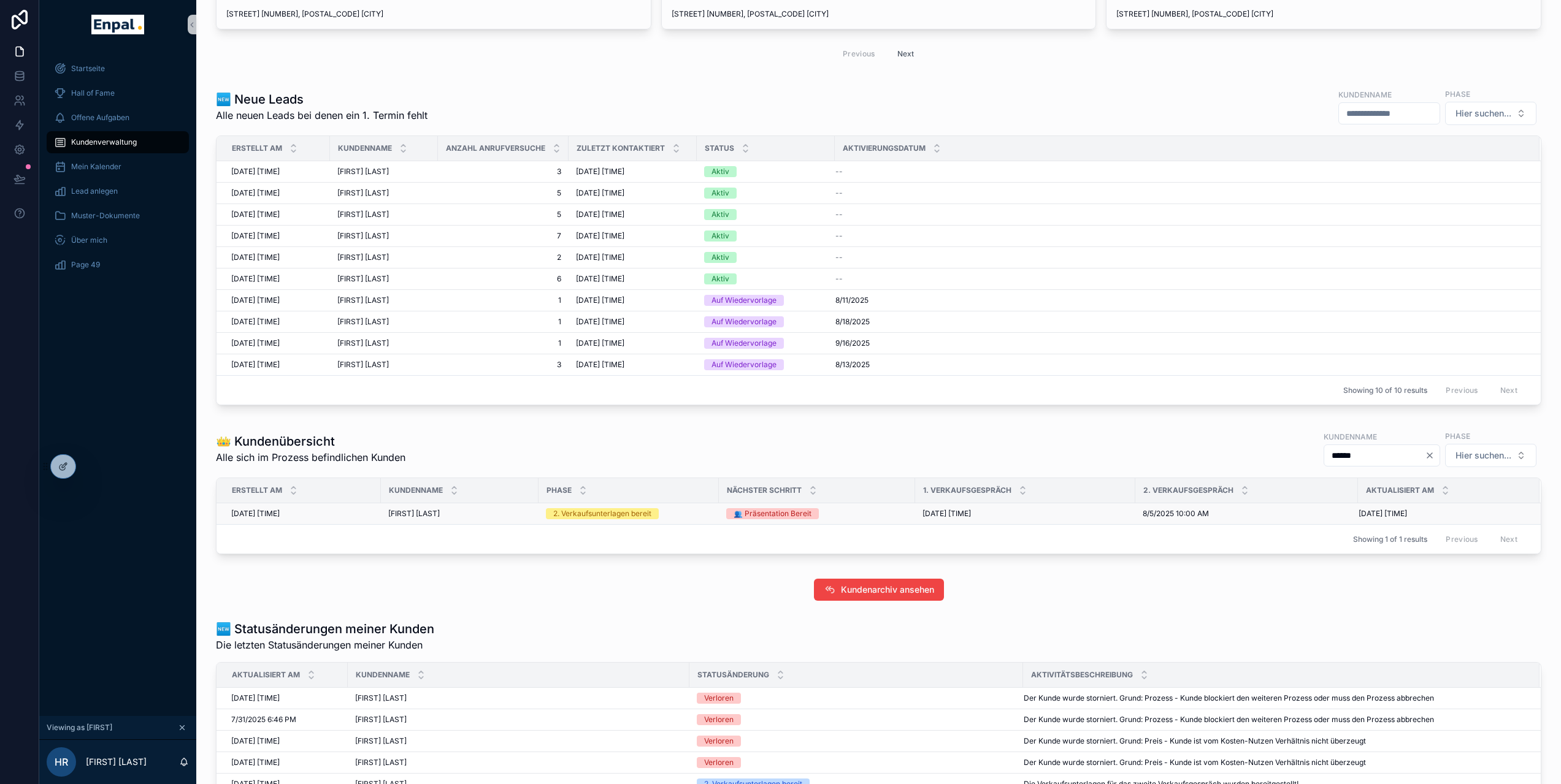 click on "Klaus Warnken Klaus Warnken" at bounding box center [459, 514] 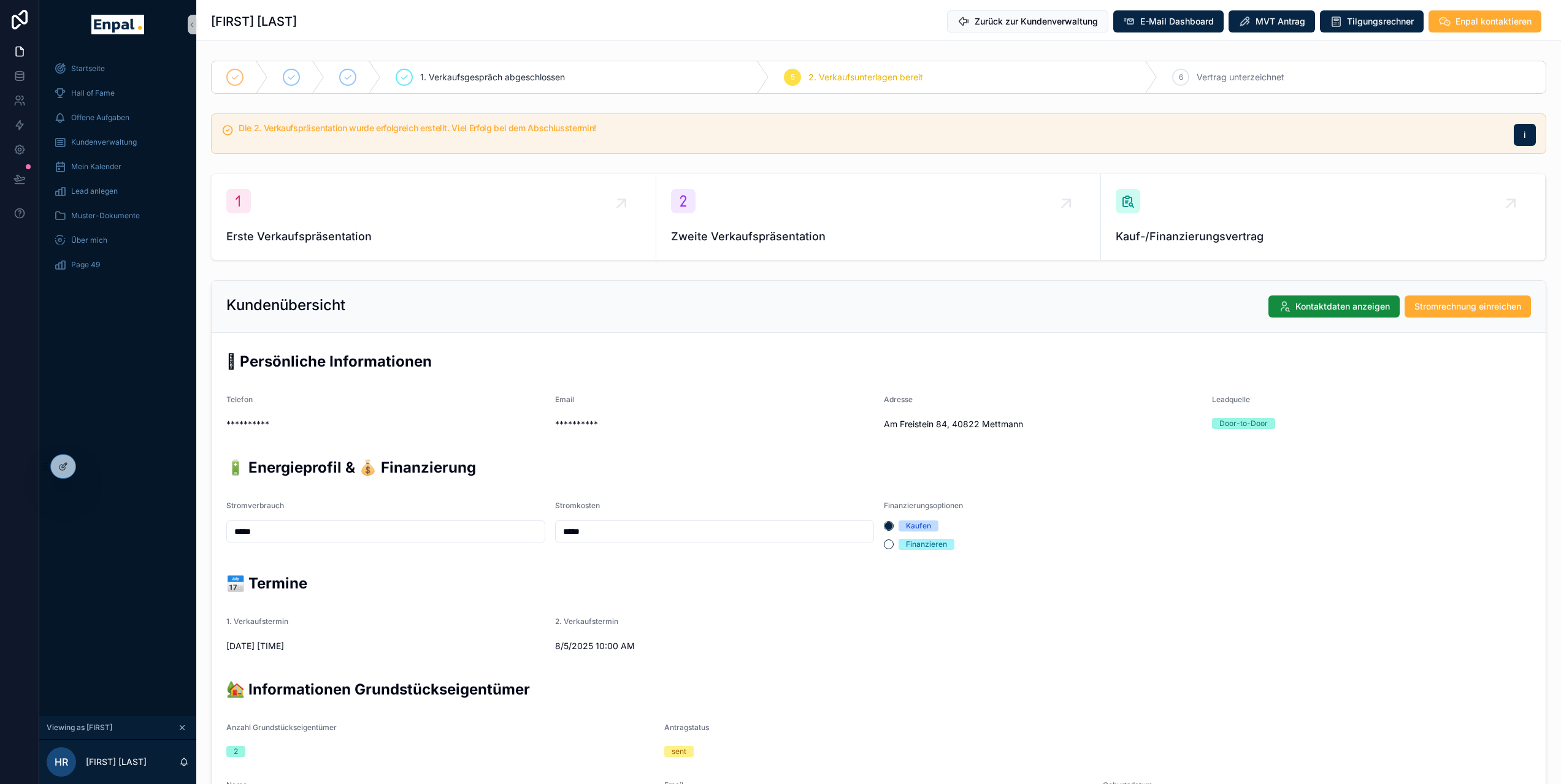 scroll, scrollTop: 24, scrollLeft: 0, axis: vertical 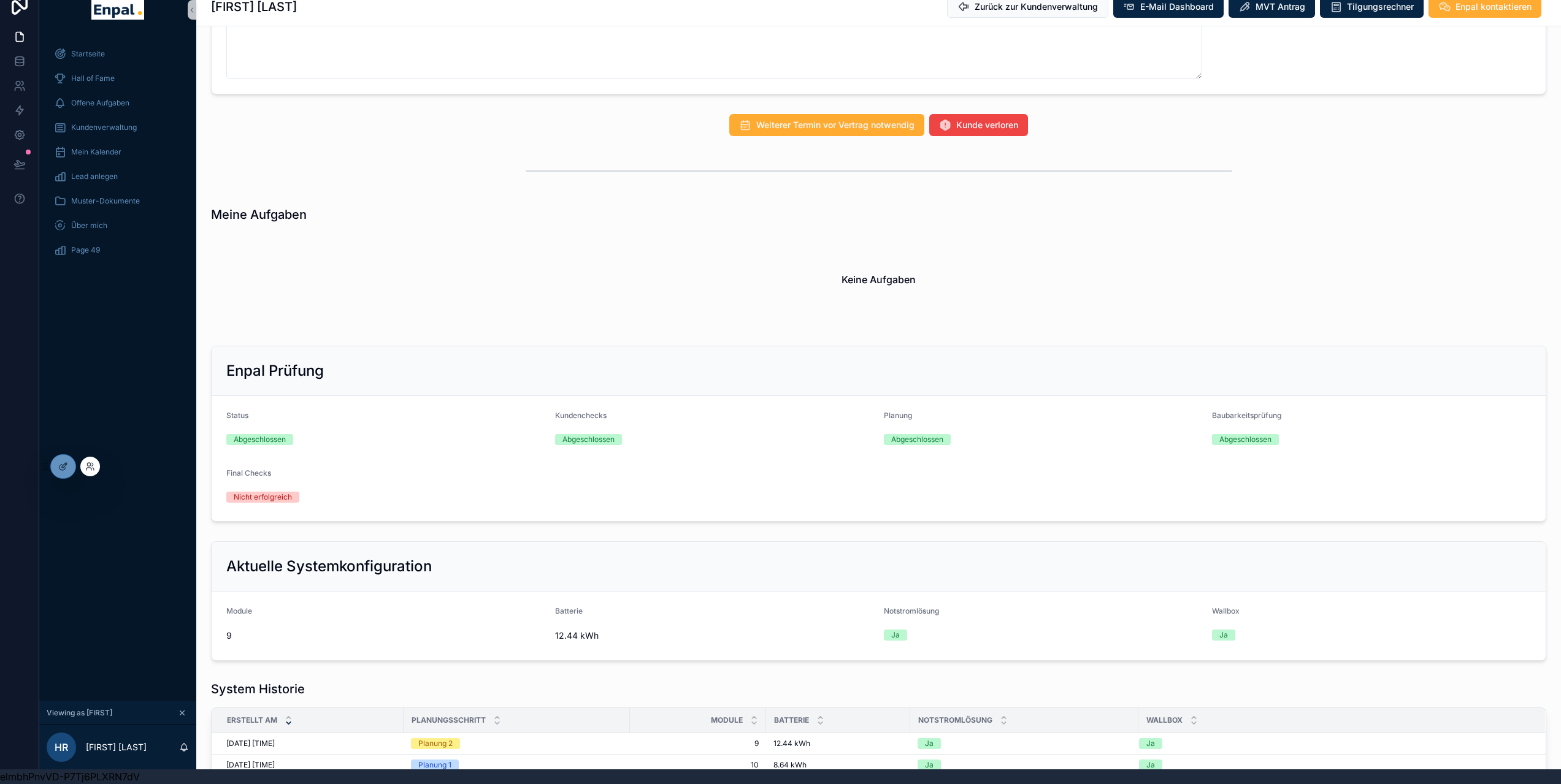 click at bounding box center [90, 466] 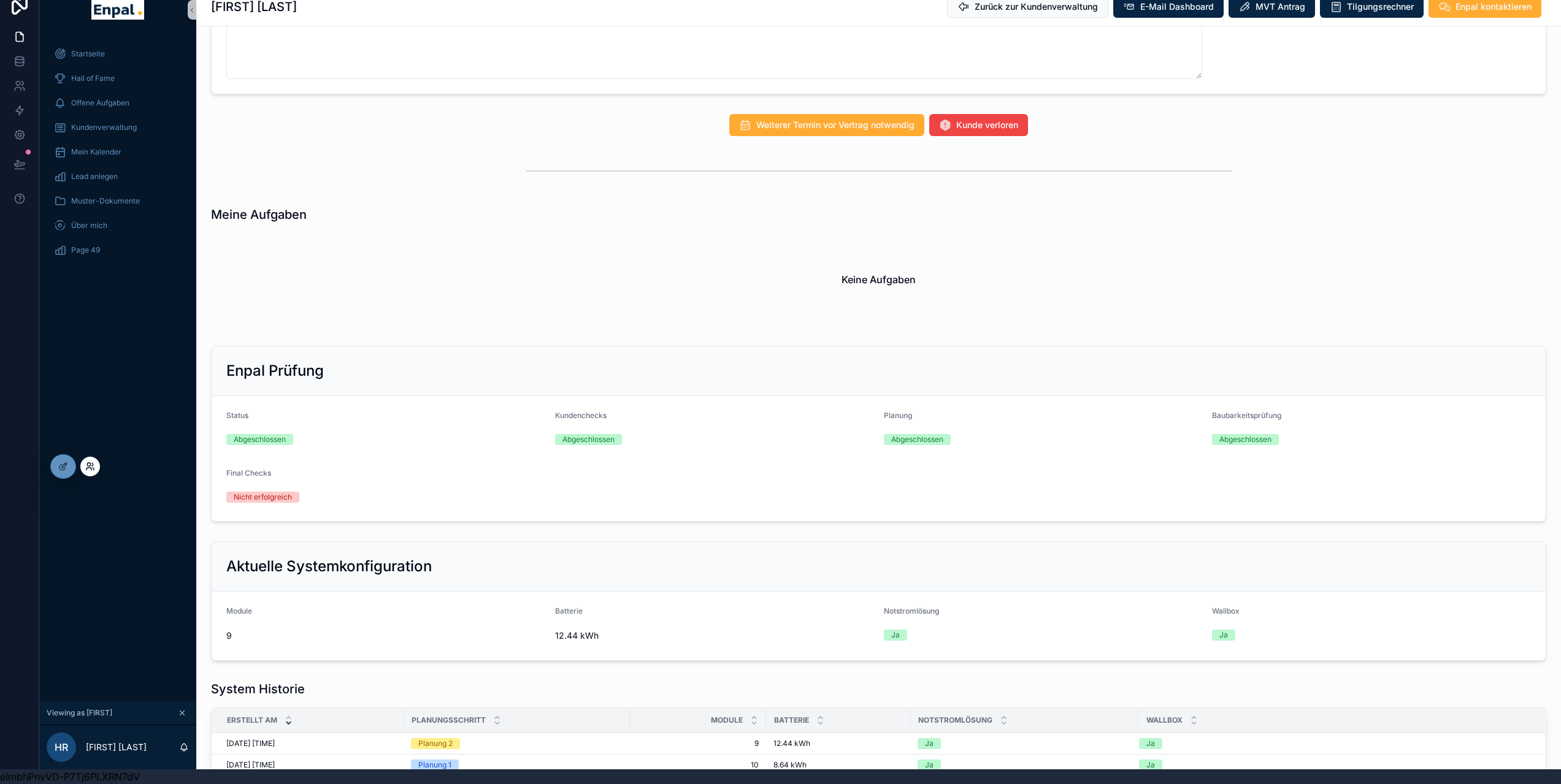 click 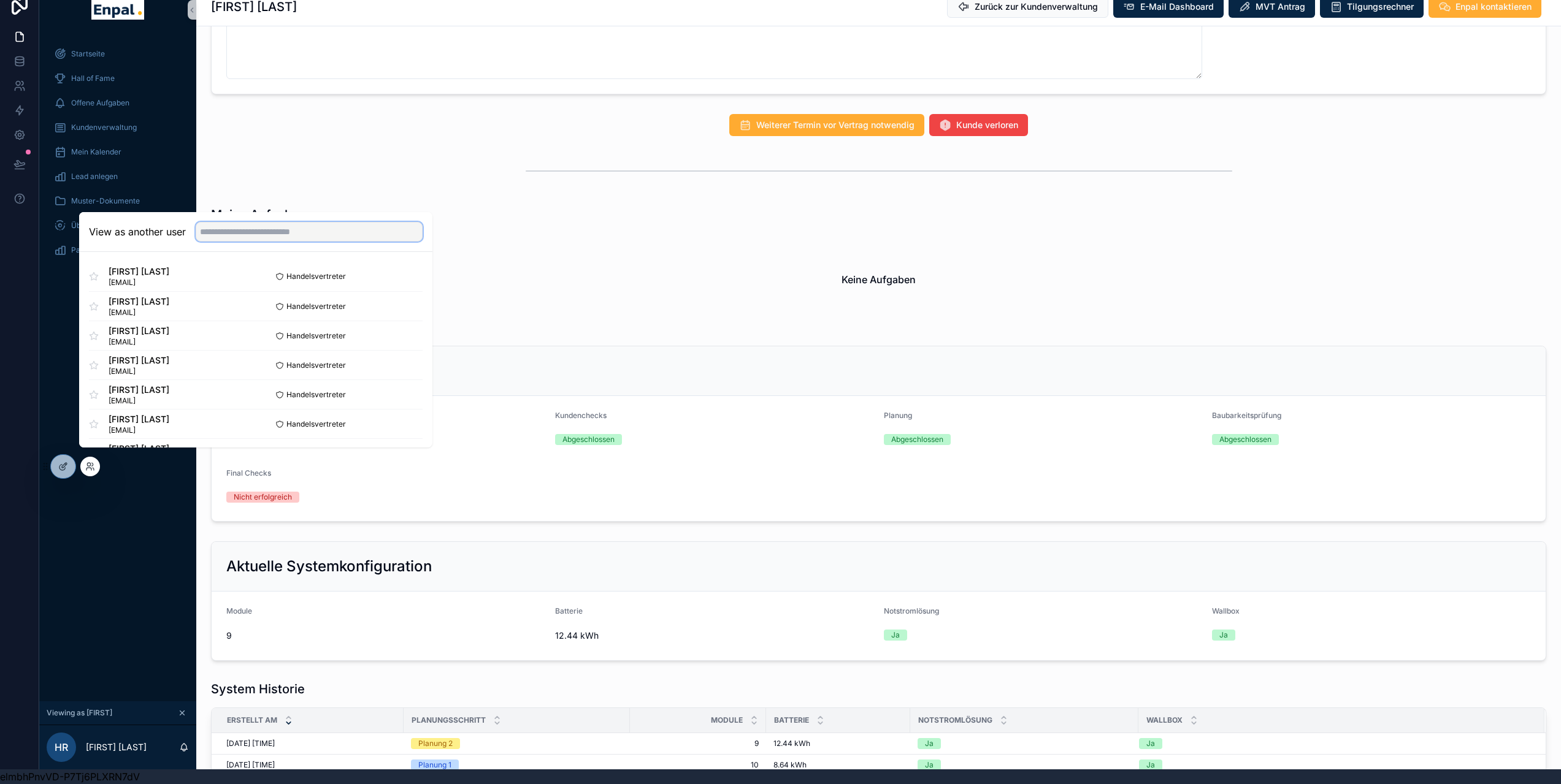 click at bounding box center (309, 232) 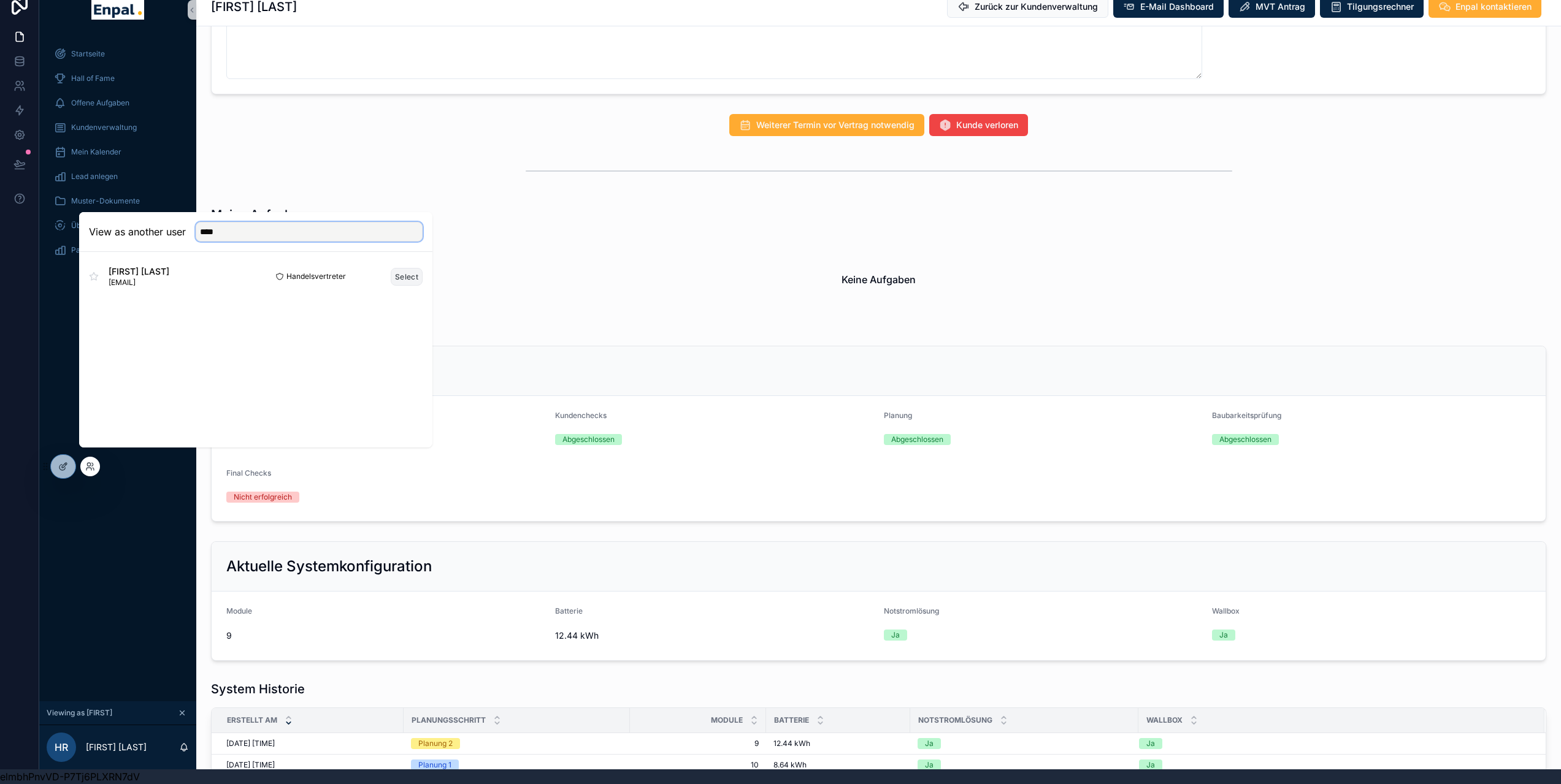 type on "****" 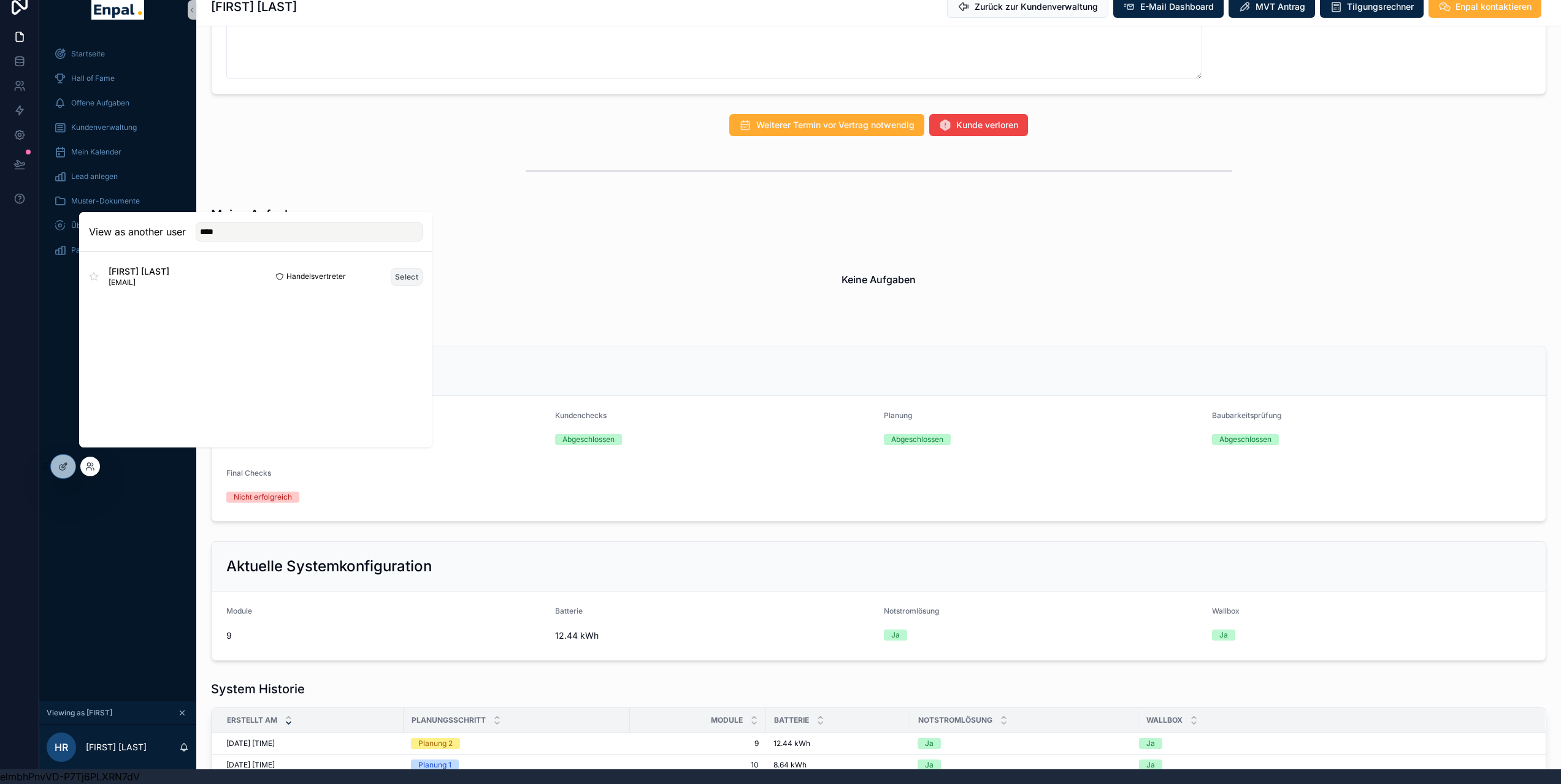 click on "Select" at bounding box center [407, 276] 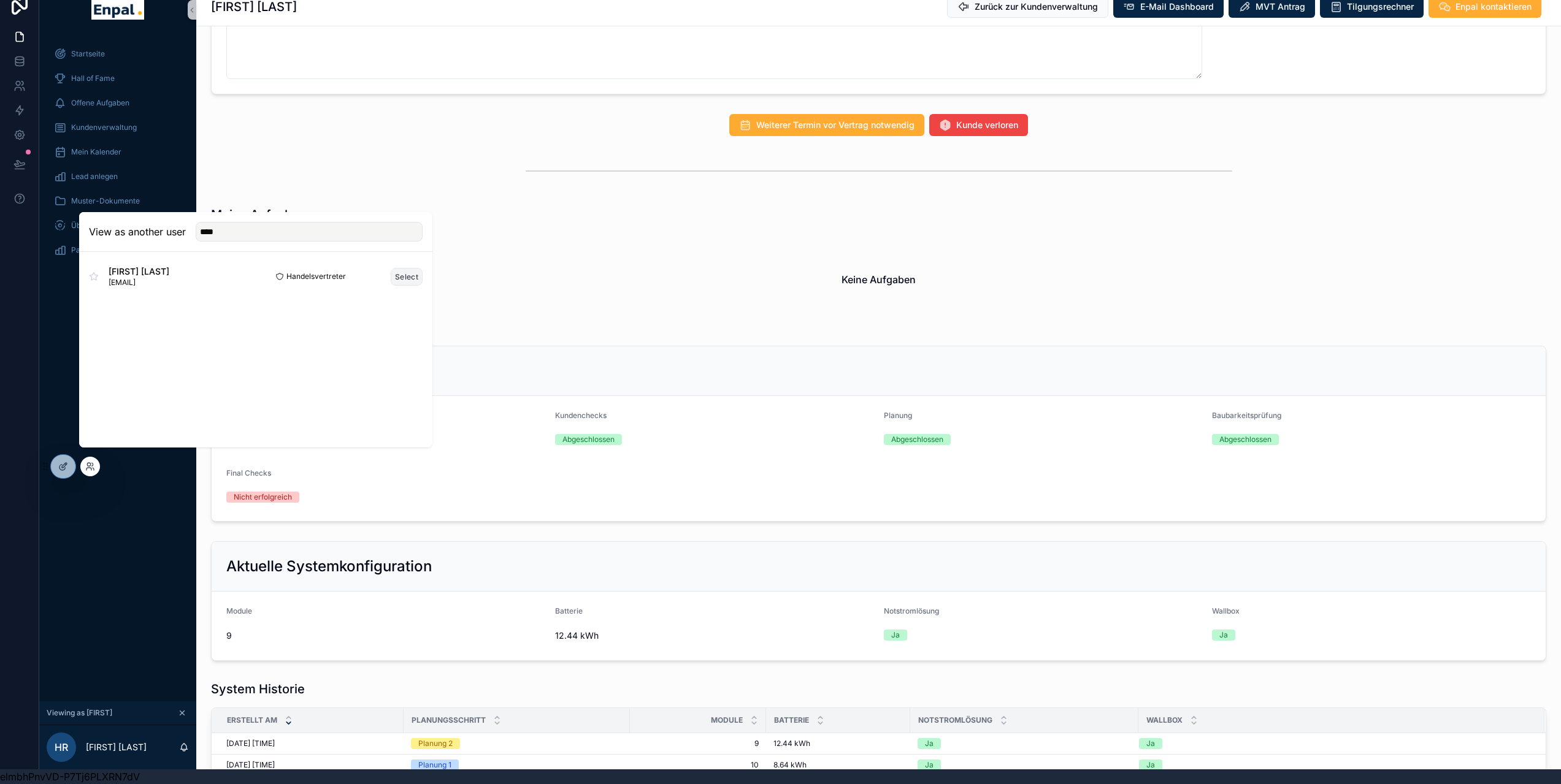 type 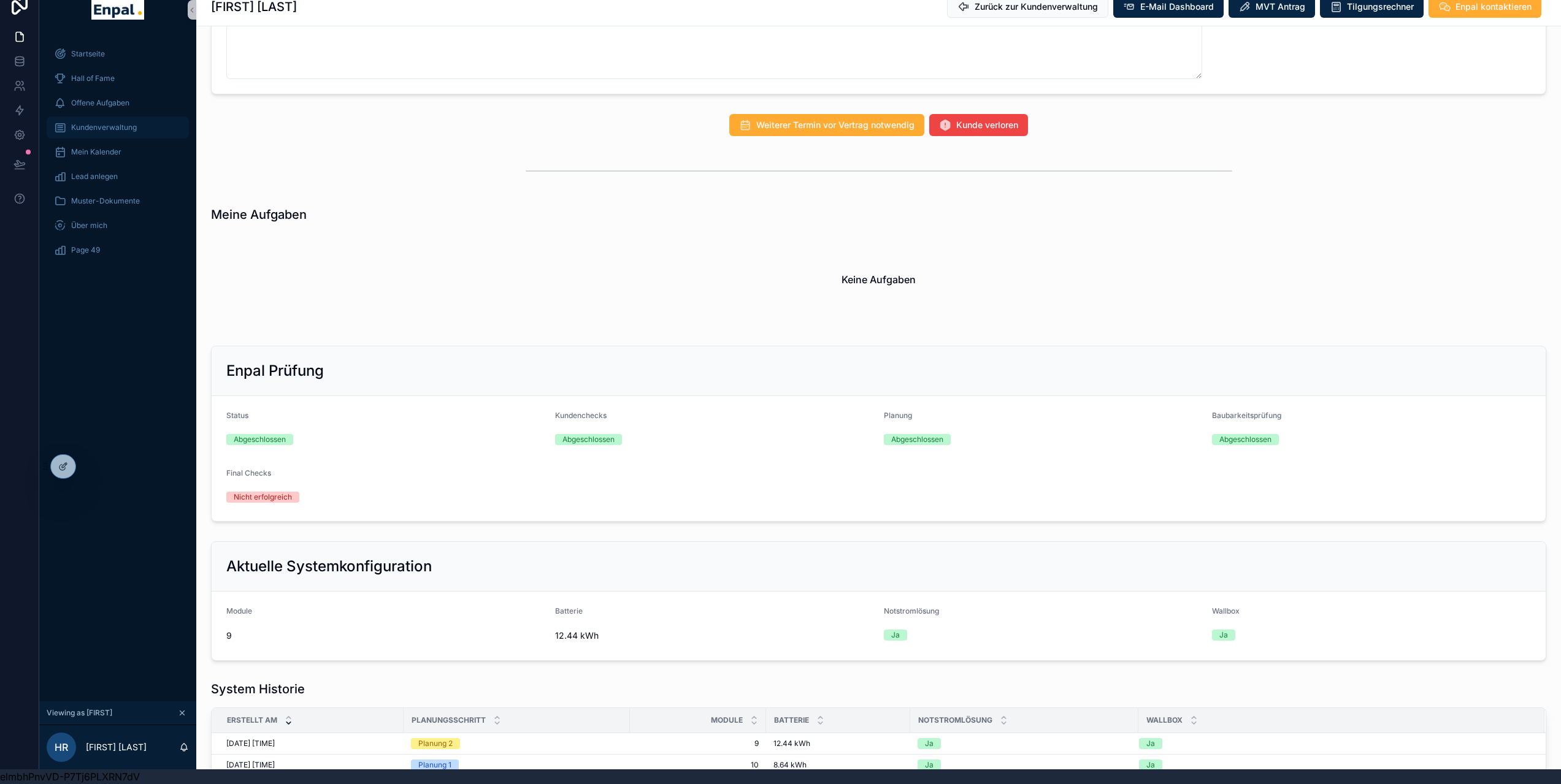 click on "Kundenverwaltung" at bounding box center [104, 127] 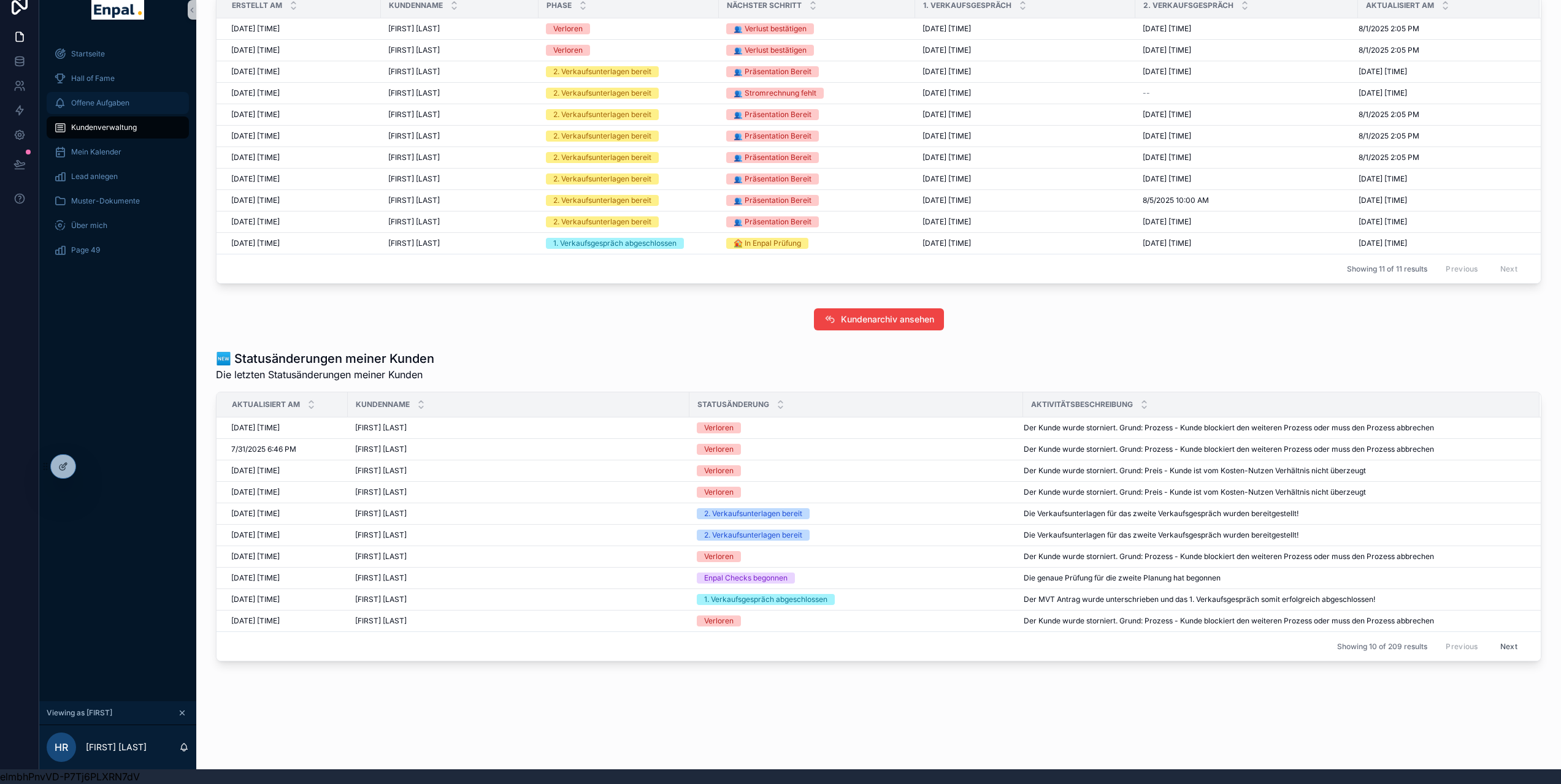 scroll, scrollTop: 556, scrollLeft: 0, axis: vertical 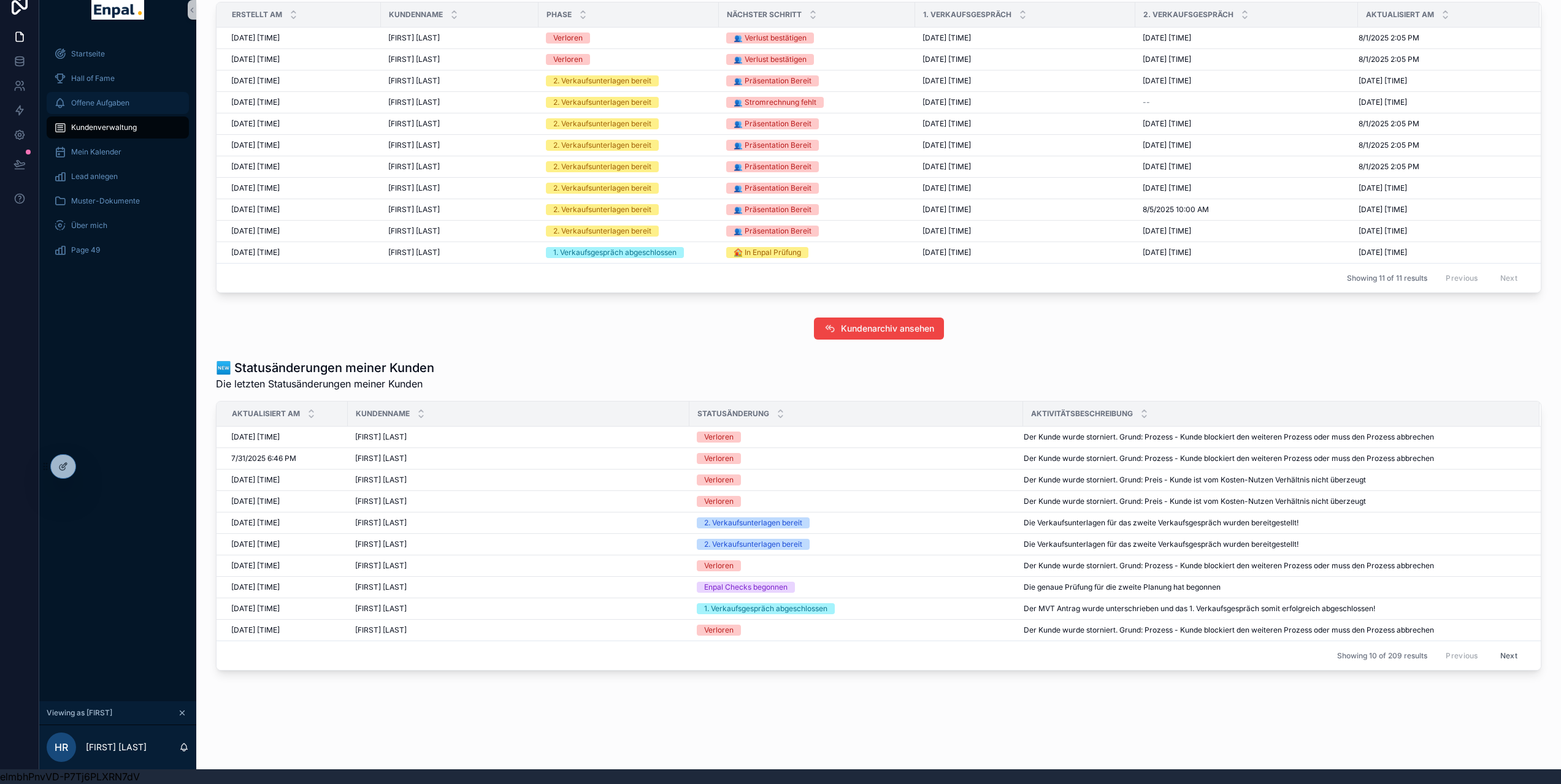 click on "Offene Aufgaben" at bounding box center (100, 103) 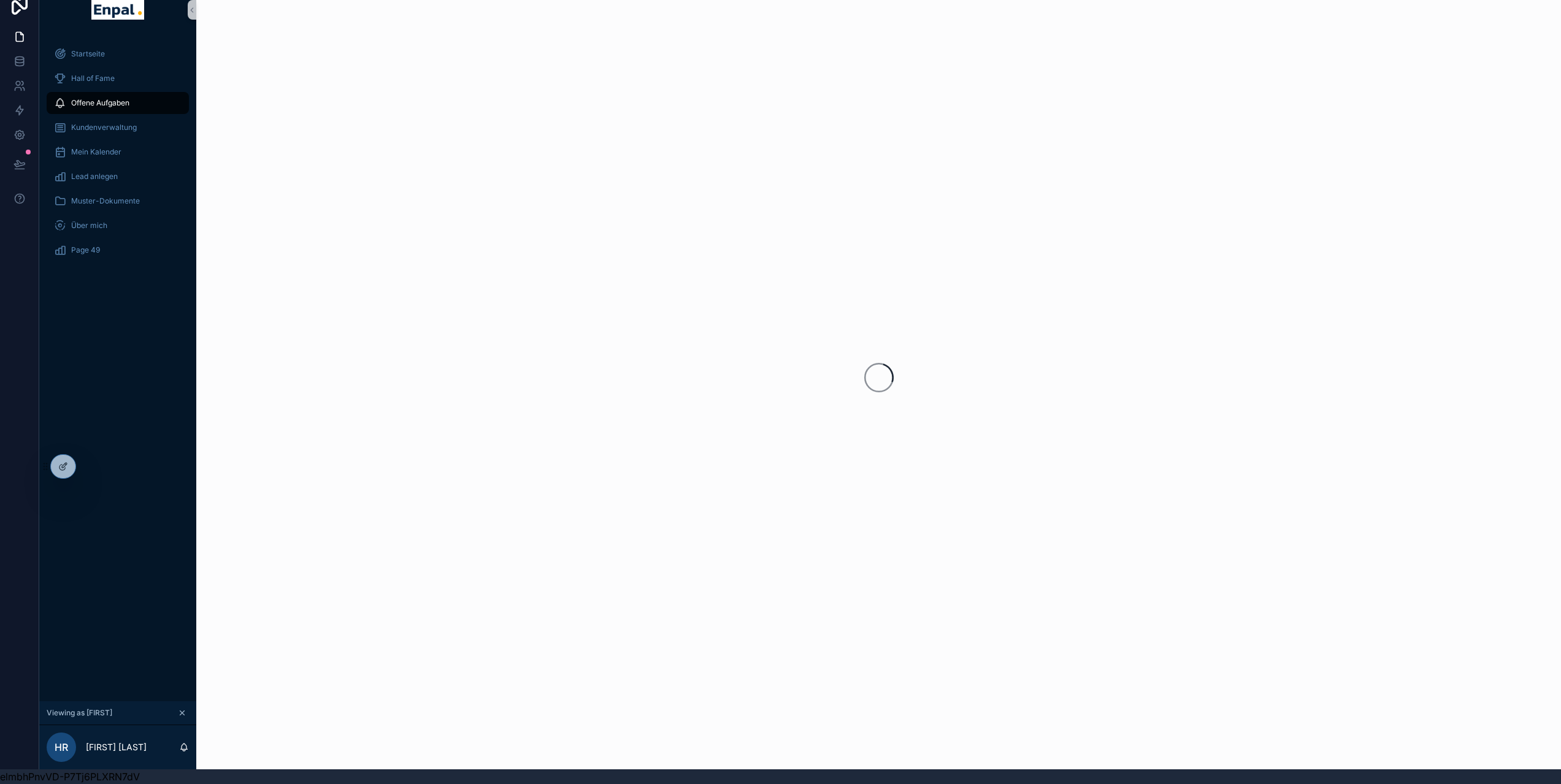 scroll, scrollTop: 0, scrollLeft: 0, axis: both 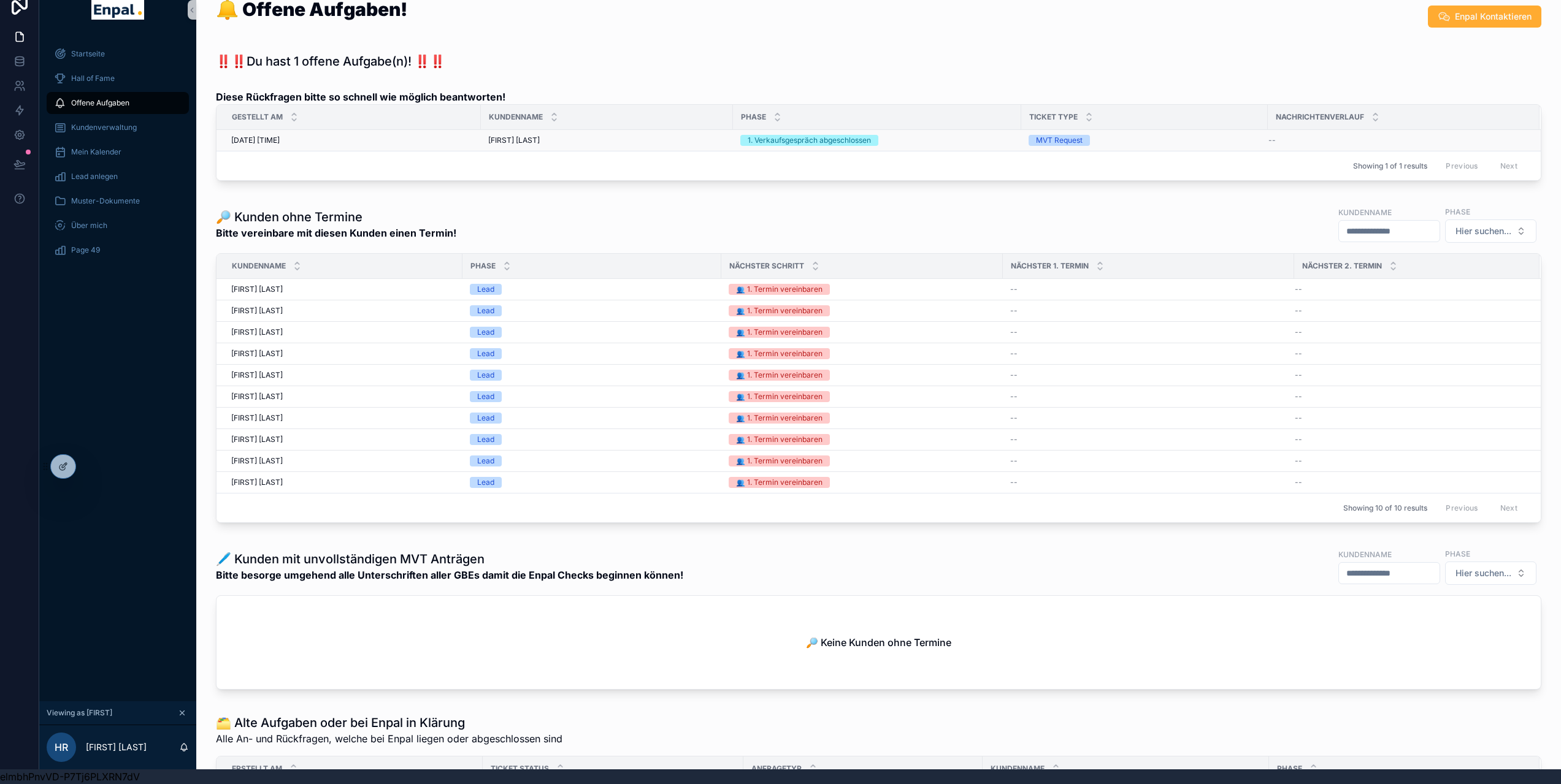 click on "Michelle Dömel" at bounding box center (514, 140) 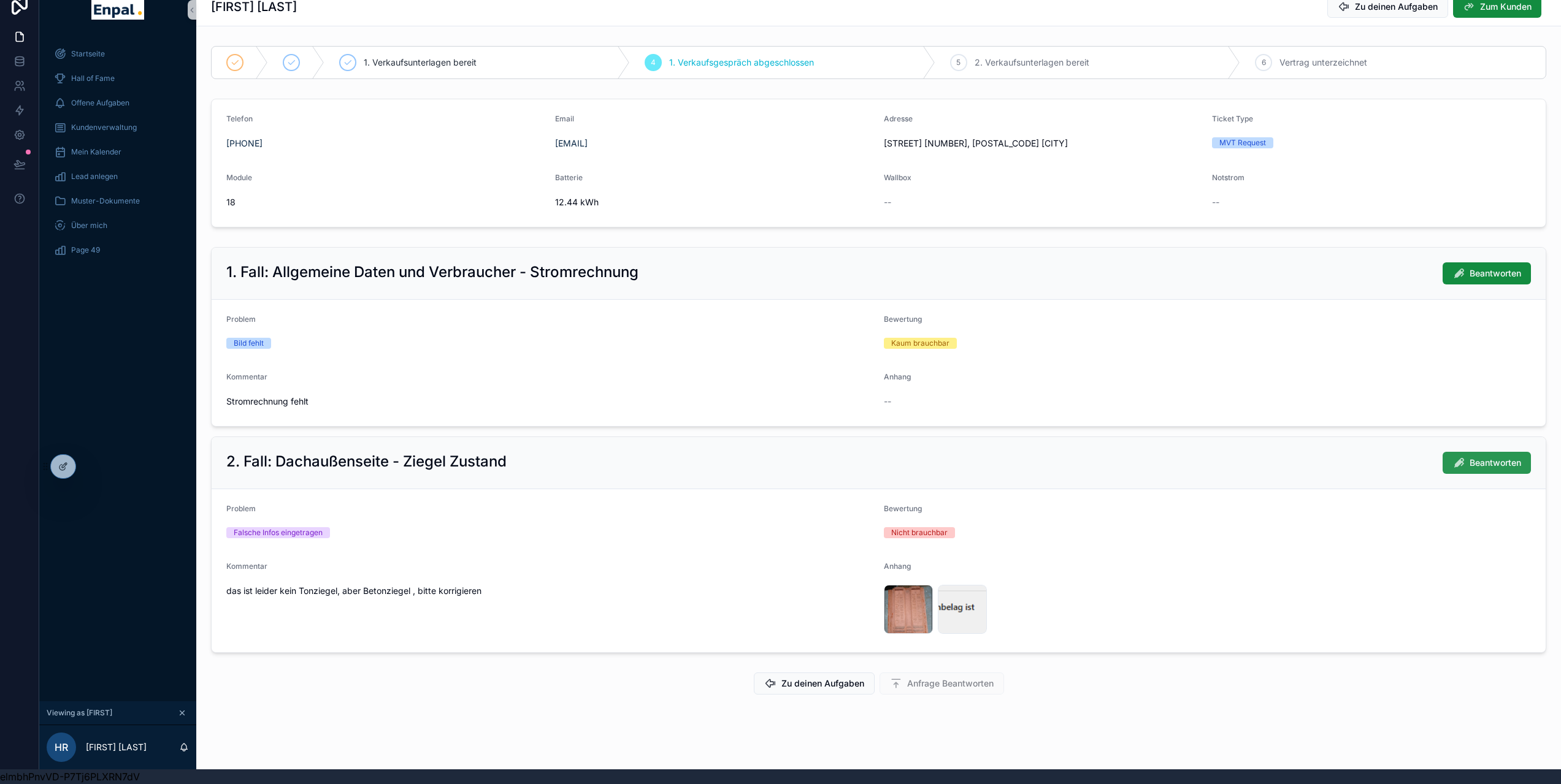 click at bounding box center [1459, 463] 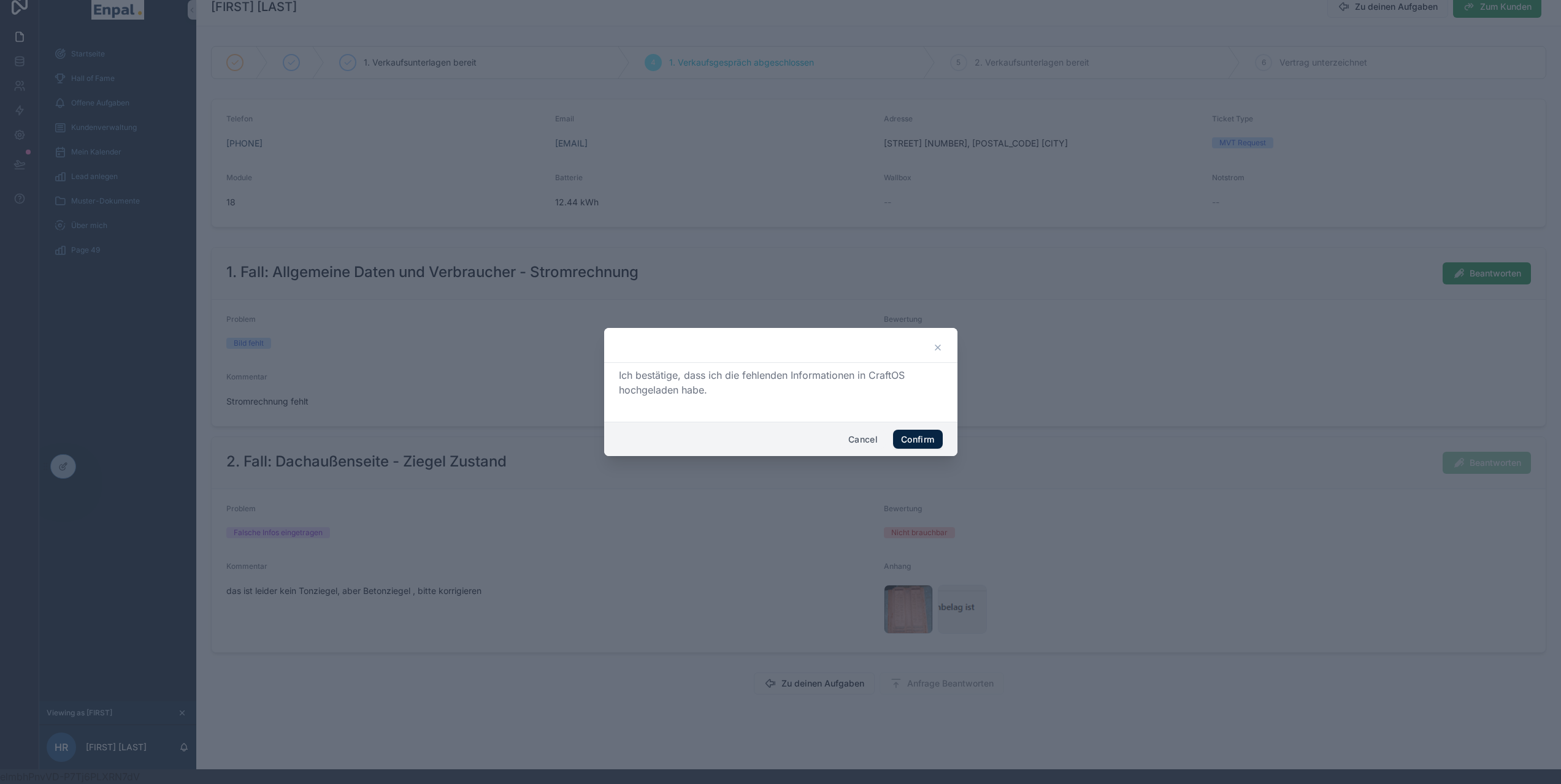 click on "Cancel" at bounding box center (863, 440) 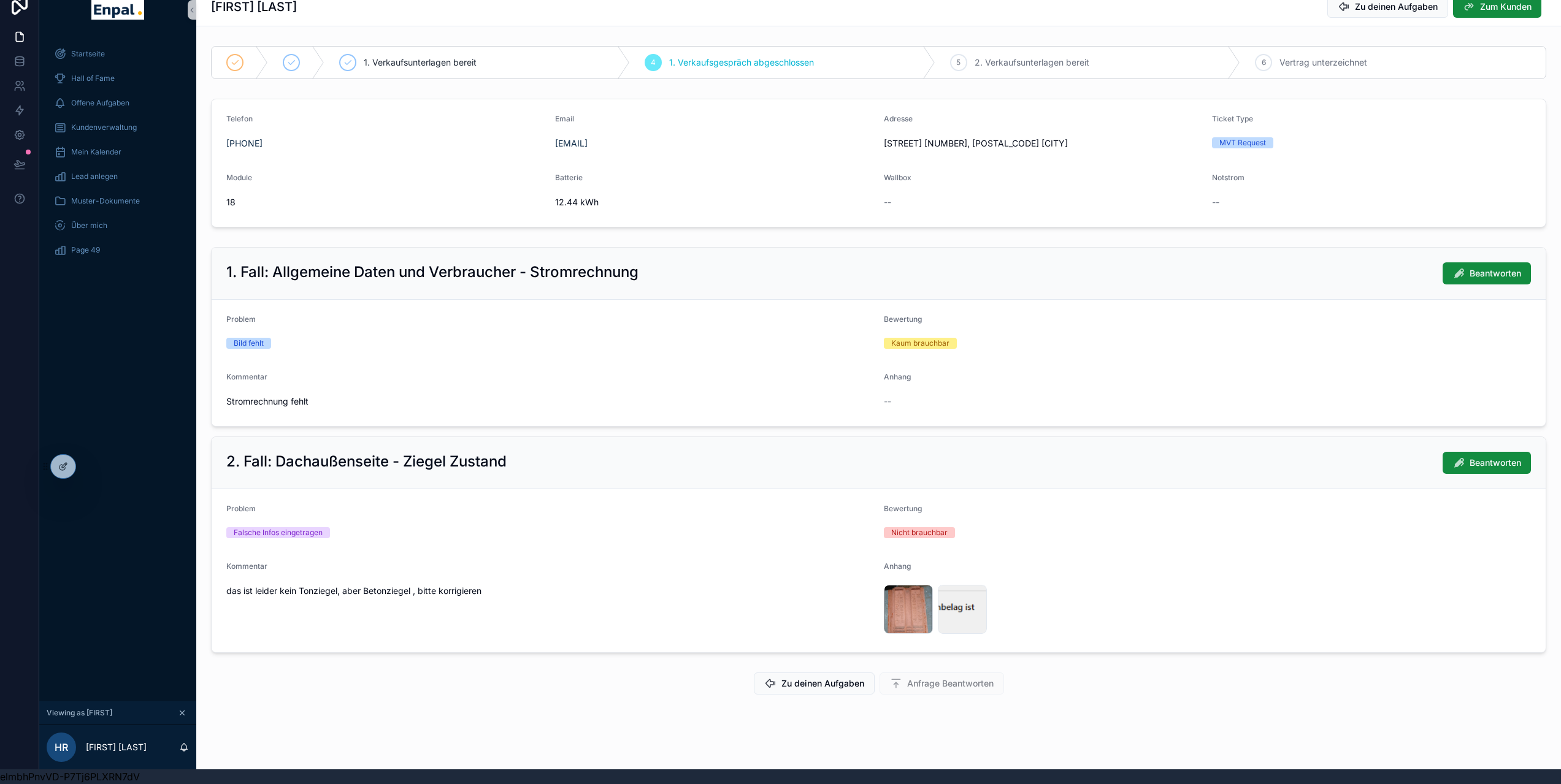 scroll, scrollTop: 0, scrollLeft: 0, axis: both 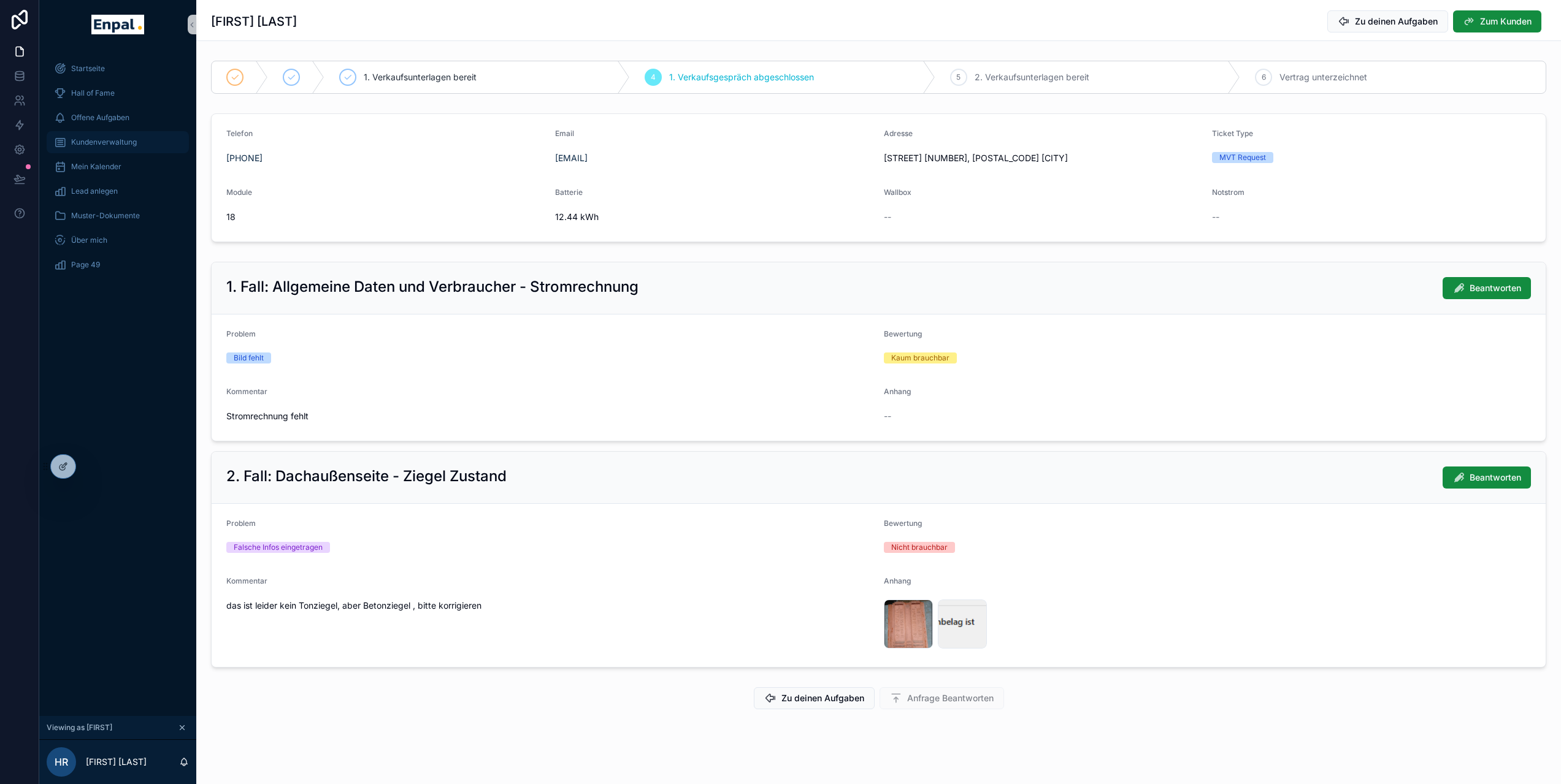 click on "Kundenverwaltung" at bounding box center (118, 142) 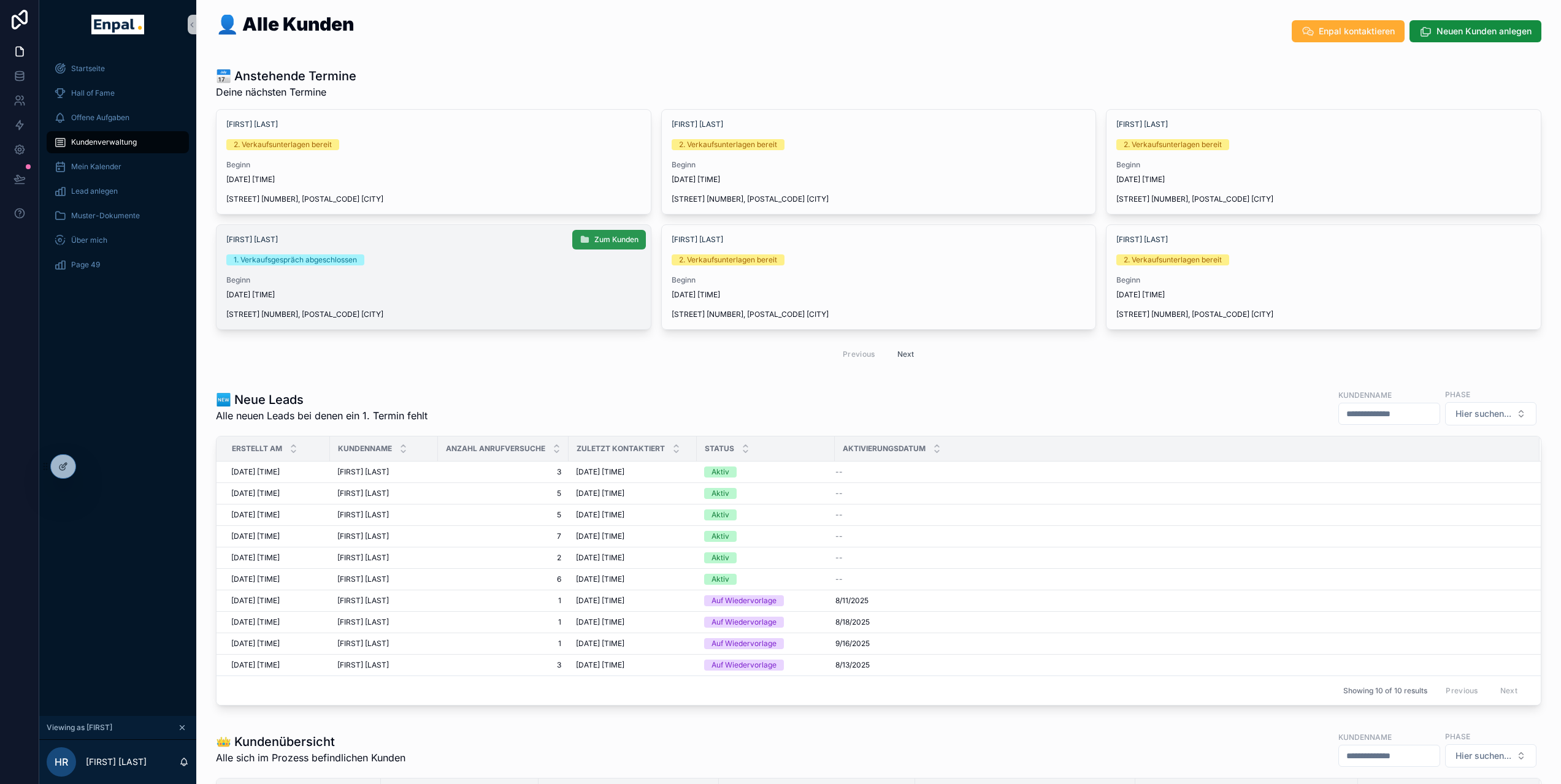 click on "Zum Kunden" at bounding box center [616, 240] 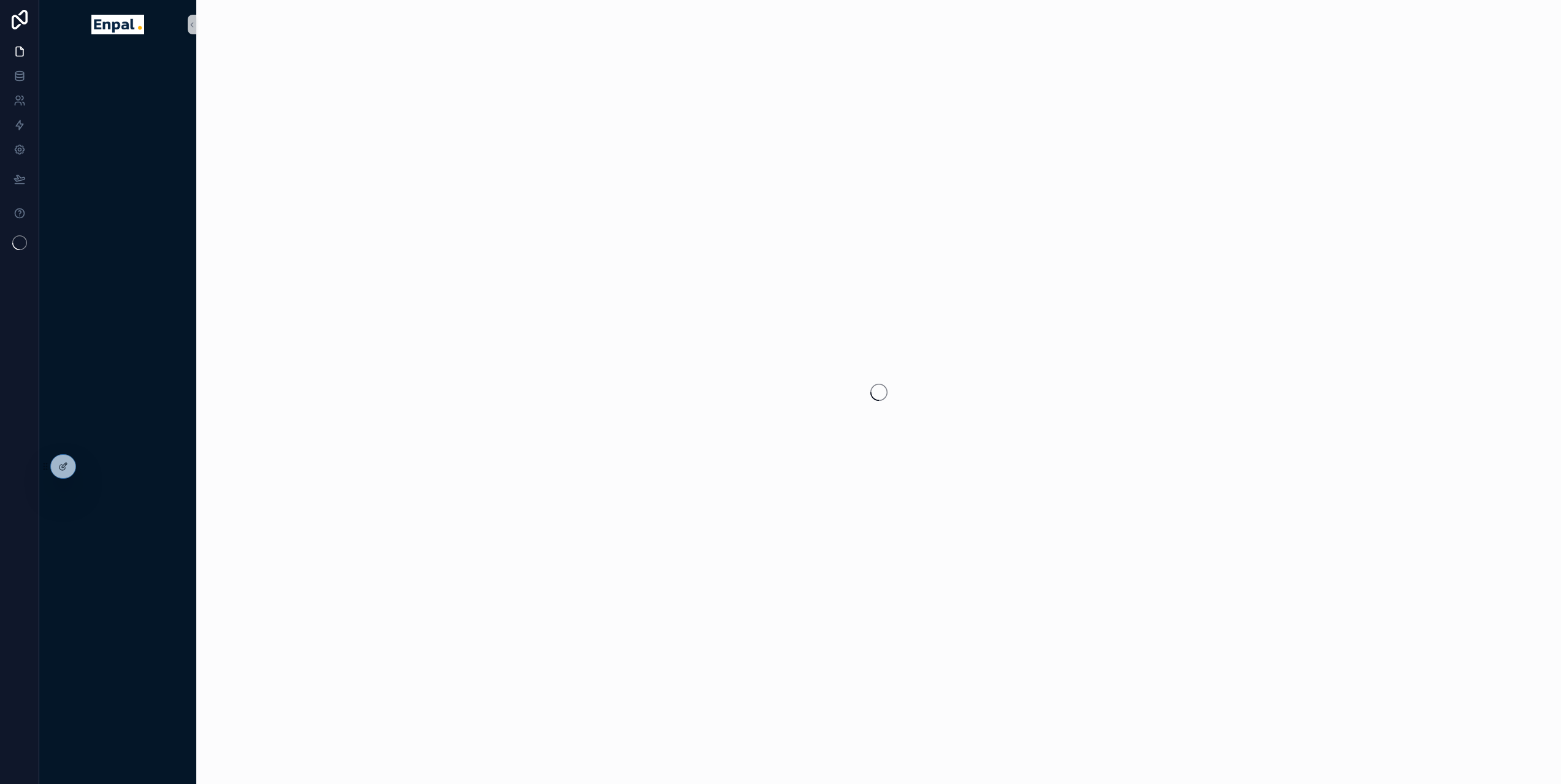 scroll, scrollTop: 0, scrollLeft: 0, axis: both 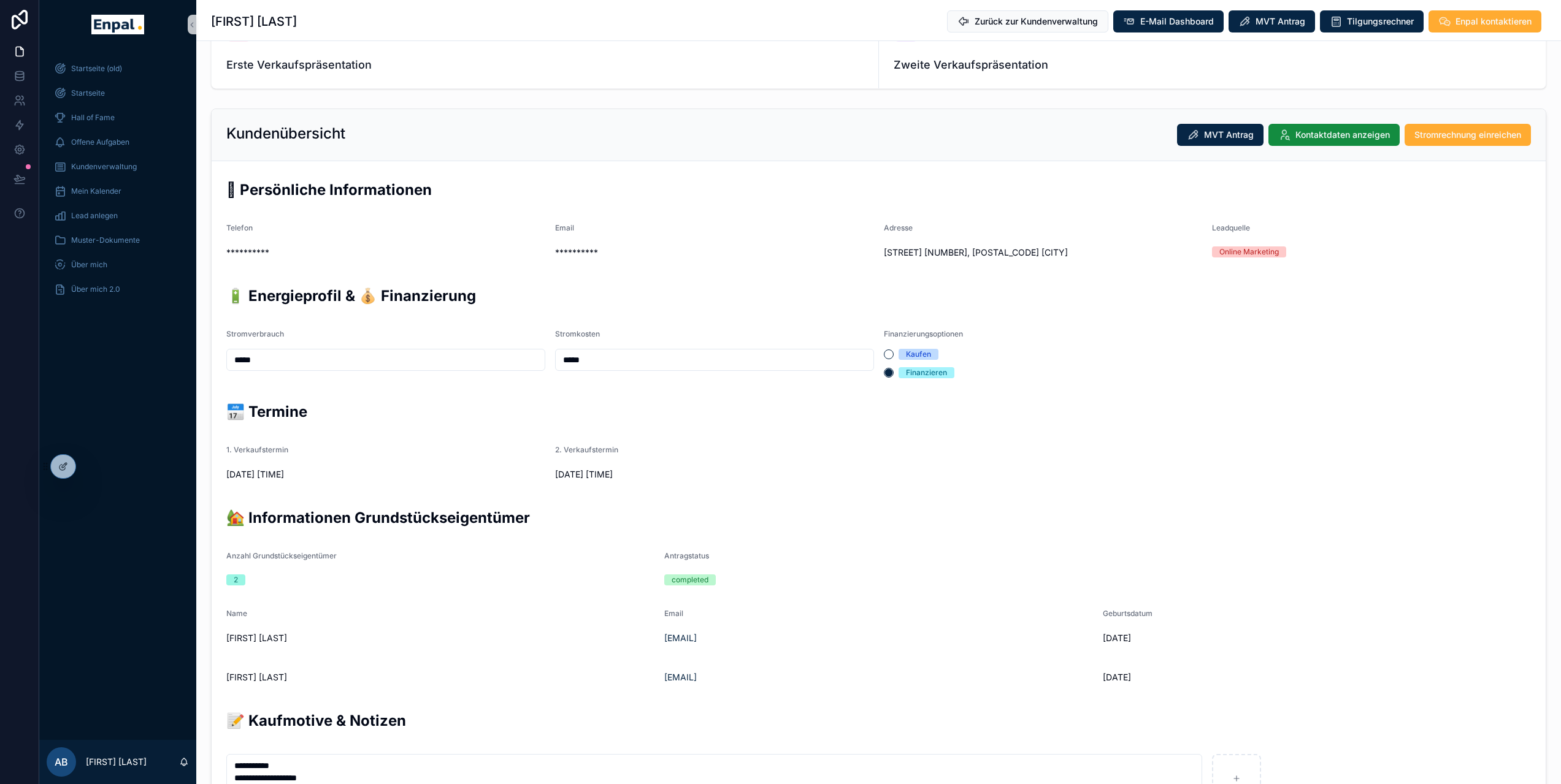 drag, startPoint x: 303, startPoint y: 473, endPoint x: 212, endPoint y: 476, distance: 91.04944 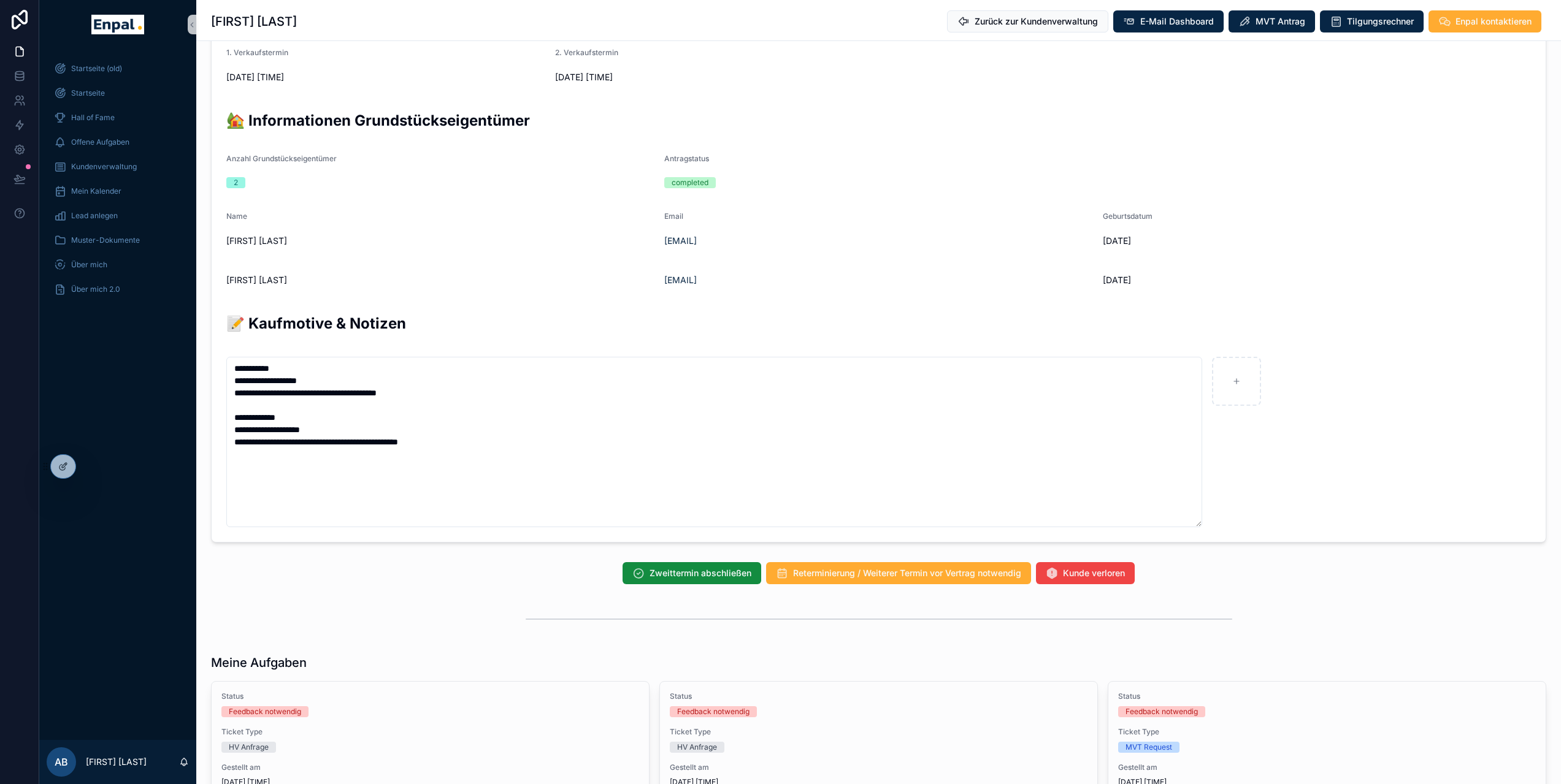 scroll, scrollTop: 664, scrollLeft: 0, axis: vertical 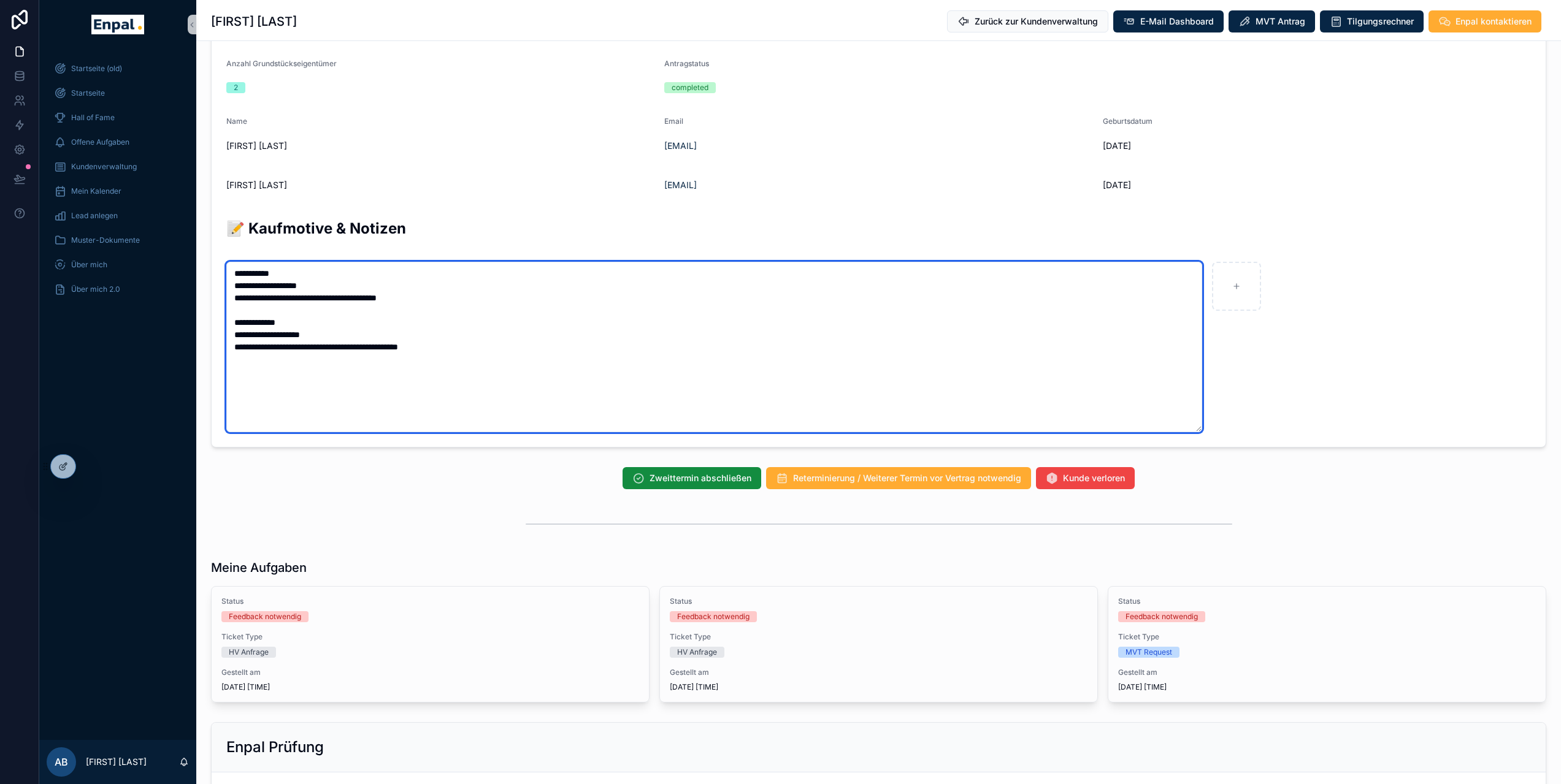 click on "**********" at bounding box center (714, 347) 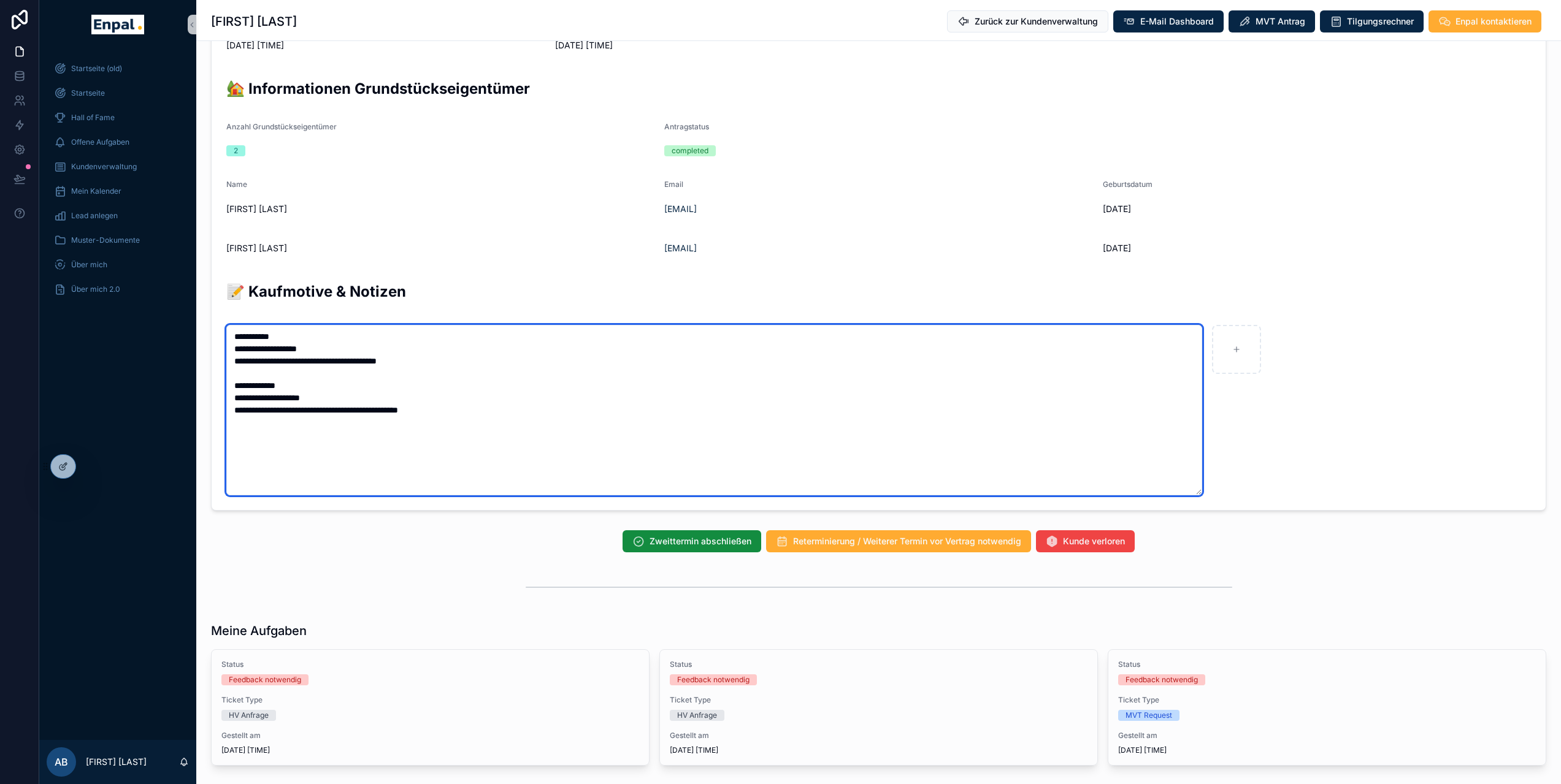 scroll, scrollTop: 523, scrollLeft: 0, axis: vertical 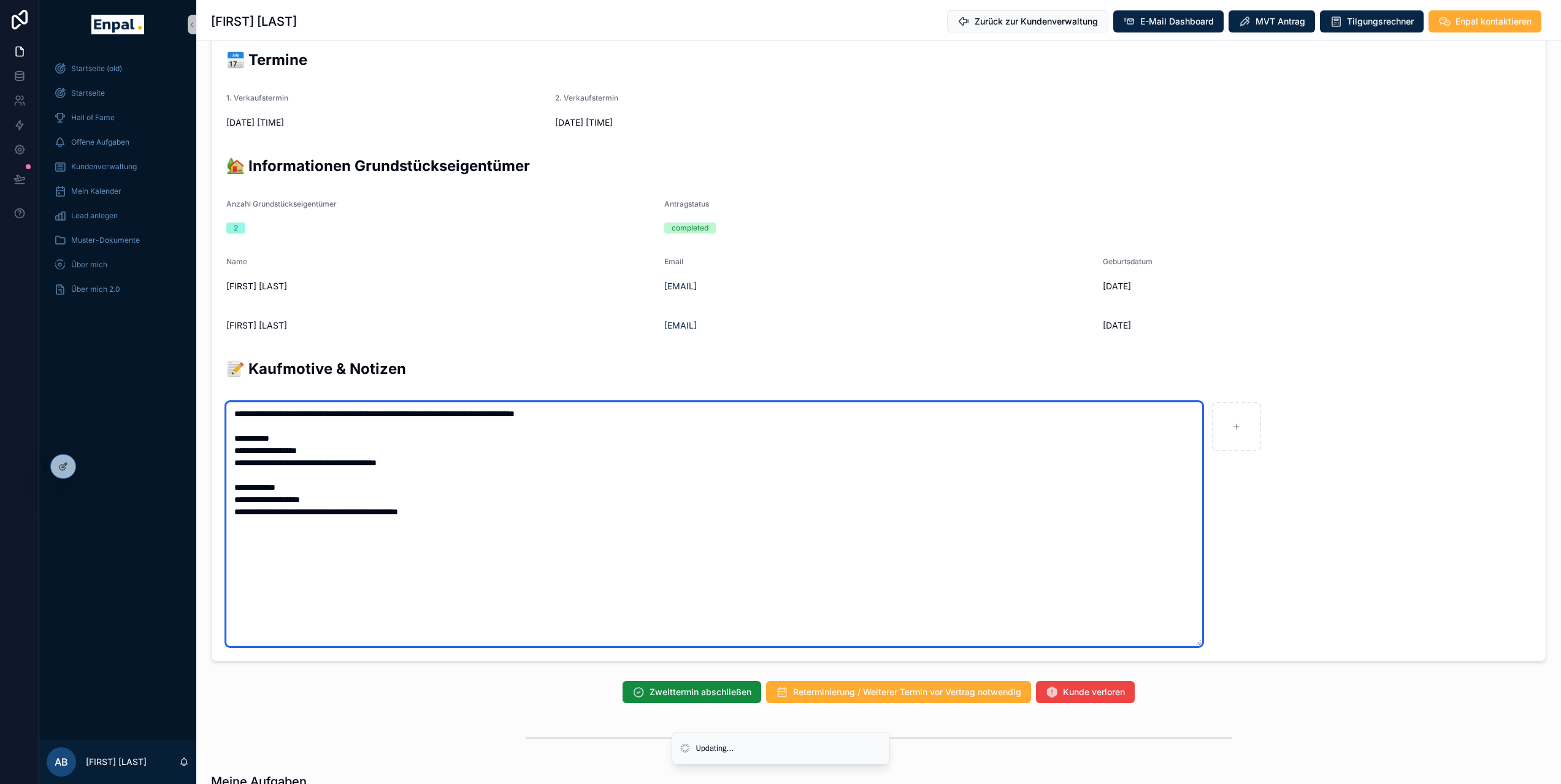 drag, startPoint x: 631, startPoint y: 421, endPoint x: 220, endPoint y: 413, distance: 411.07785 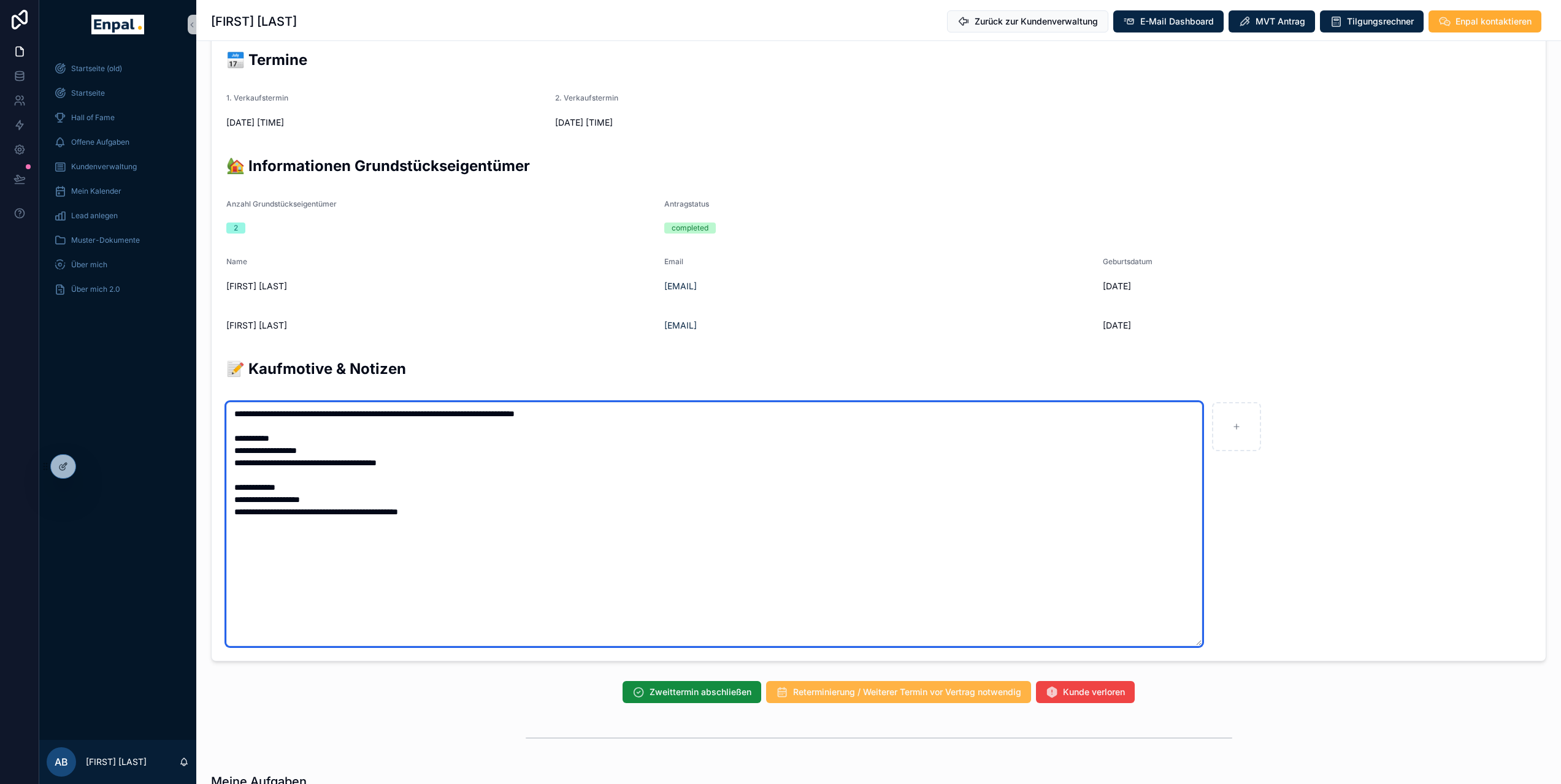 type on "**********" 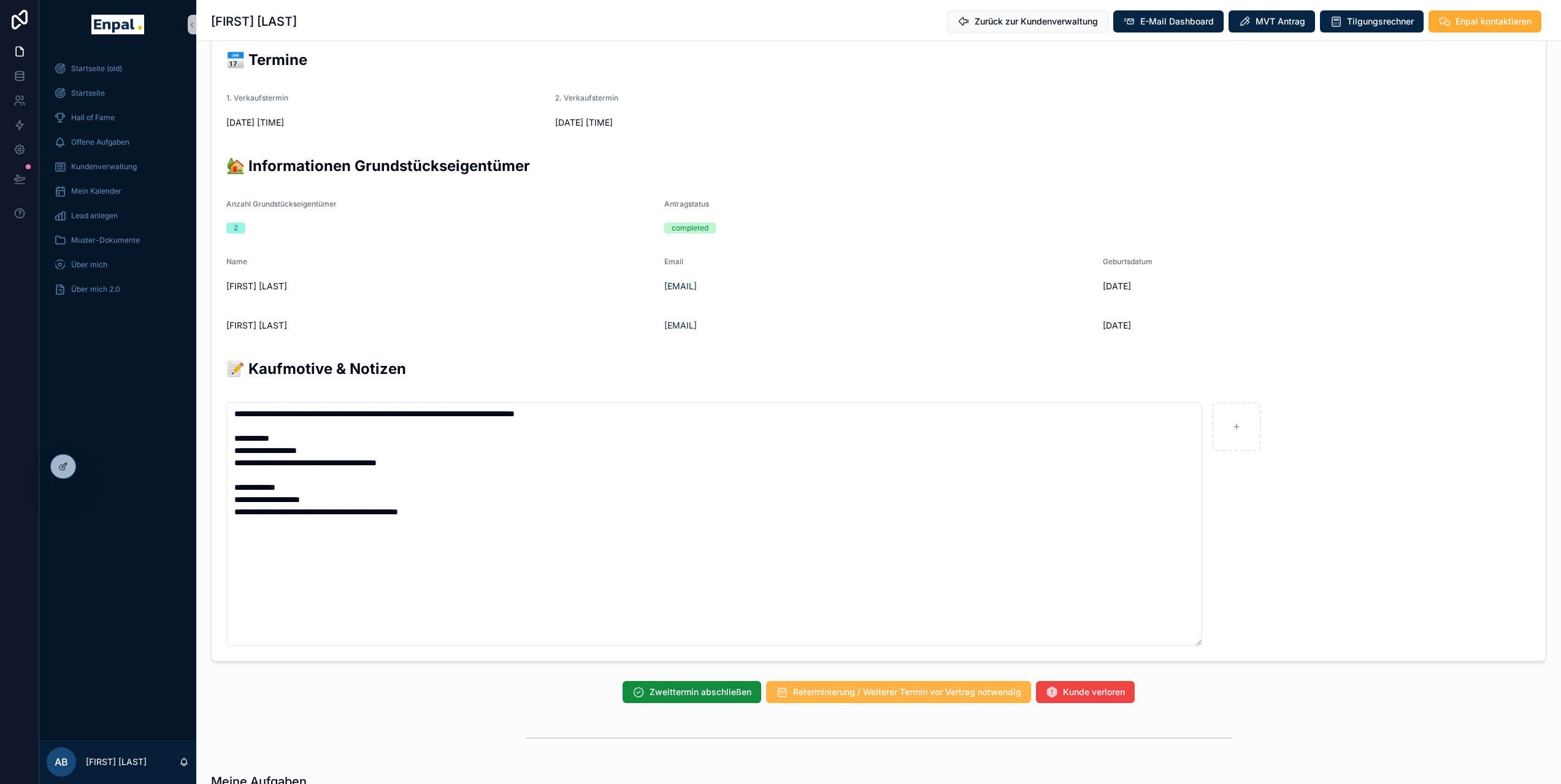 click on "Reterminierung / Weiterer Termin vor Vertrag notwendig" at bounding box center (907, 692) 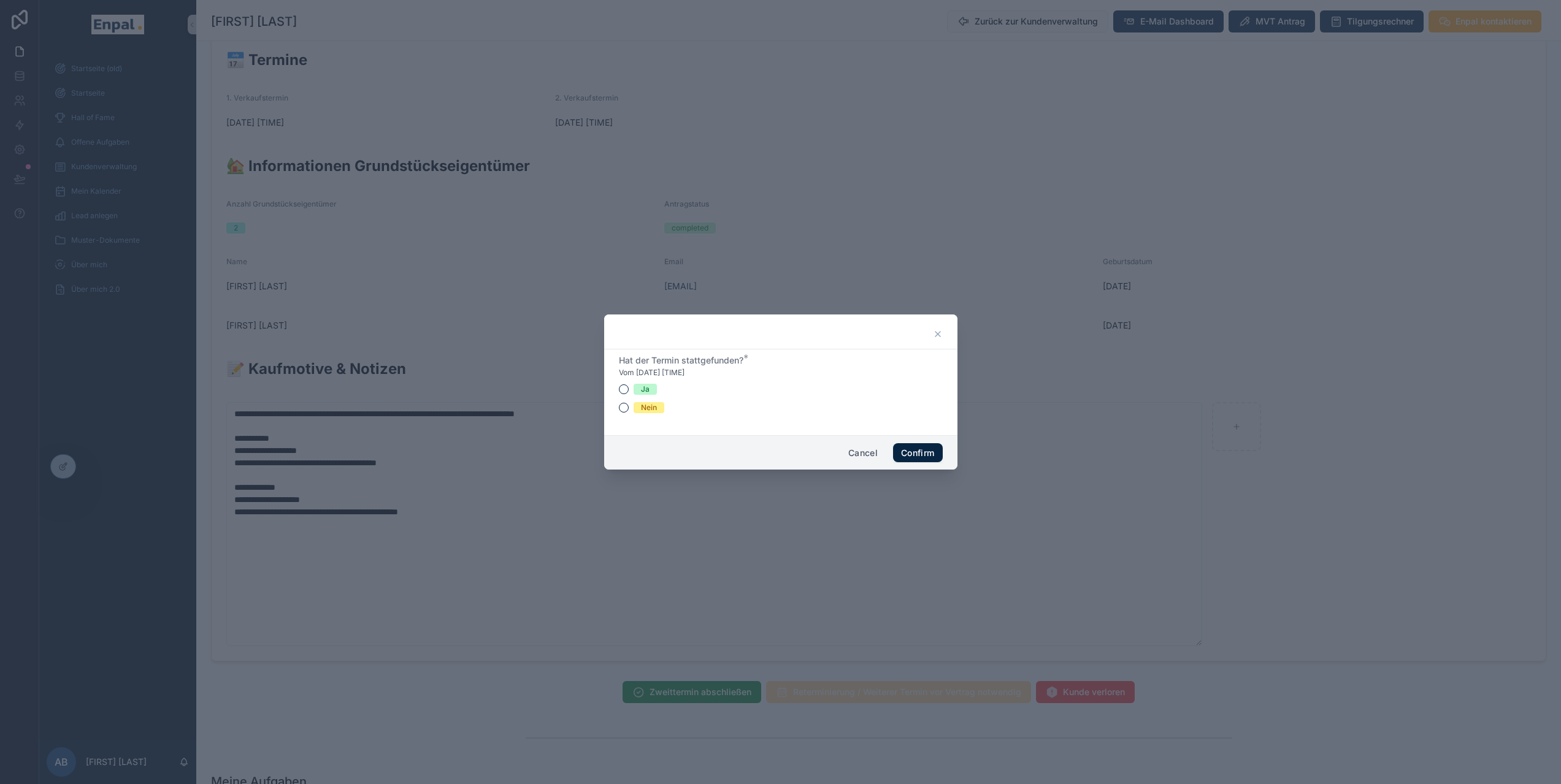 click on "Hat der Termin stattgefunden? * Vom 8/14/2025 4:30 PM Ja Nein" at bounding box center (781, 390) 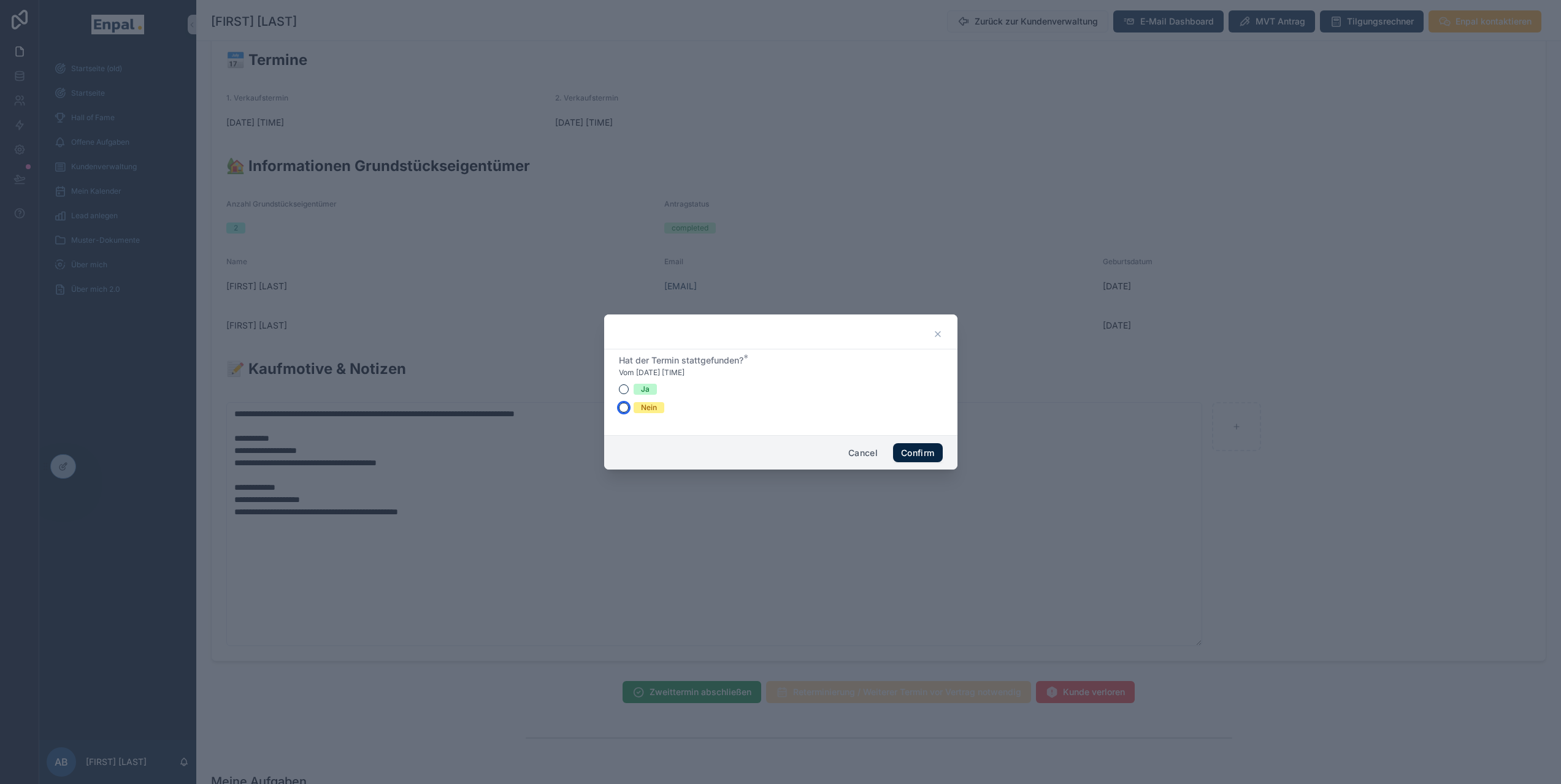 click on "Nein" at bounding box center (624, 408) 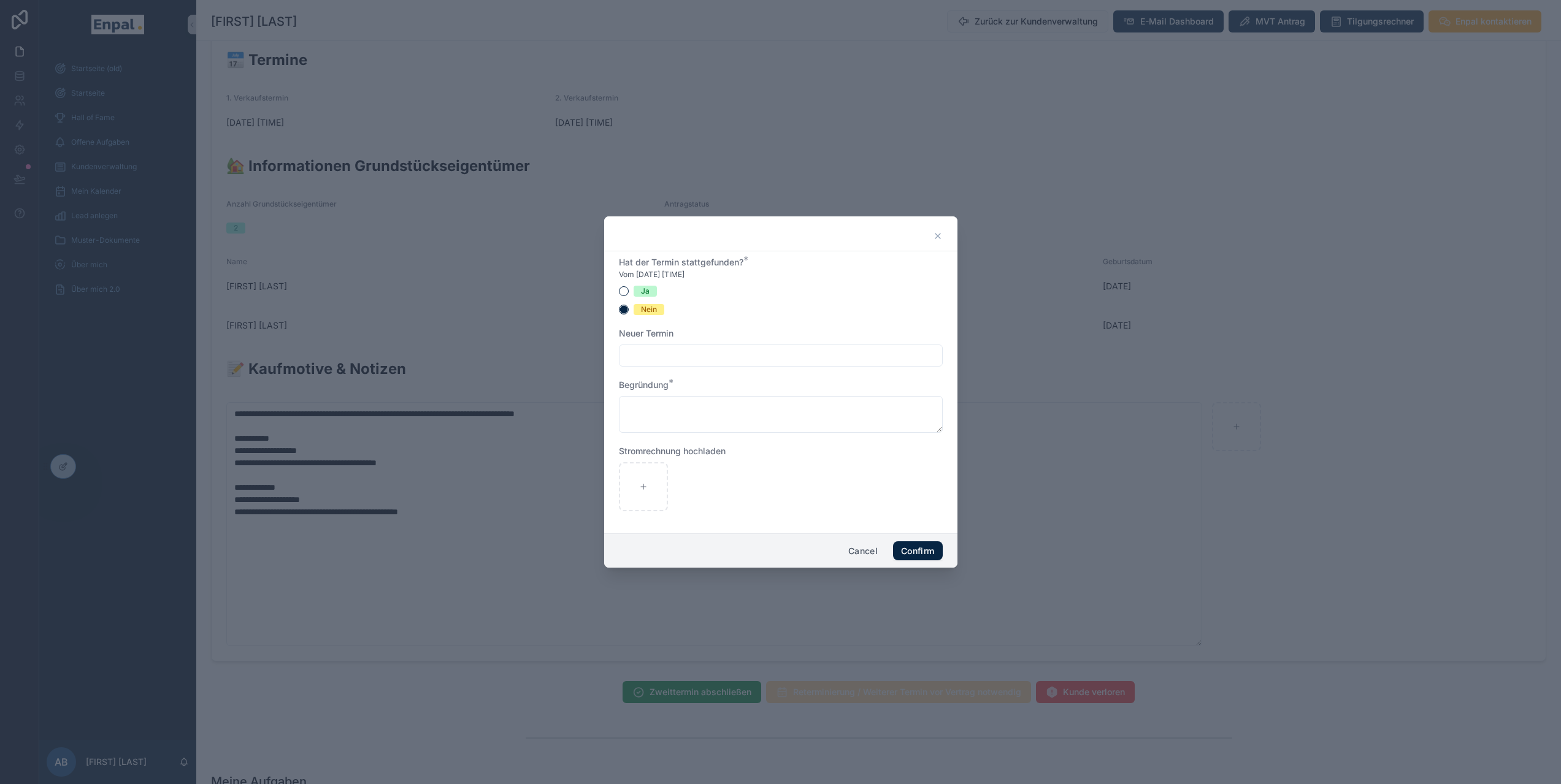 click at bounding box center [781, 356] 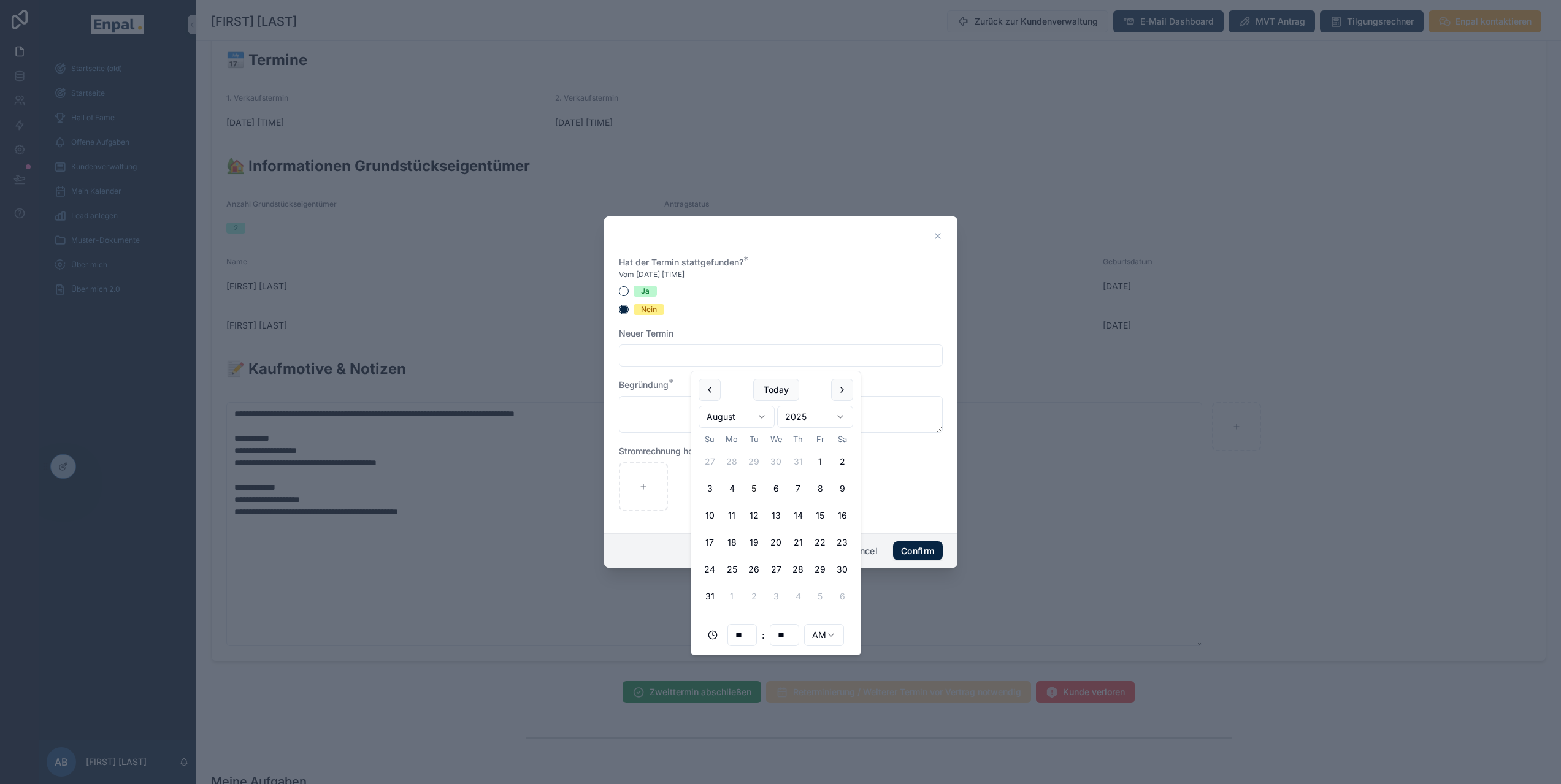 click on "5" at bounding box center (754, 489) 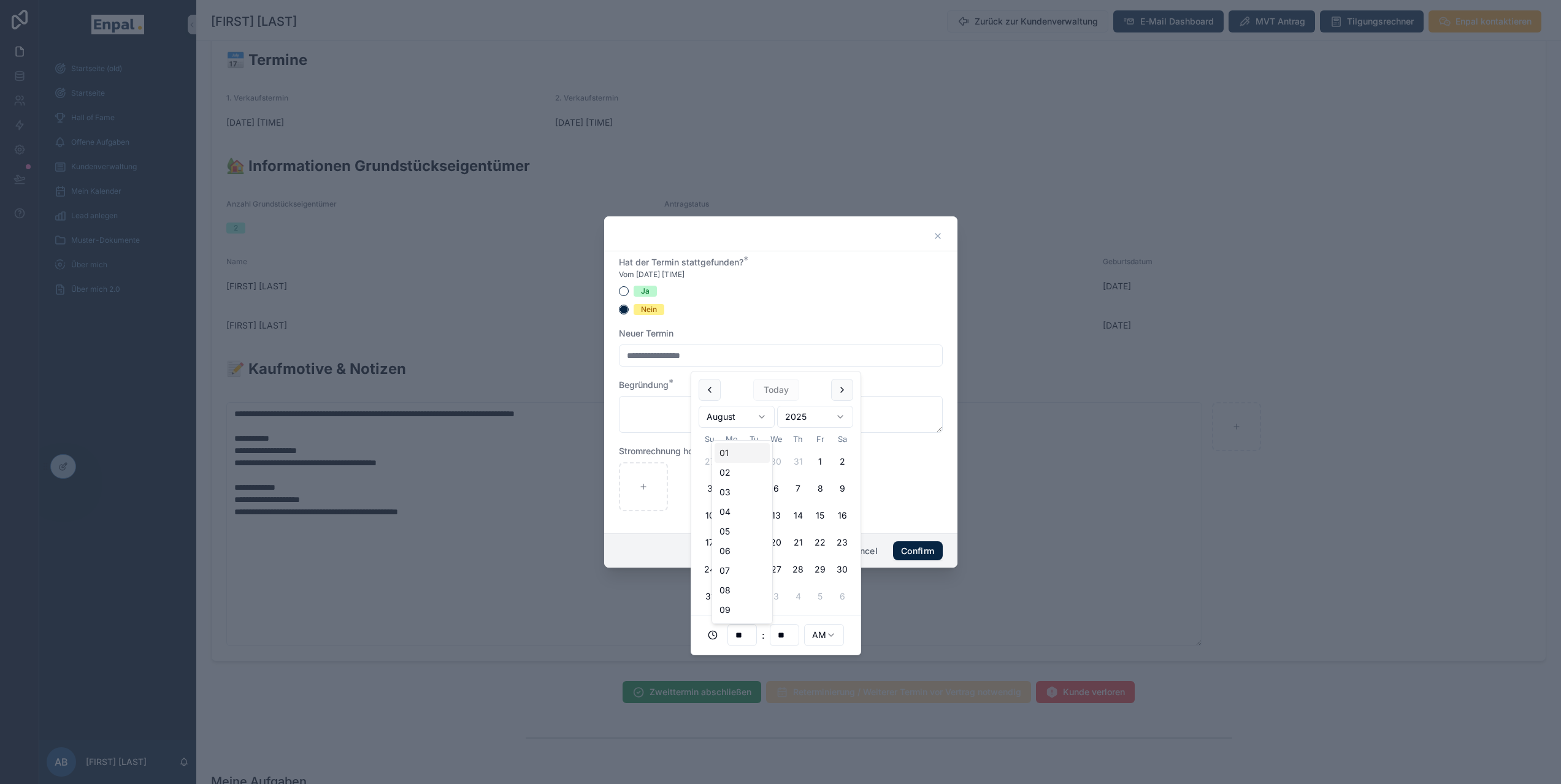 click on "**" at bounding box center [742, 635] 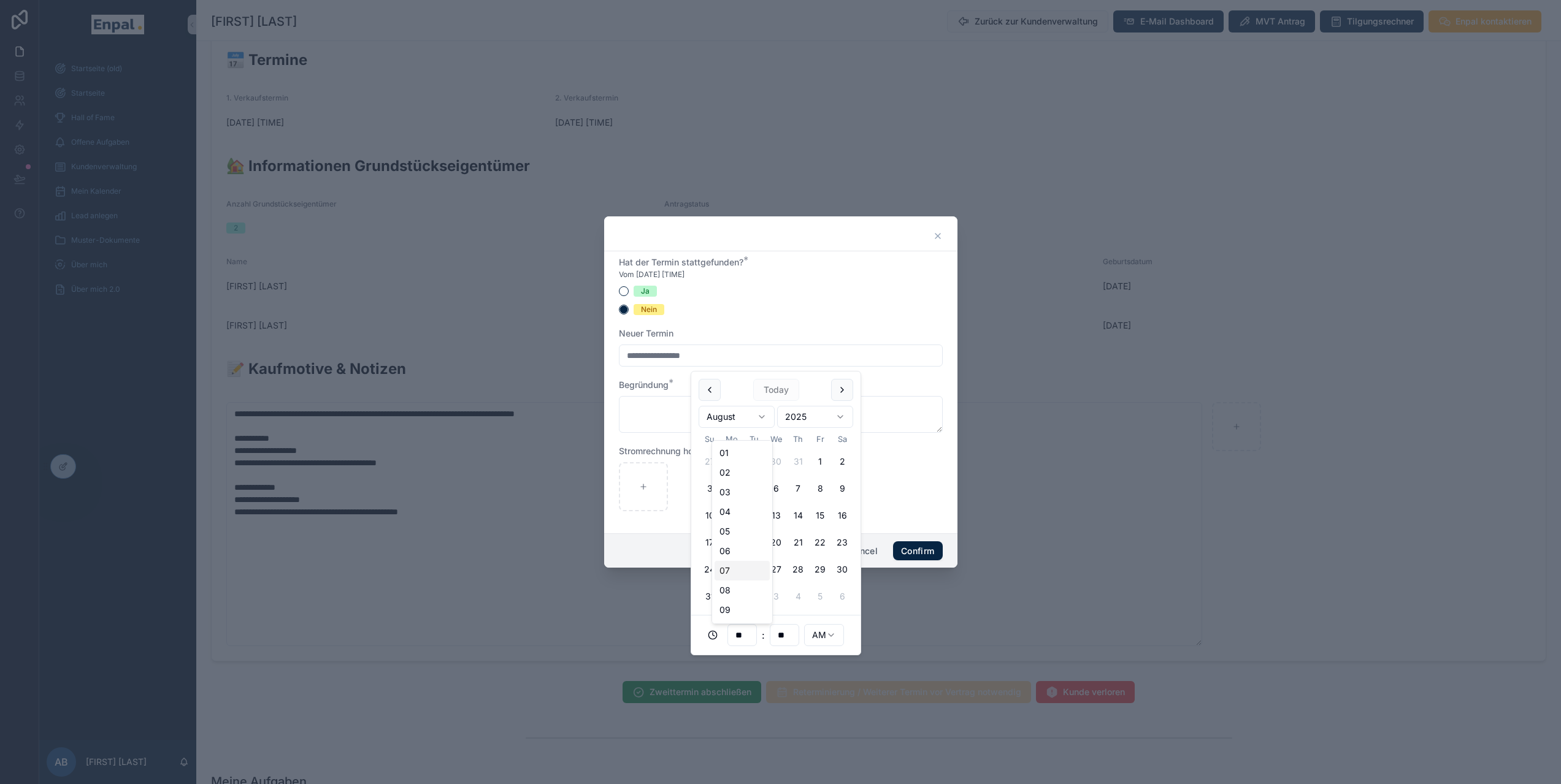 scroll, scrollTop: 58, scrollLeft: 0, axis: vertical 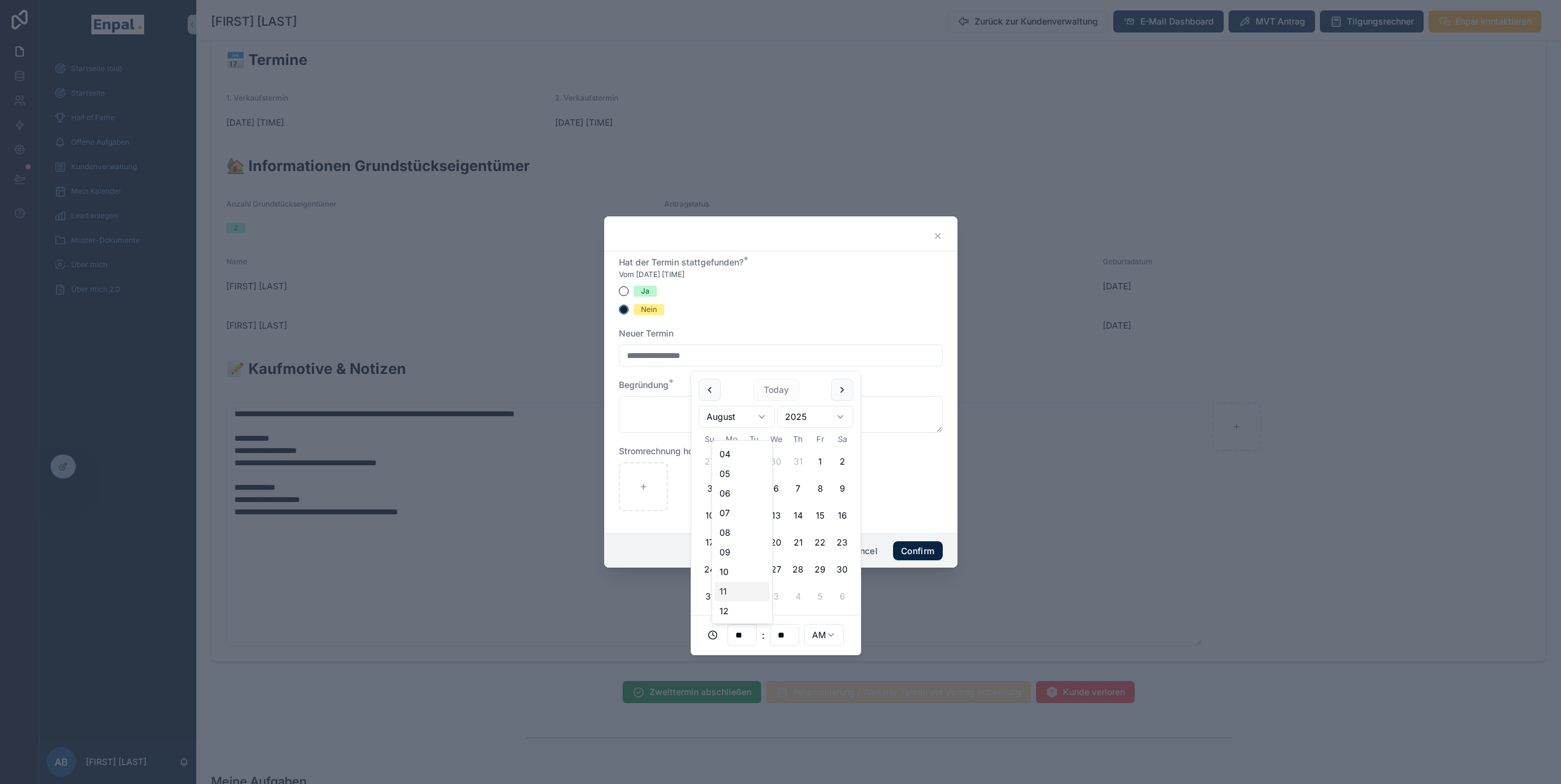 click on "11" at bounding box center (742, 592) 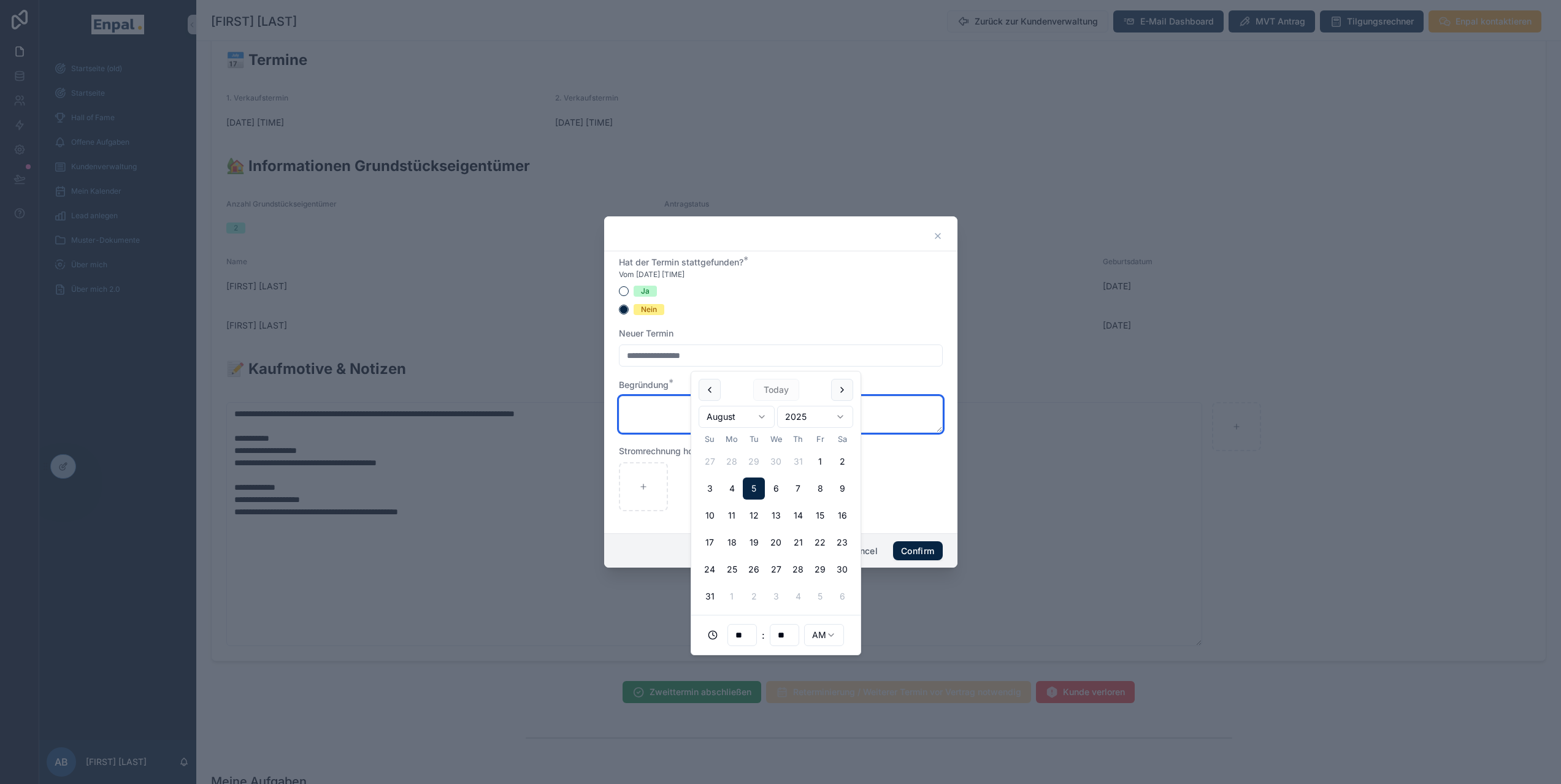 click at bounding box center (781, 414) 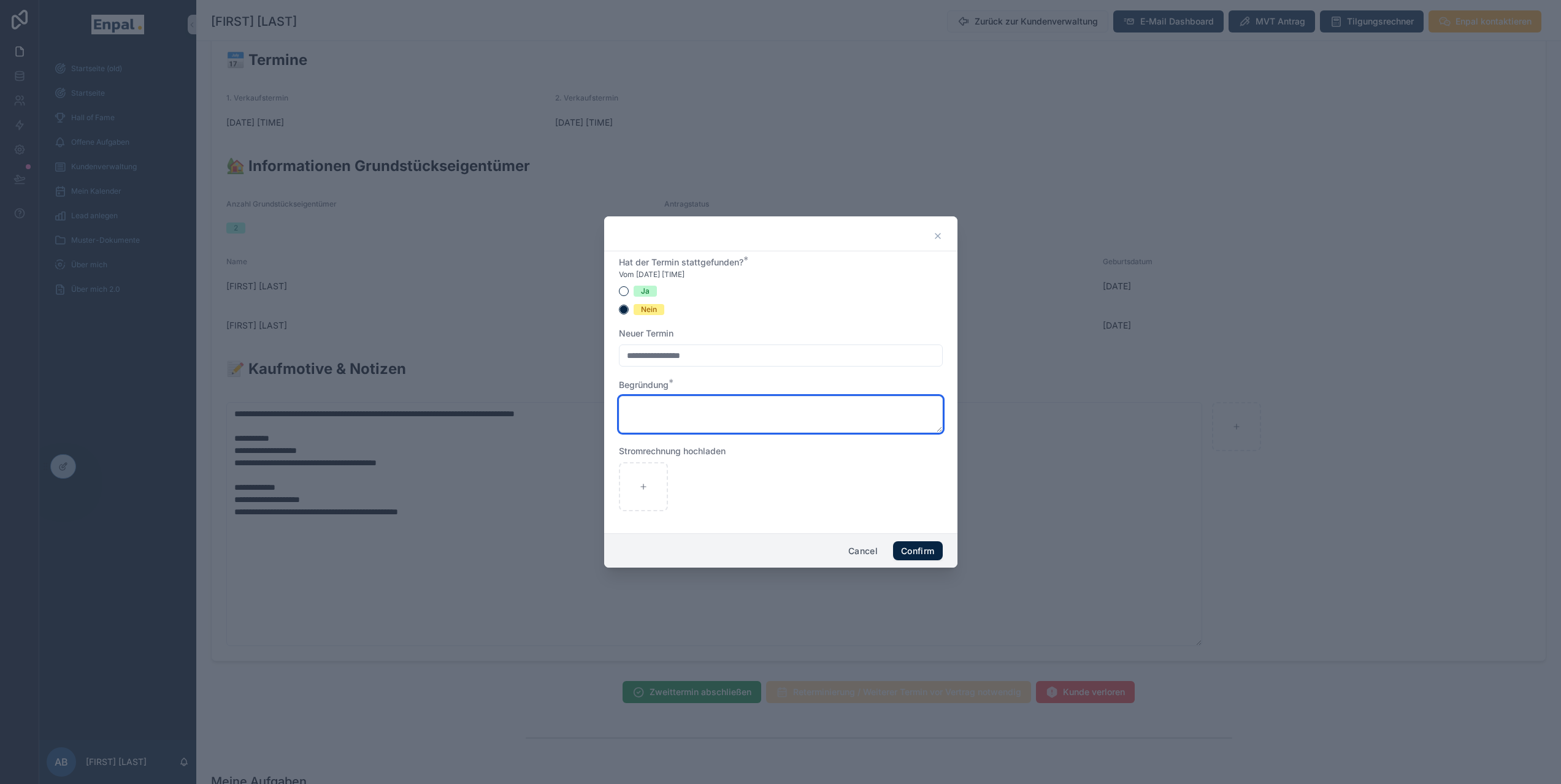 paste on "**********" 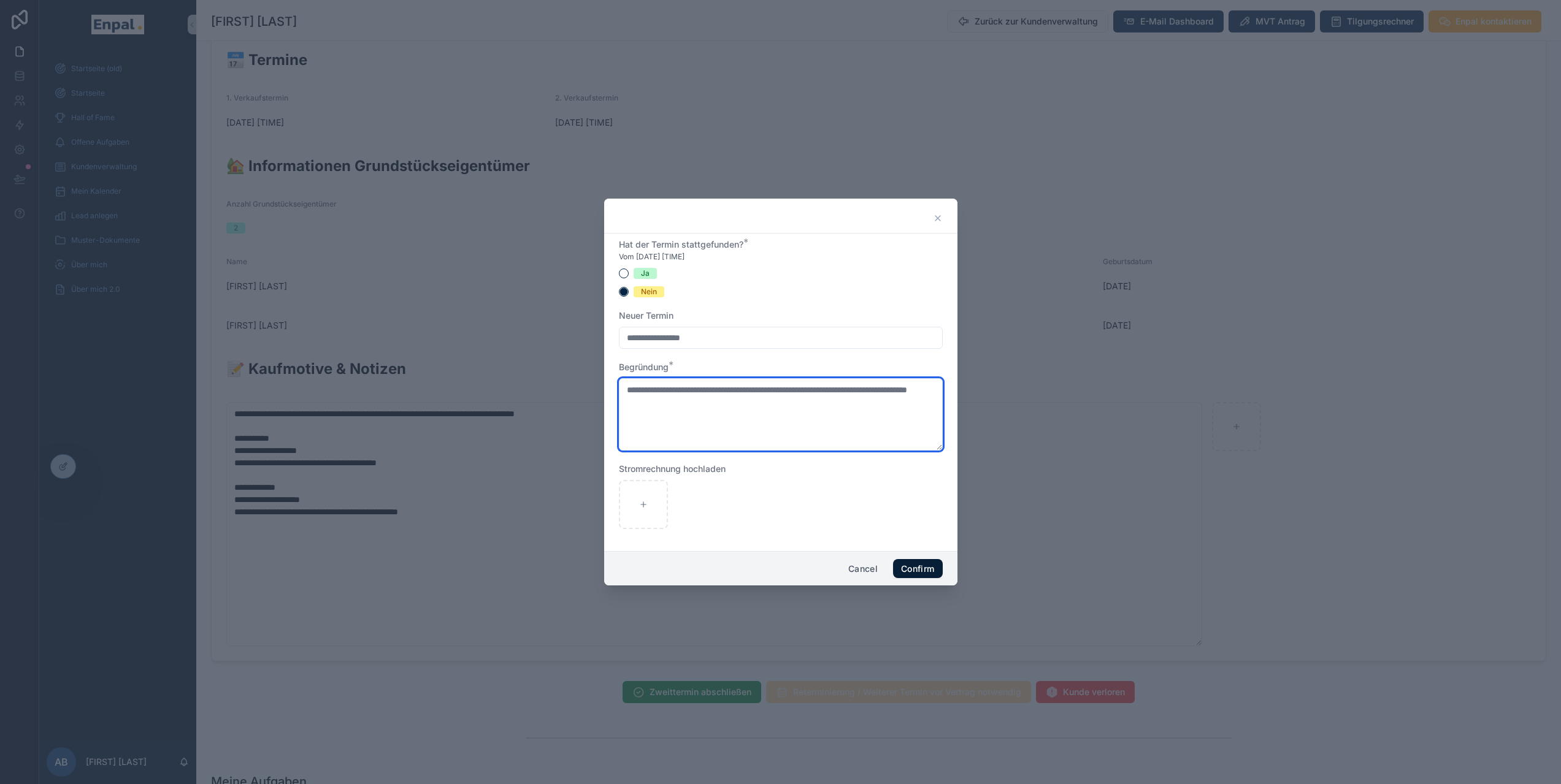 type on "**********" 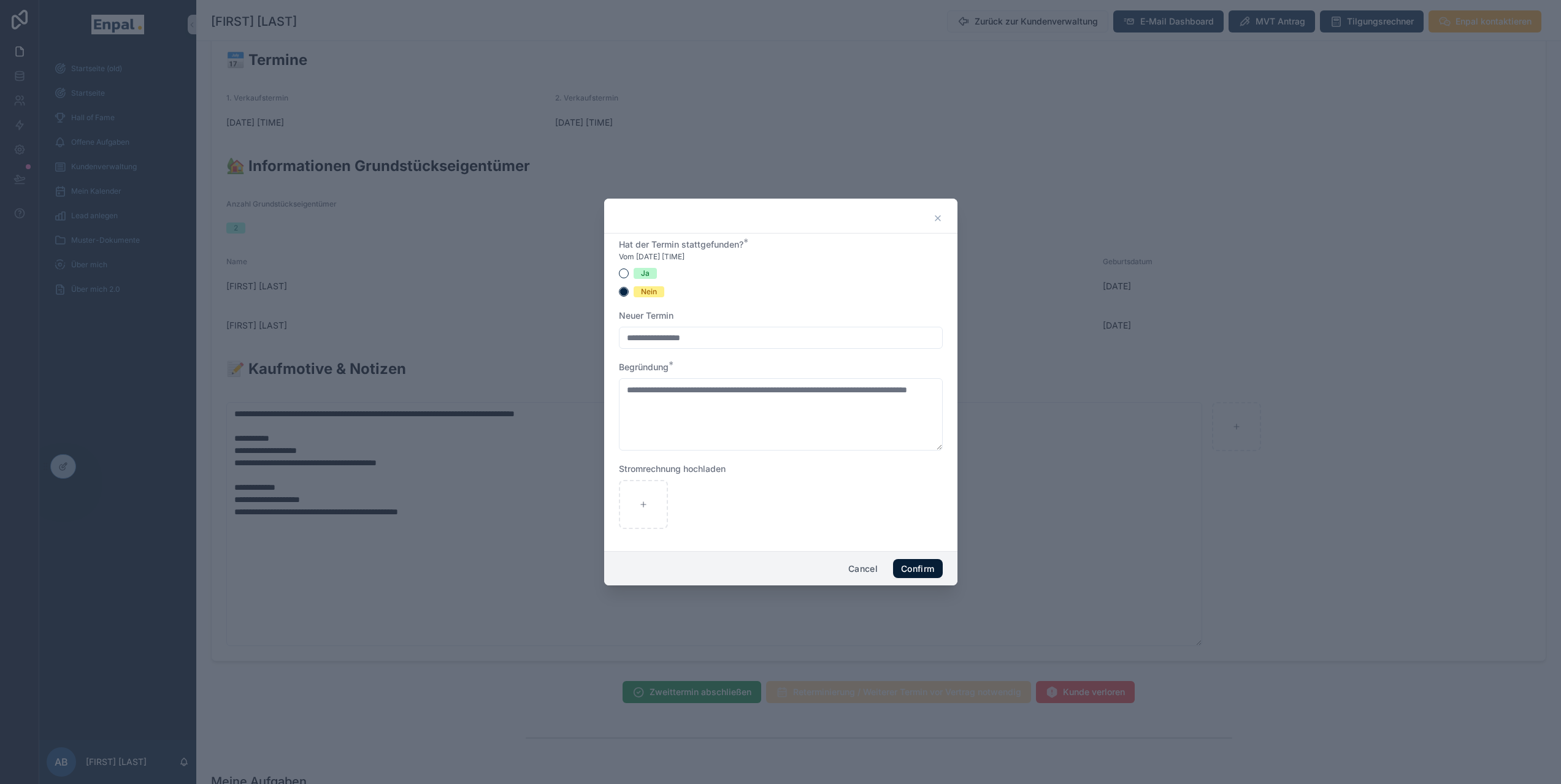 click on "Confirm" at bounding box center (918, 569) 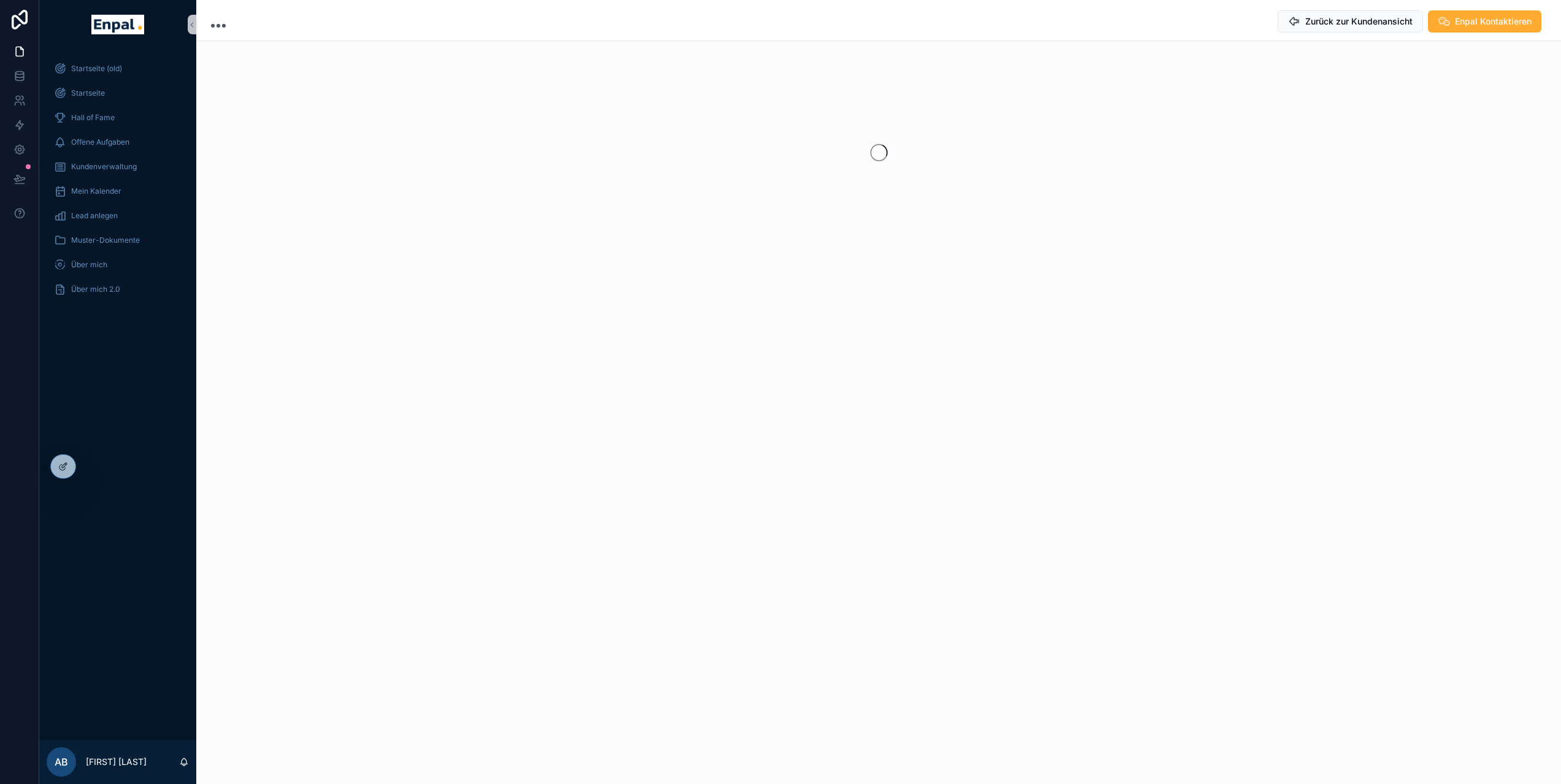 scroll, scrollTop: 0, scrollLeft: 0, axis: both 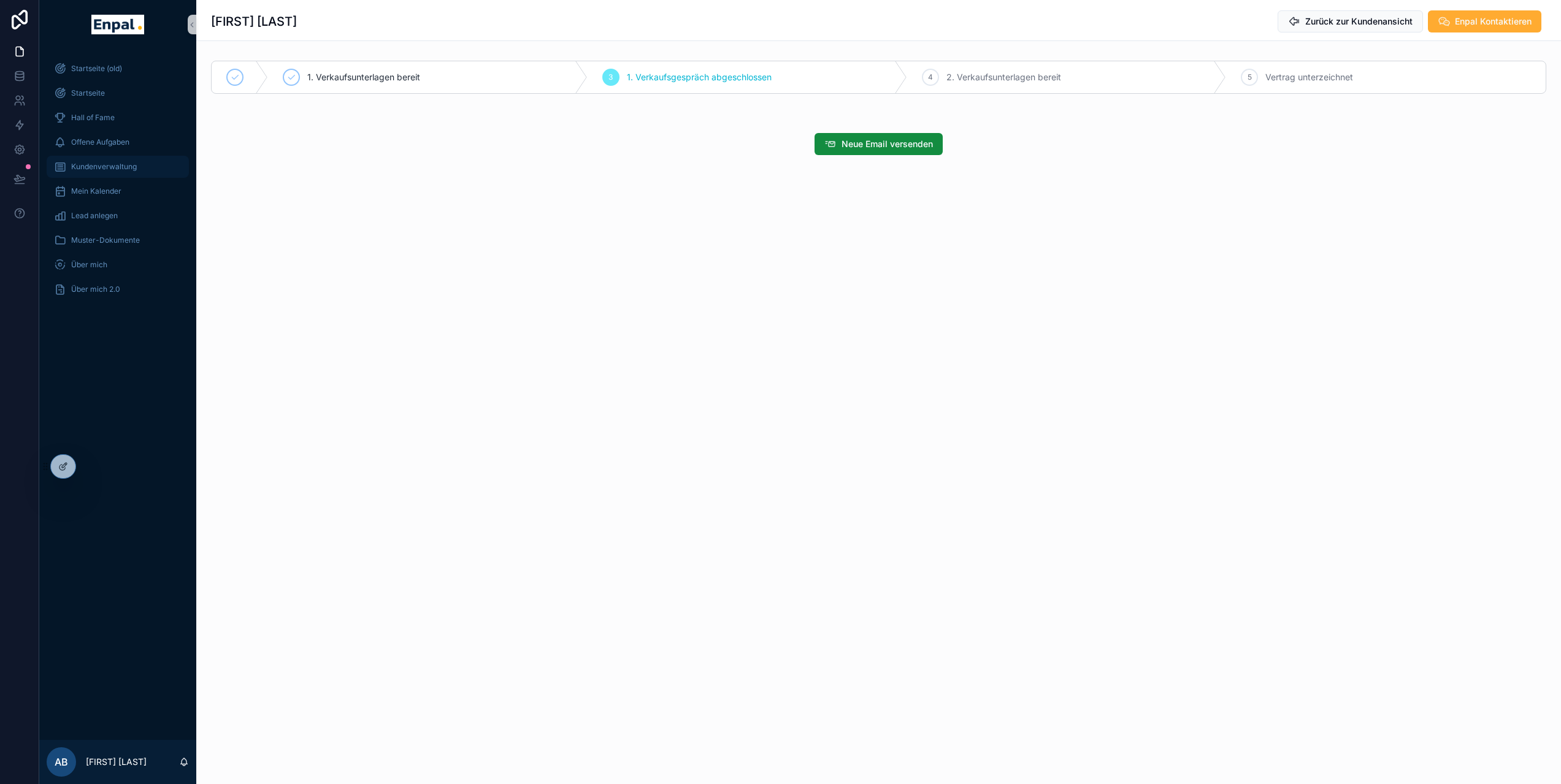click on "Kundenverwaltung" at bounding box center [104, 167] 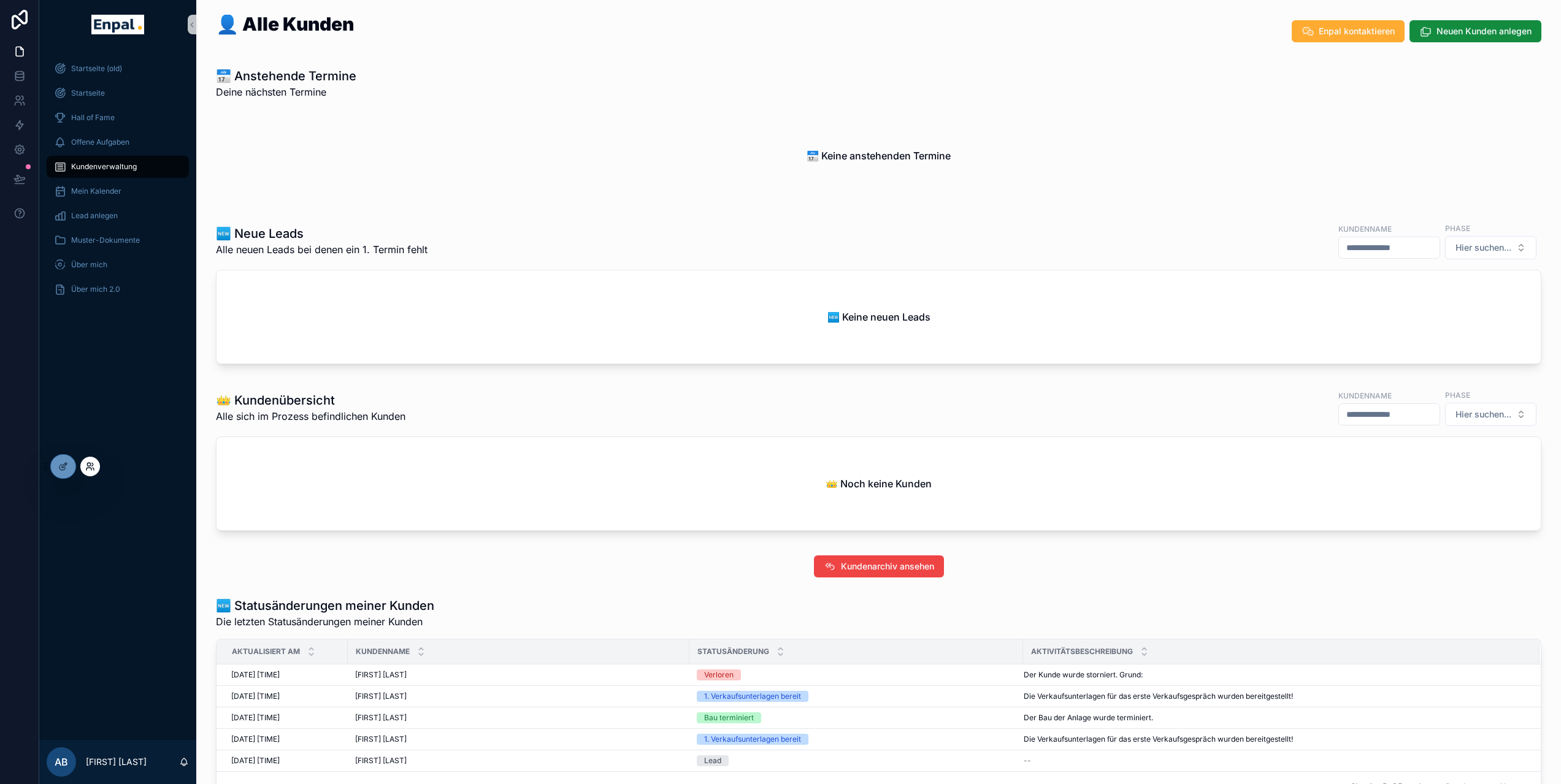 click 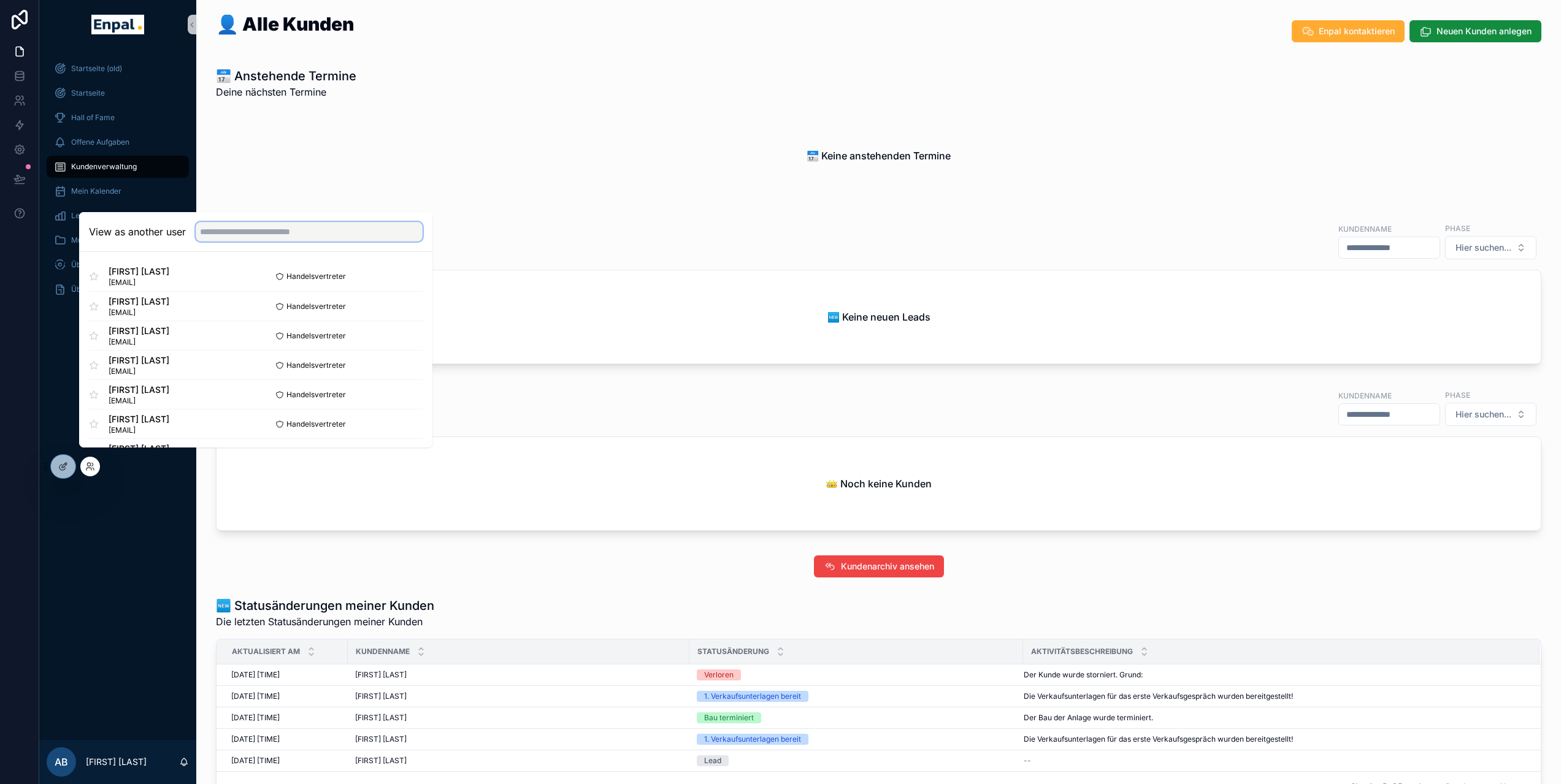 click at bounding box center (309, 232) 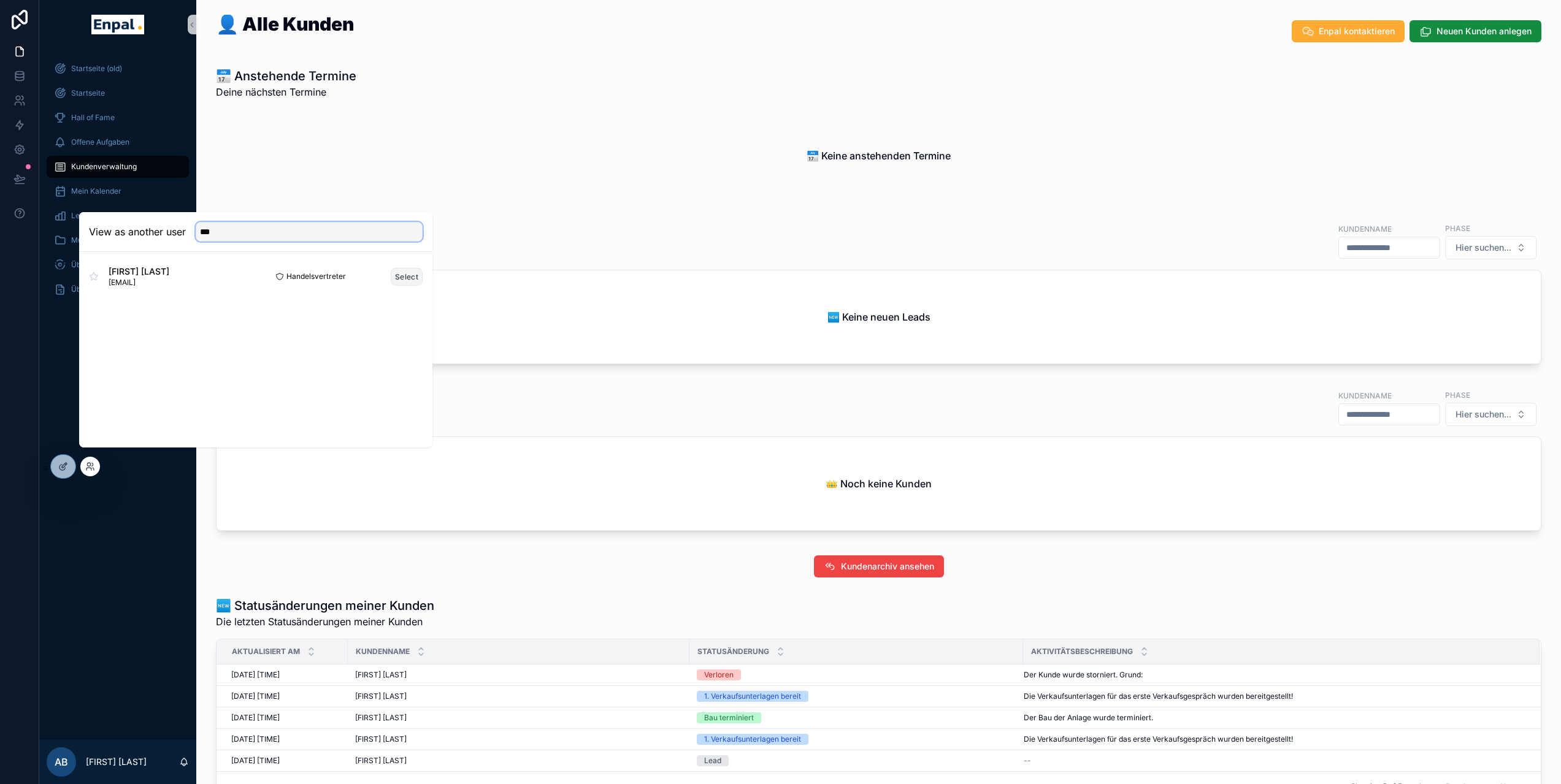 type on "***" 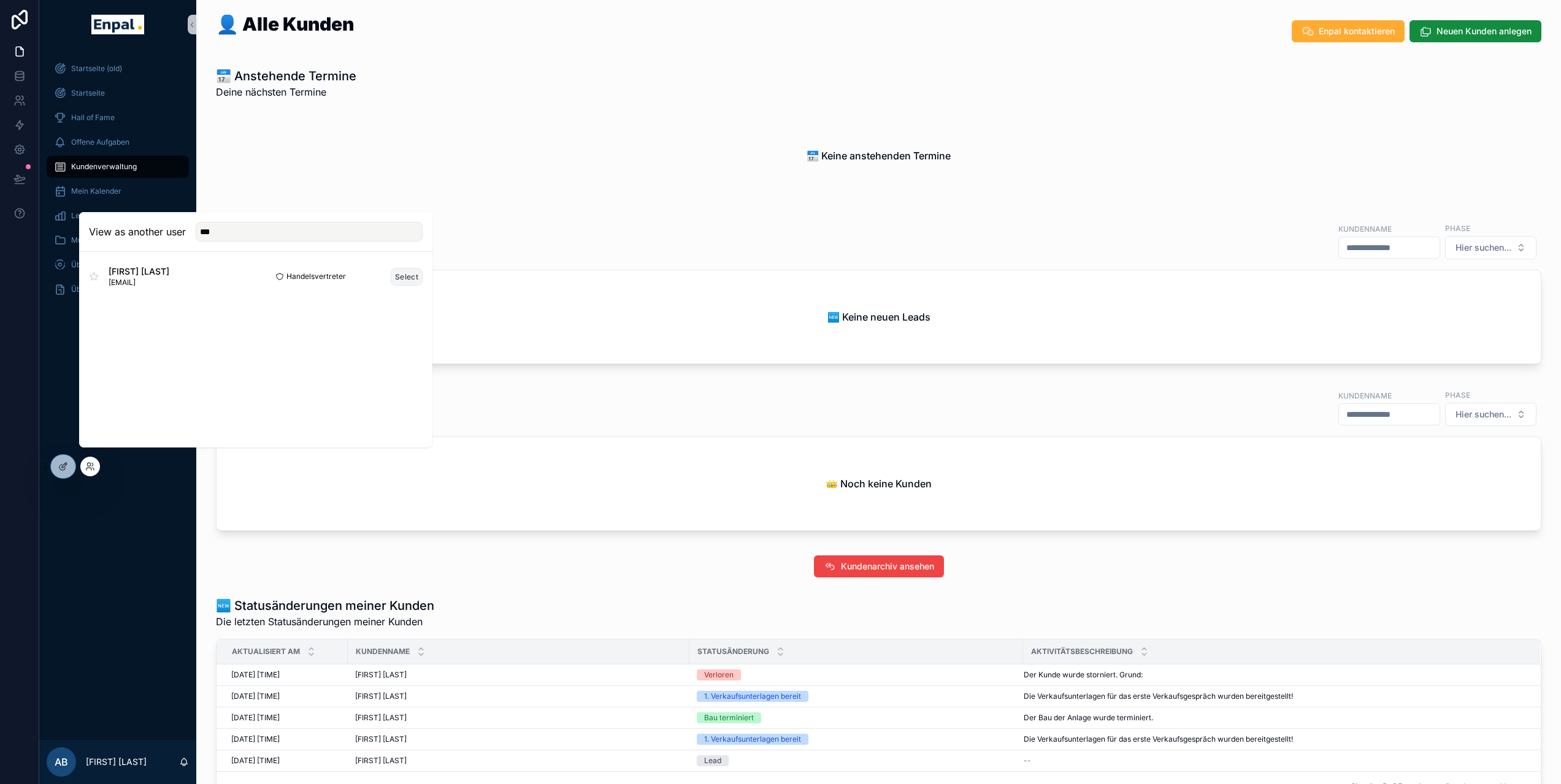 click on "Select" at bounding box center (407, 276) 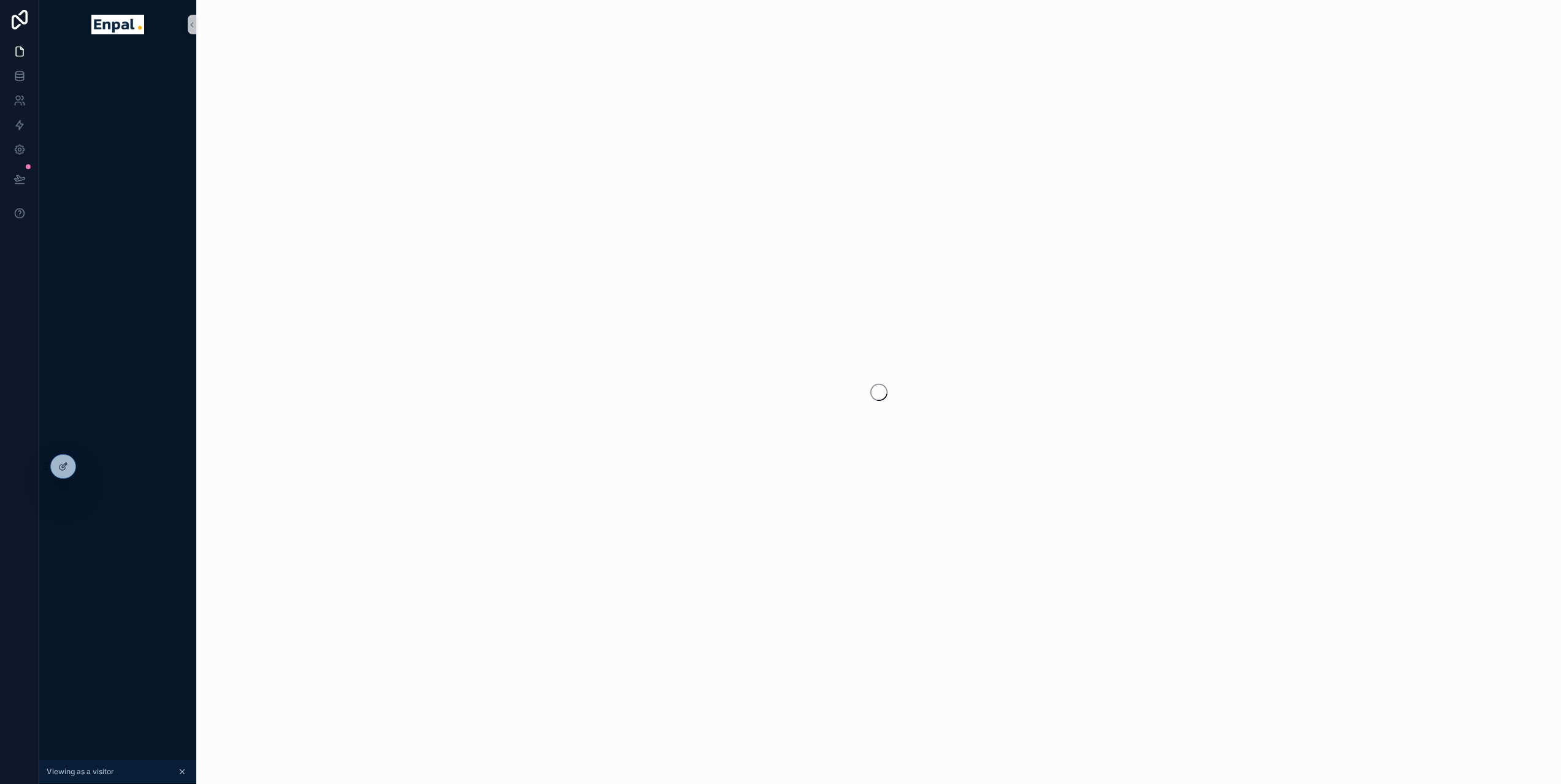 scroll, scrollTop: 0, scrollLeft: 0, axis: both 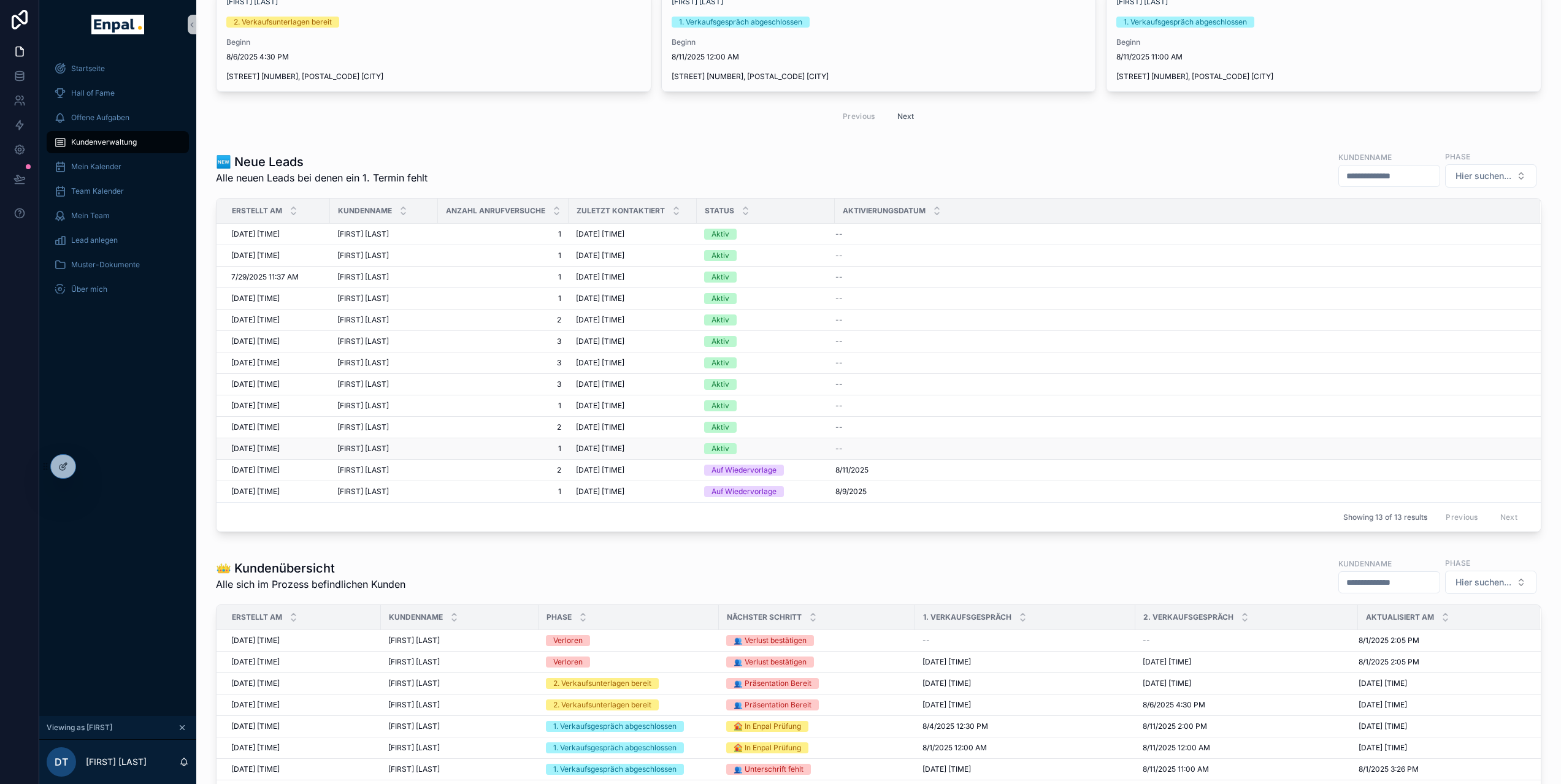 click on "[DATE] [TIME]" at bounding box center (600, 449) 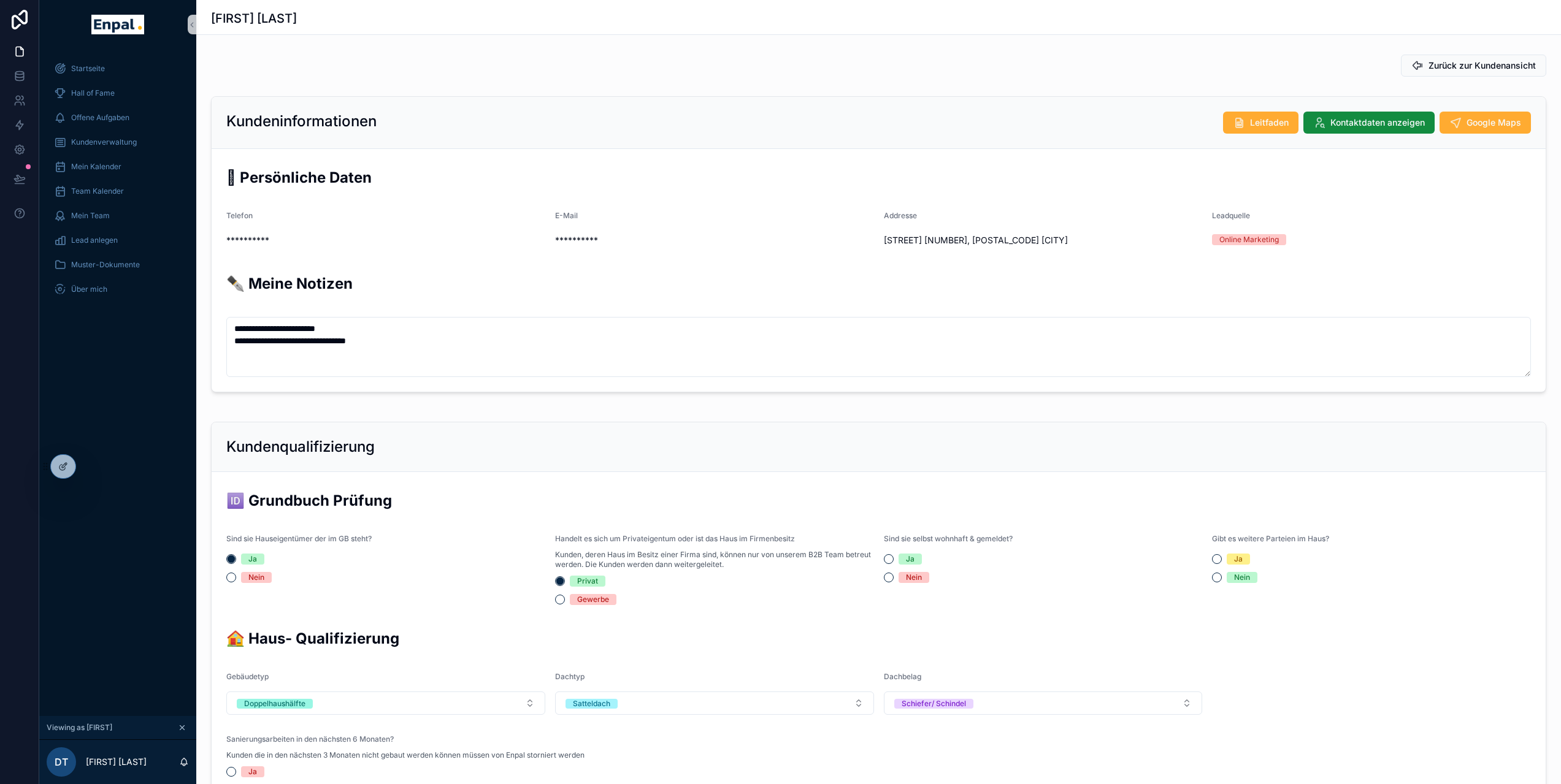 scroll, scrollTop: 272, scrollLeft: 0, axis: vertical 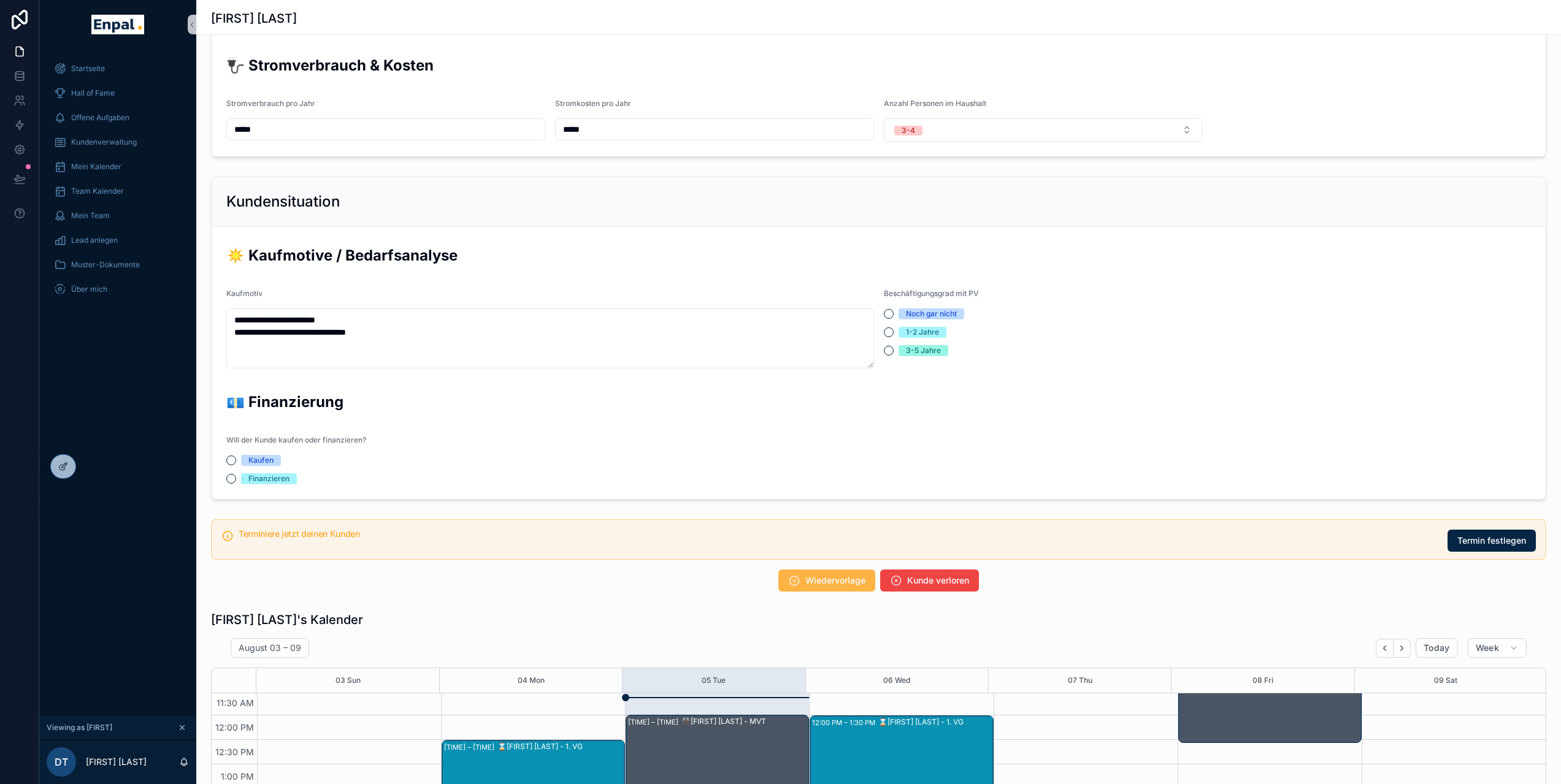 click on "Wiedervorlage" at bounding box center (835, 580) 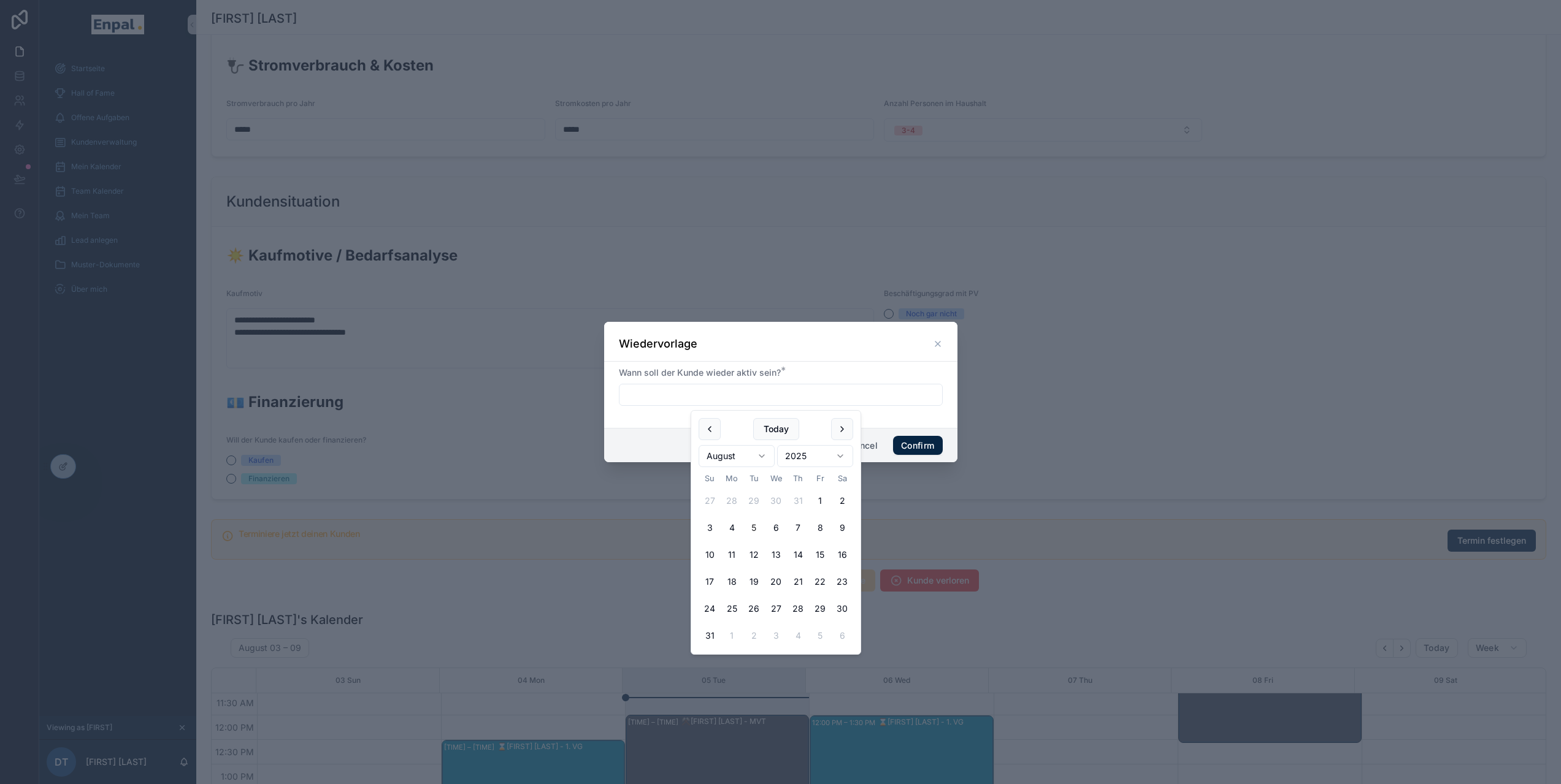 click at bounding box center [781, 395] 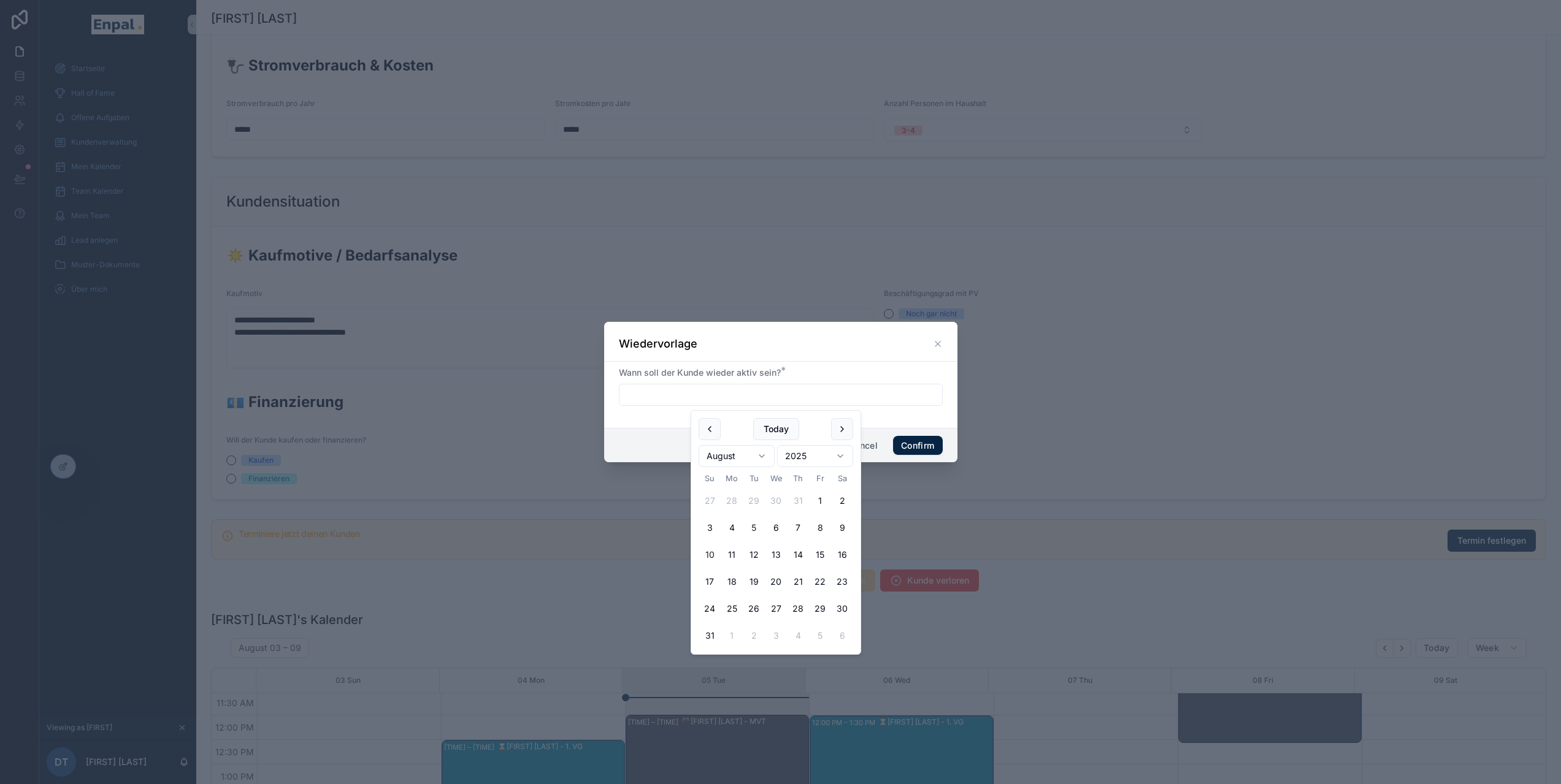 click on "10" at bounding box center [710, 555] 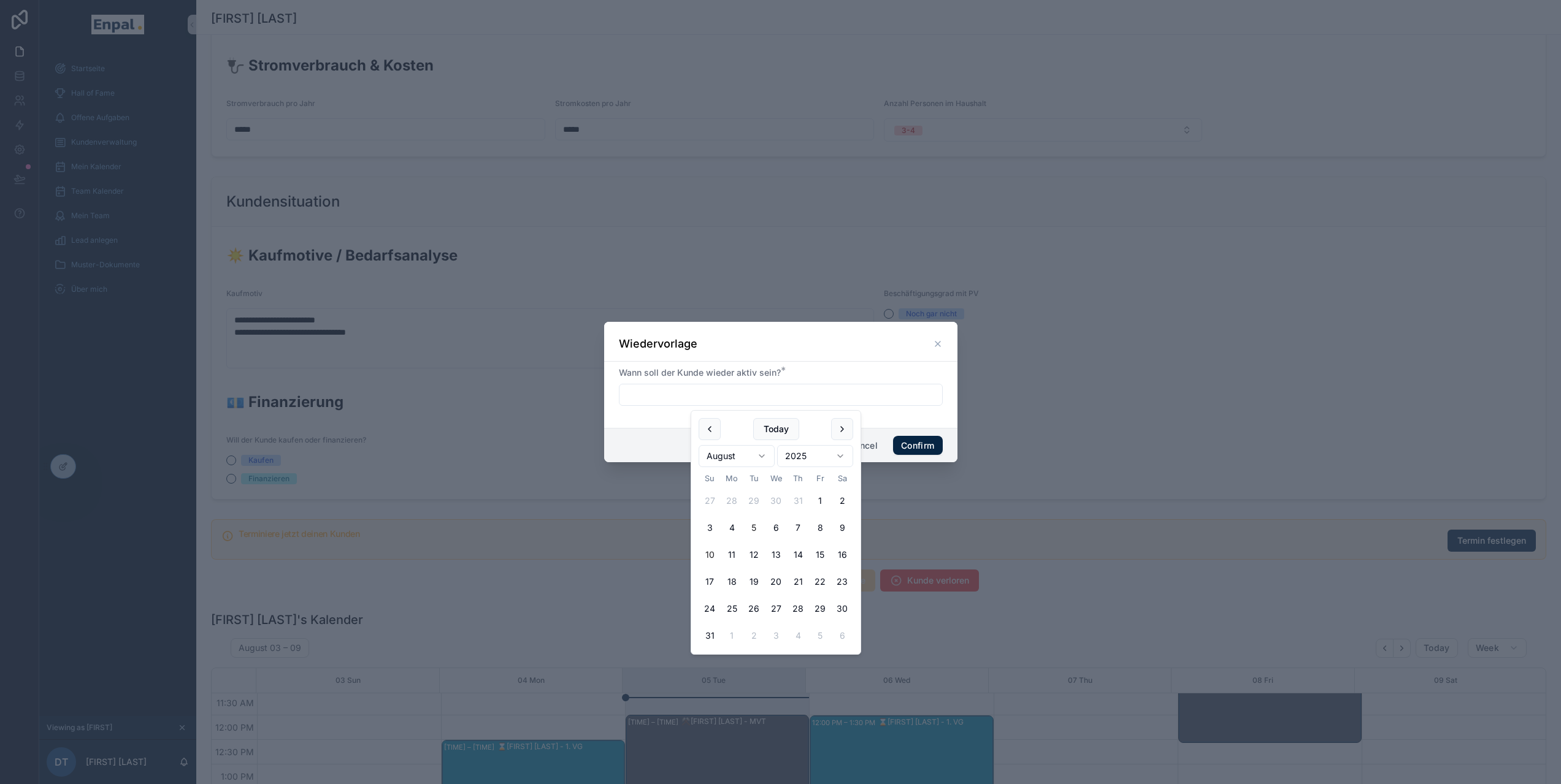 type on "*********" 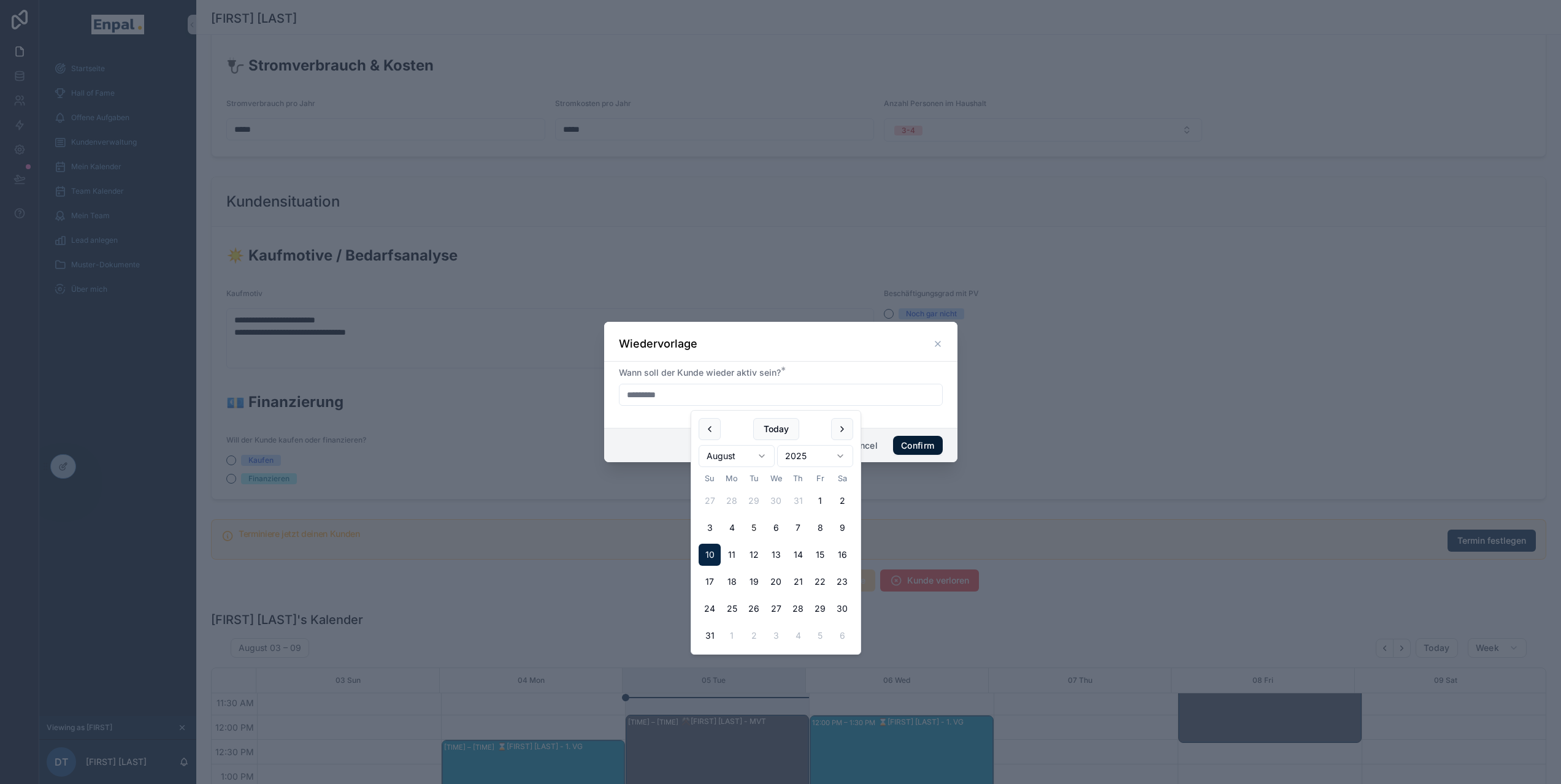 click on "Confirm" at bounding box center [918, 446] 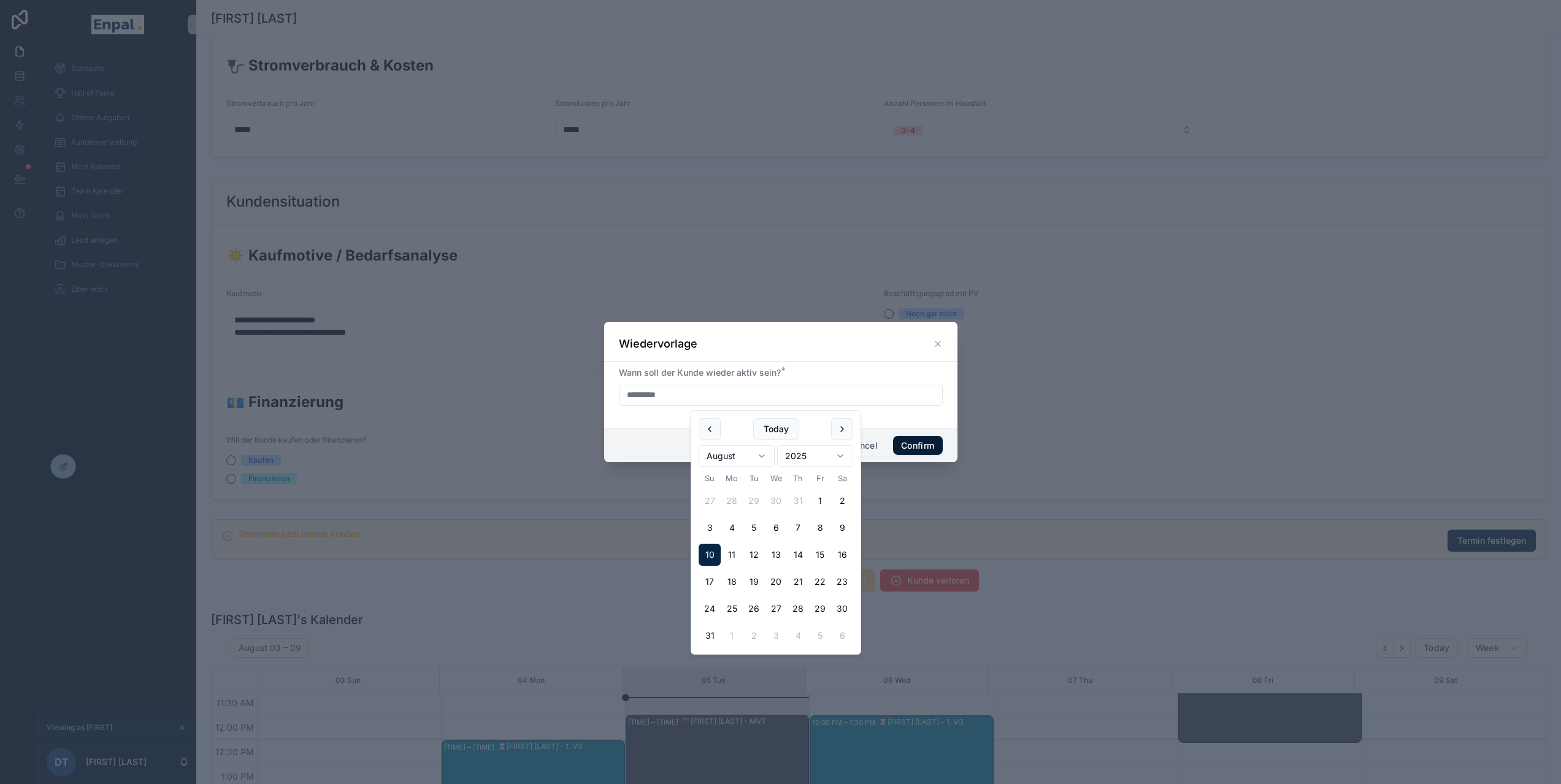 scroll, scrollTop: 796, scrollLeft: 0, axis: vertical 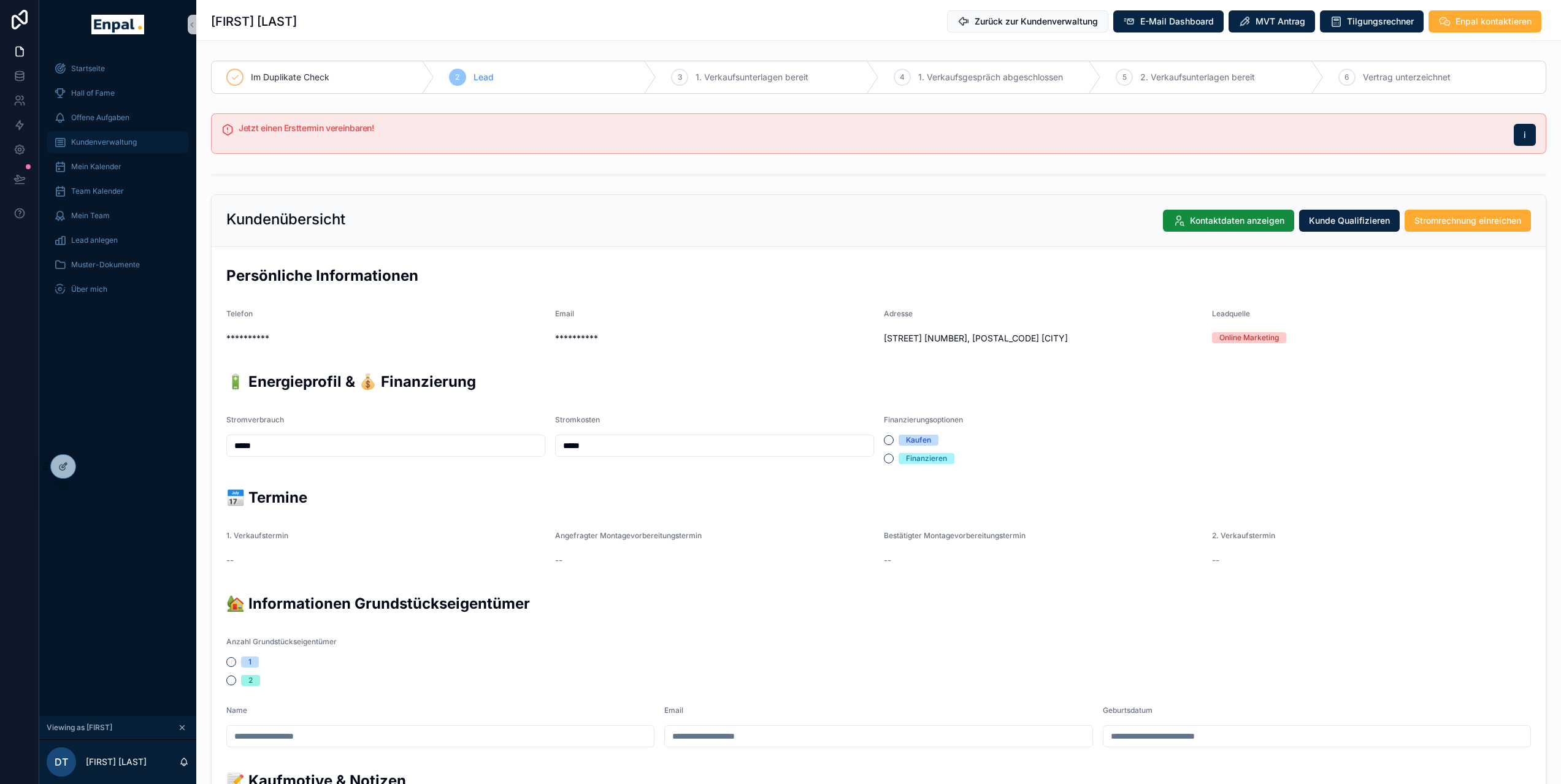 click on "Kundenverwaltung" at bounding box center [118, 142] 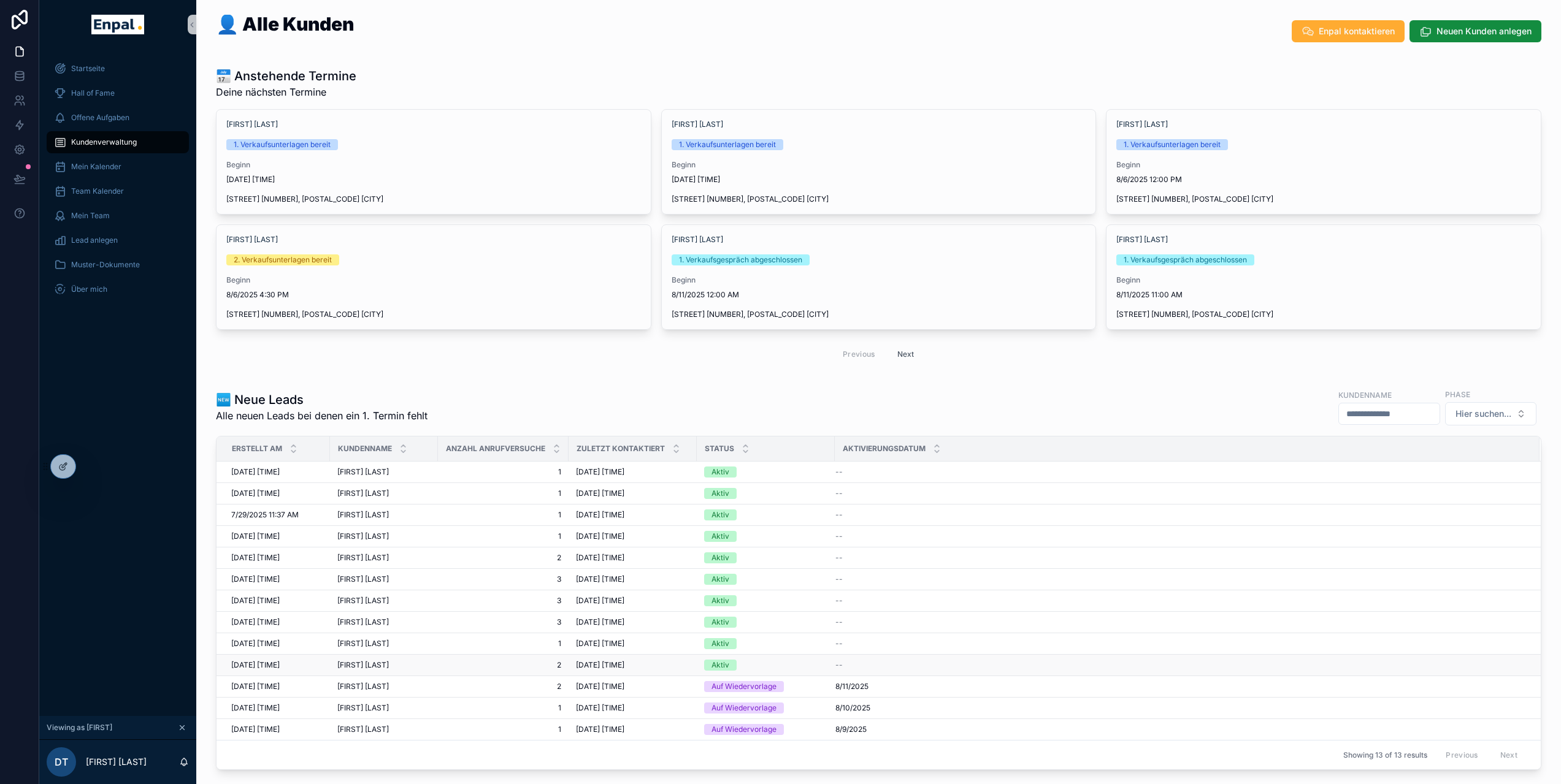 click on "[DATE] [TIME]" at bounding box center (600, 665) 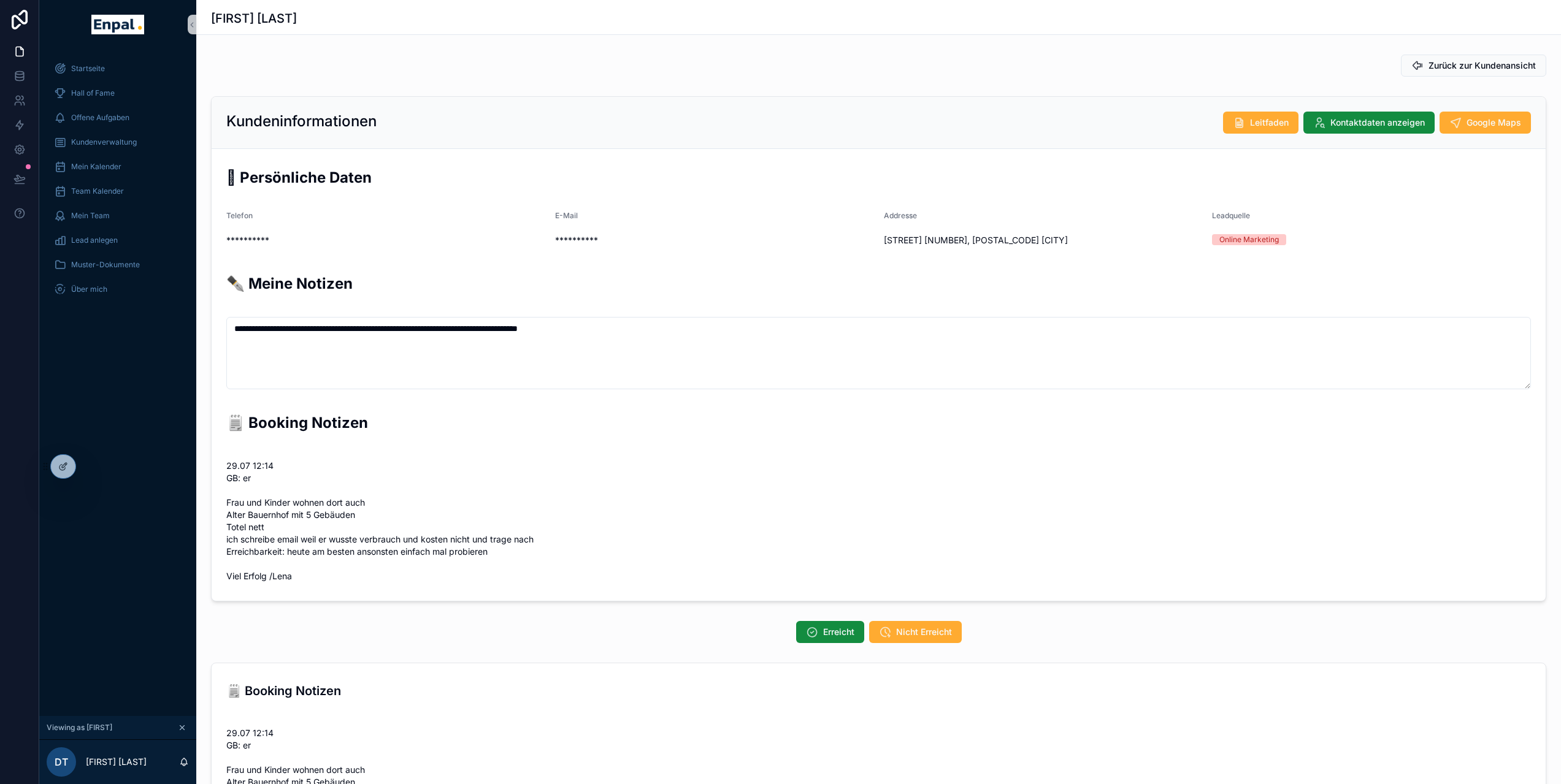 scroll, scrollTop: 272, scrollLeft: 0, axis: vertical 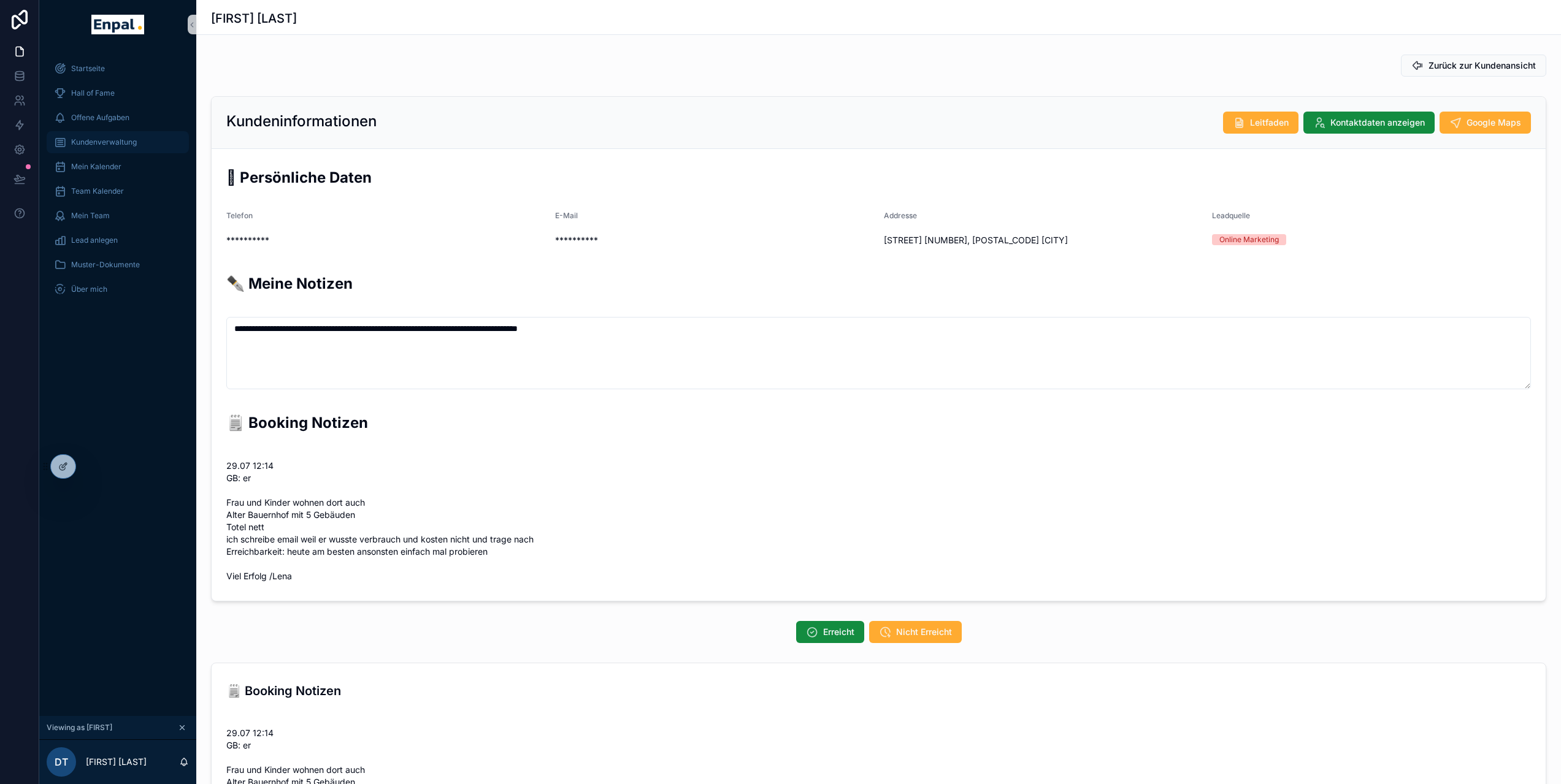 click on "Kundenverwaltung" at bounding box center (118, 142) 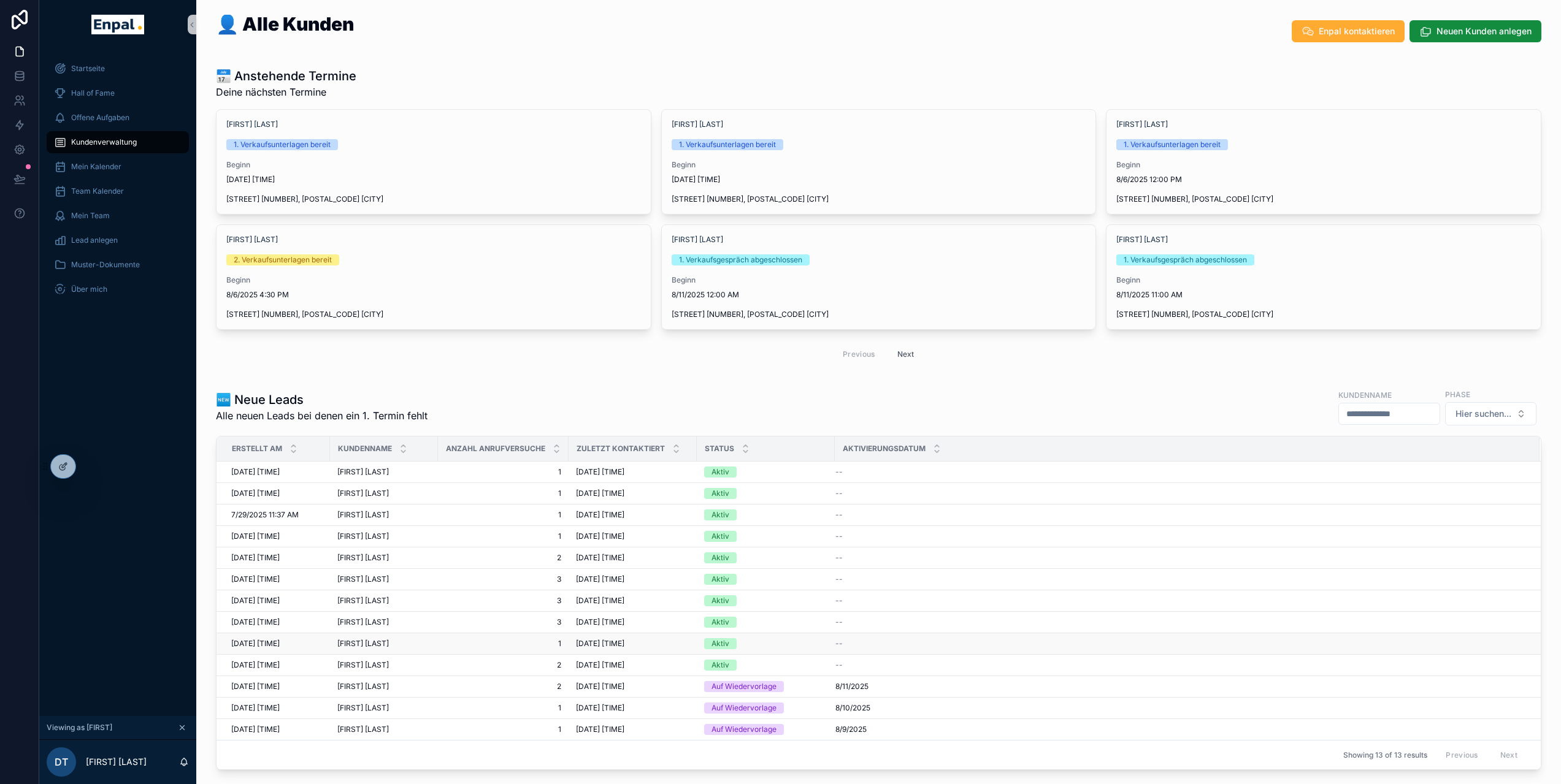 click on "Justin Schneider" at bounding box center (363, 644) 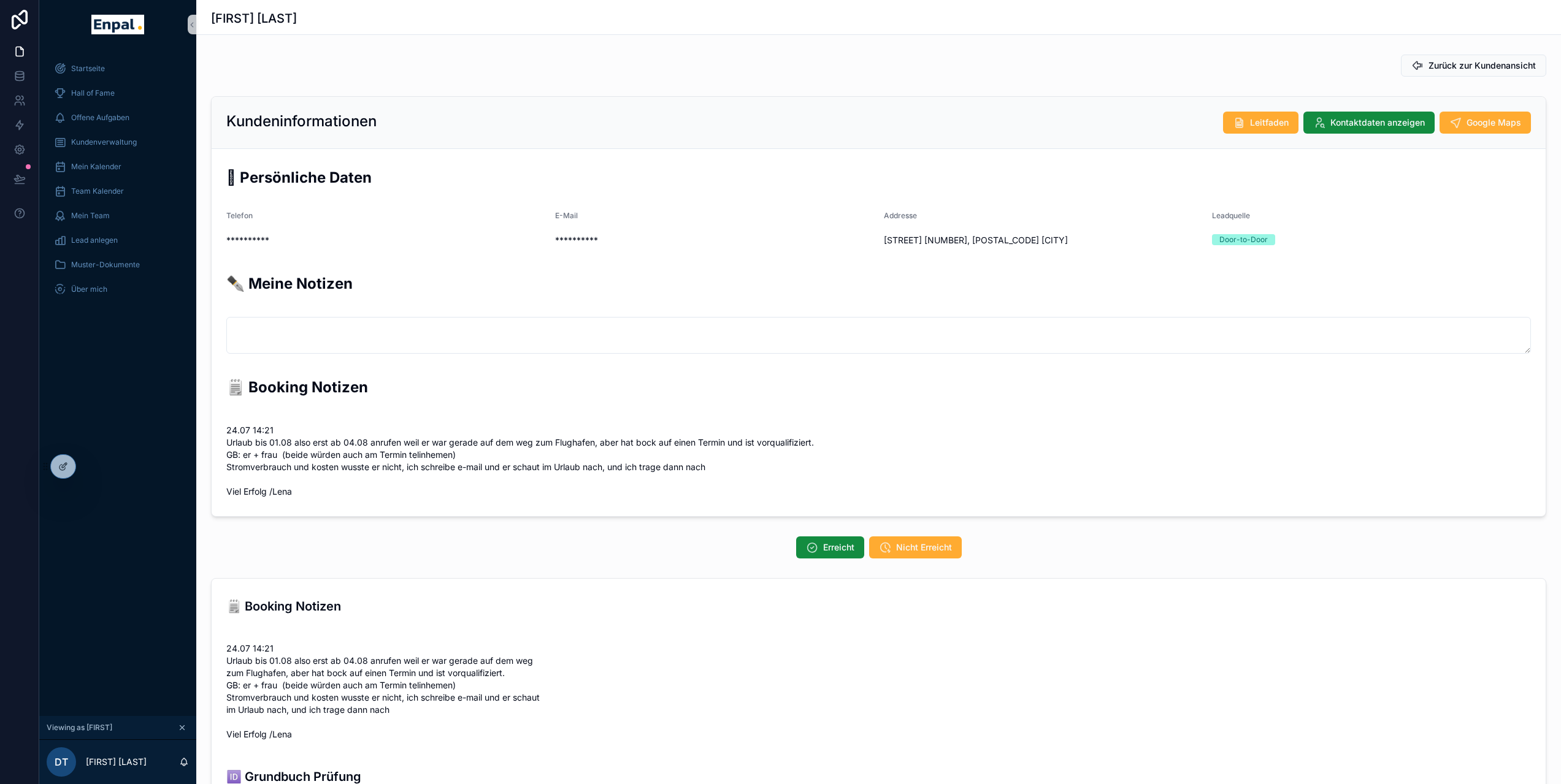 scroll, scrollTop: 272, scrollLeft: 0, axis: vertical 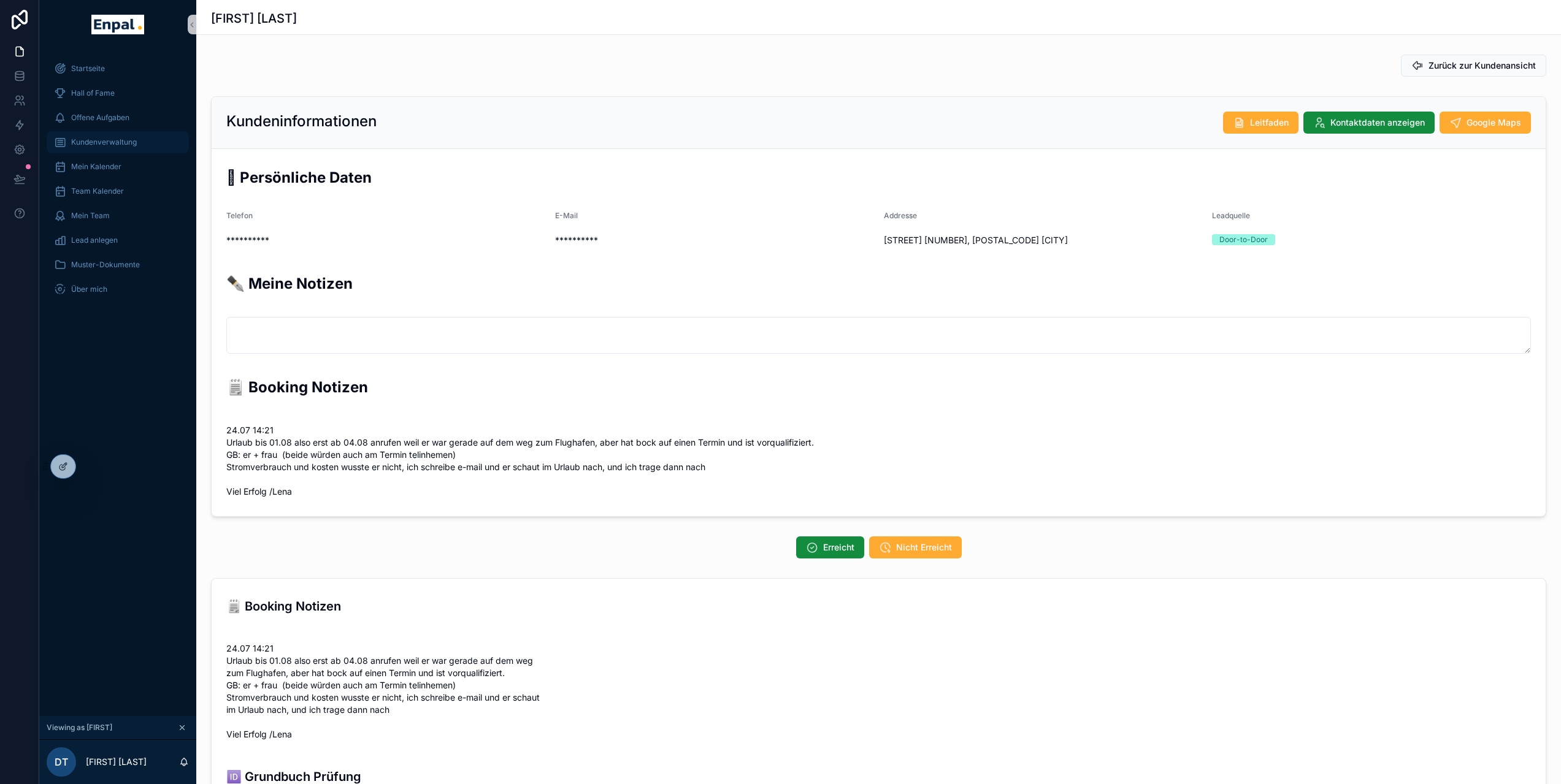 click on "Kundenverwaltung" at bounding box center (104, 142) 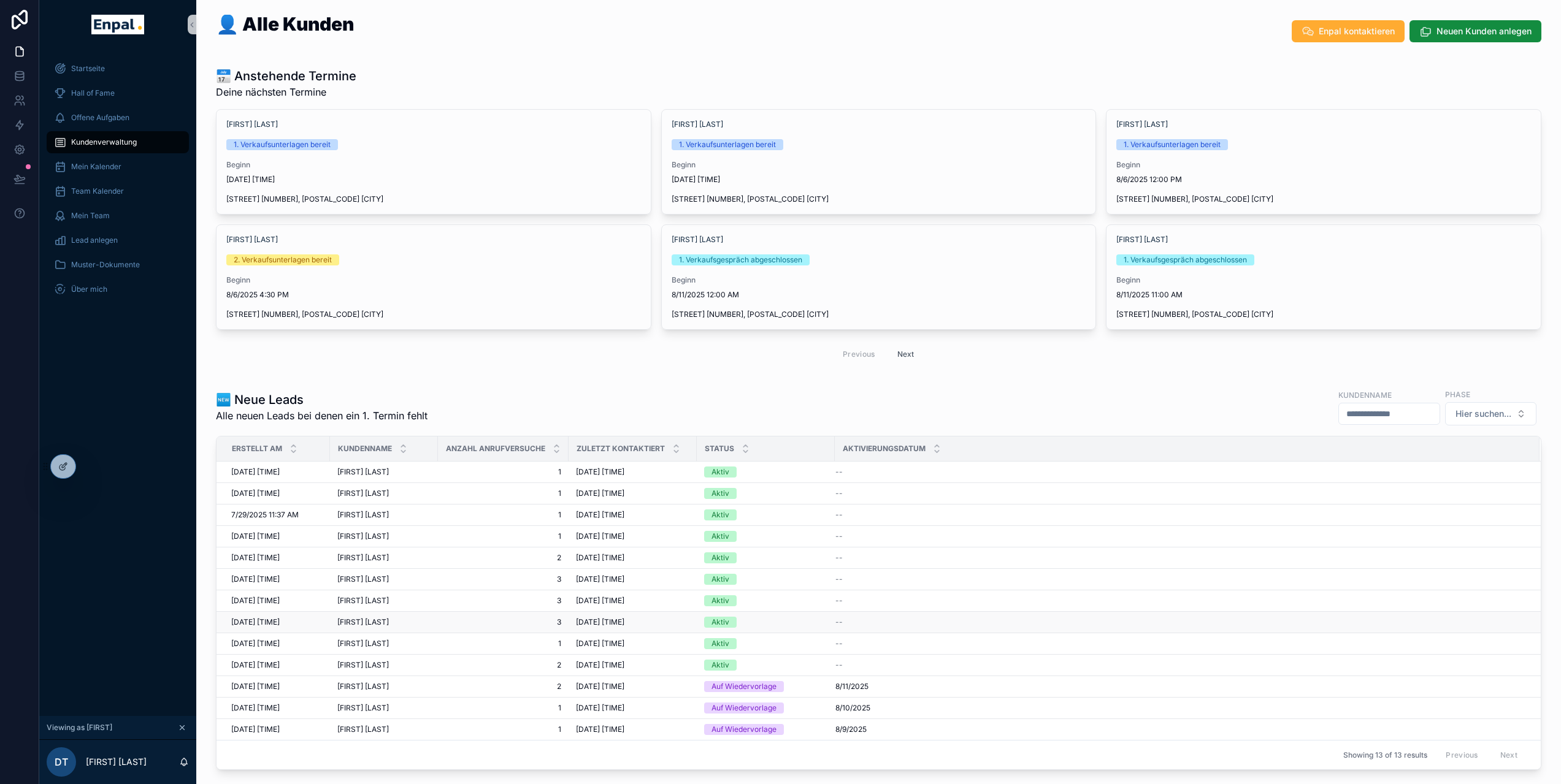click on "Alexander Pauksch" at bounding box center [363, 622] 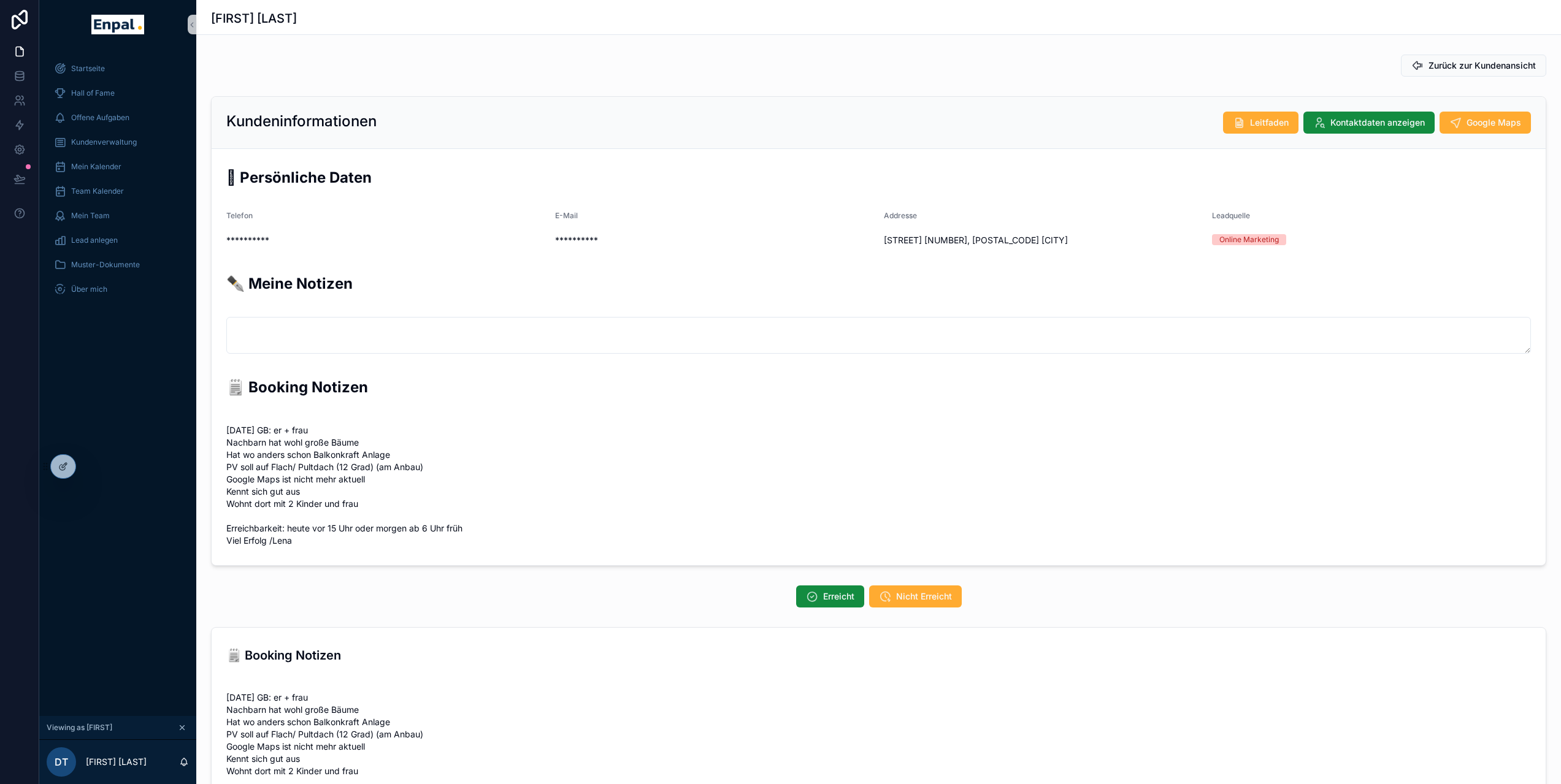 scroll, scrollTop: 272, scrollLeft: 0, axis: vertical 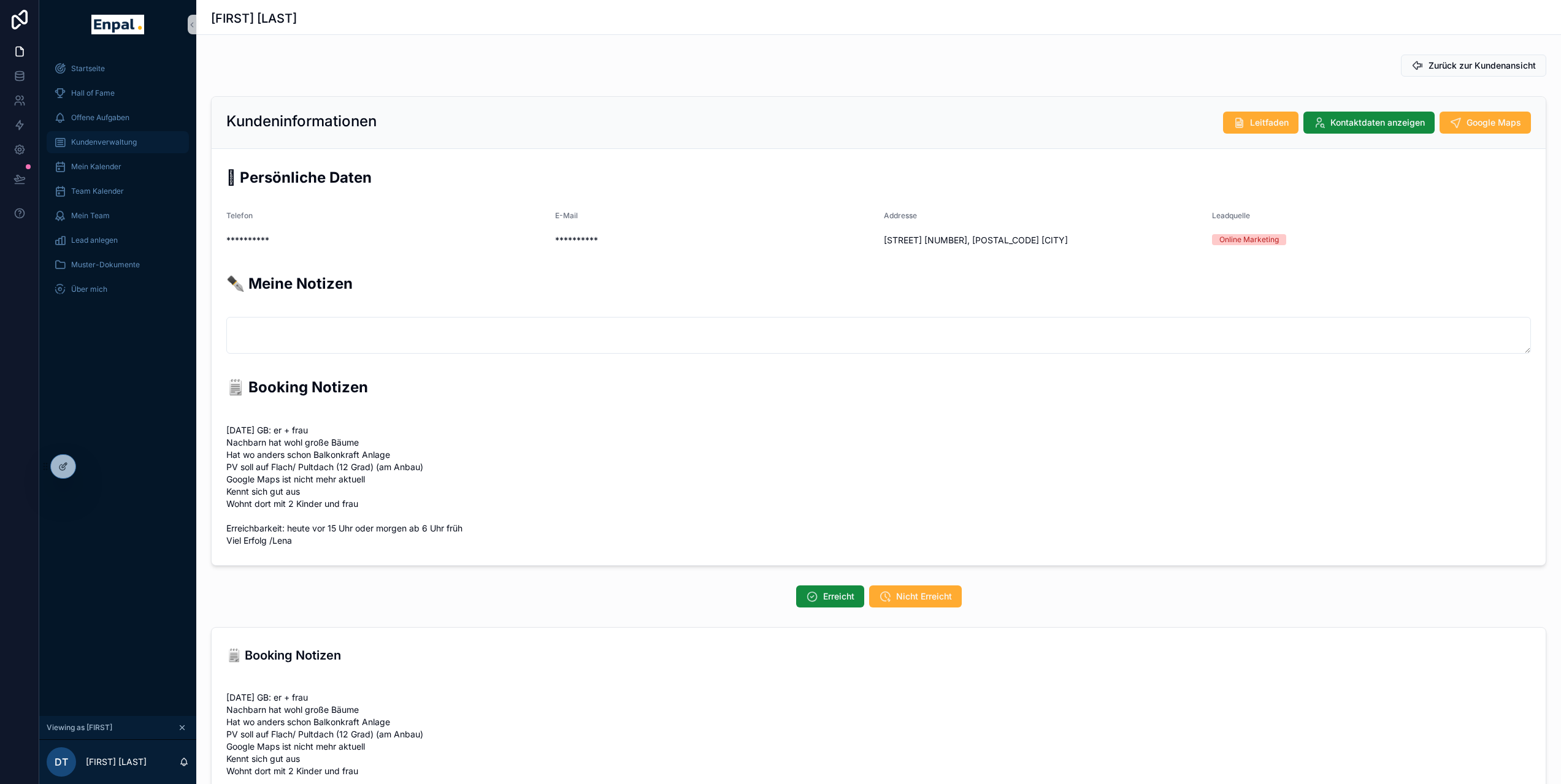 click on "Kundenverwaltung" at bounding box center (104, 142) 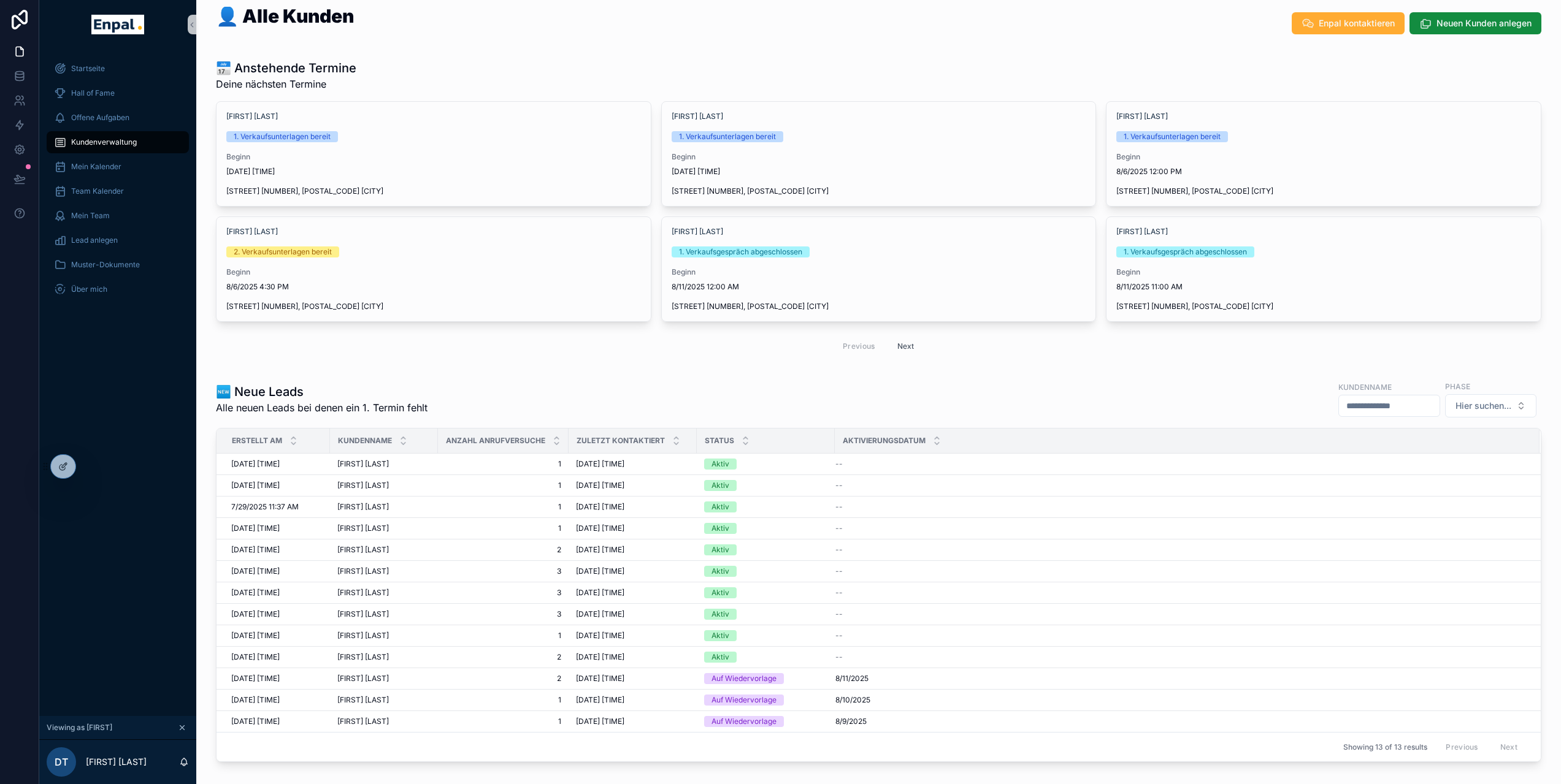 scroll, scrollTop: 24, scrollLeft: 0, axis: vertical 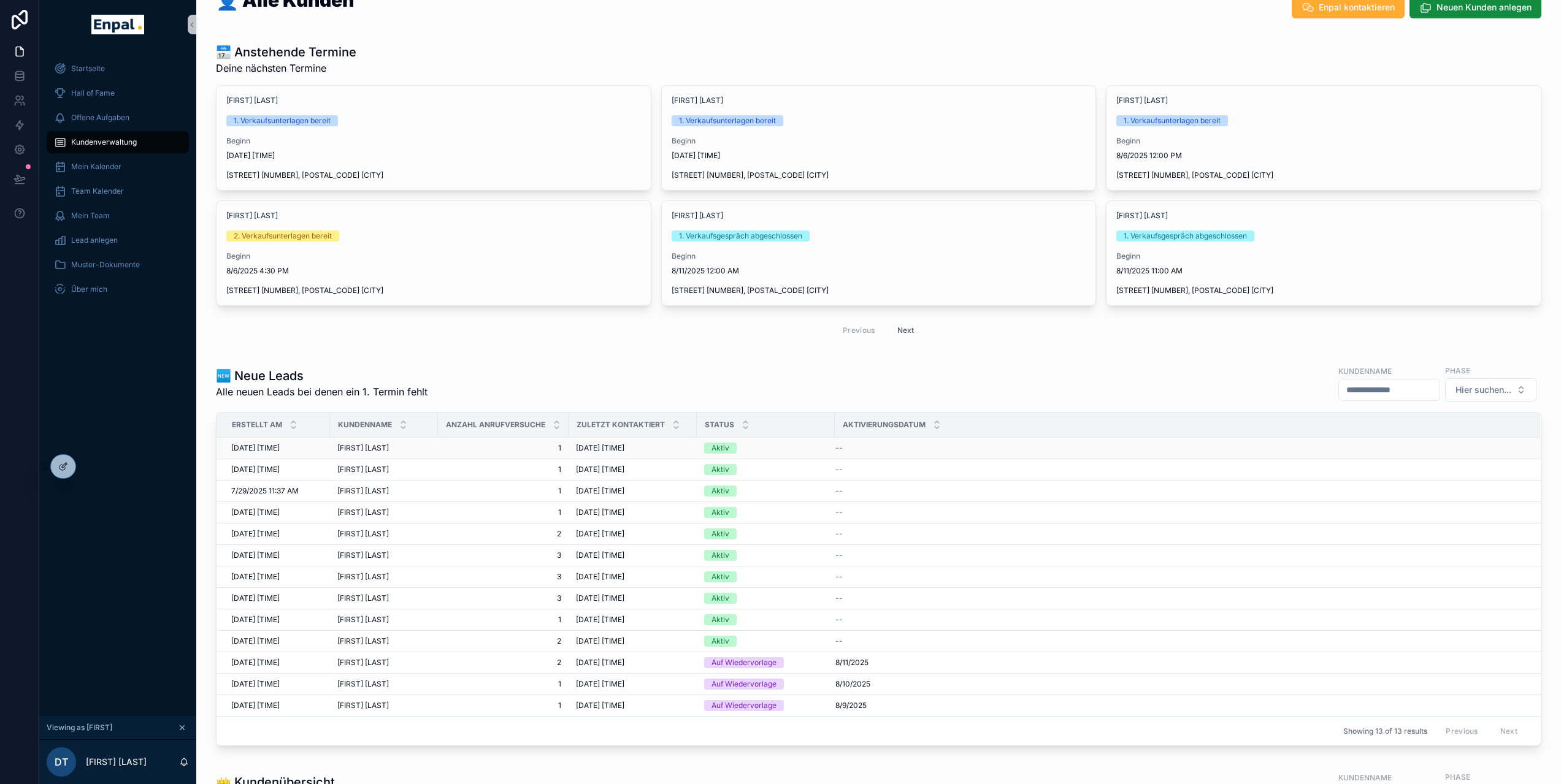 click on "Bülent Yagimli" at bounding box center [363, 448] 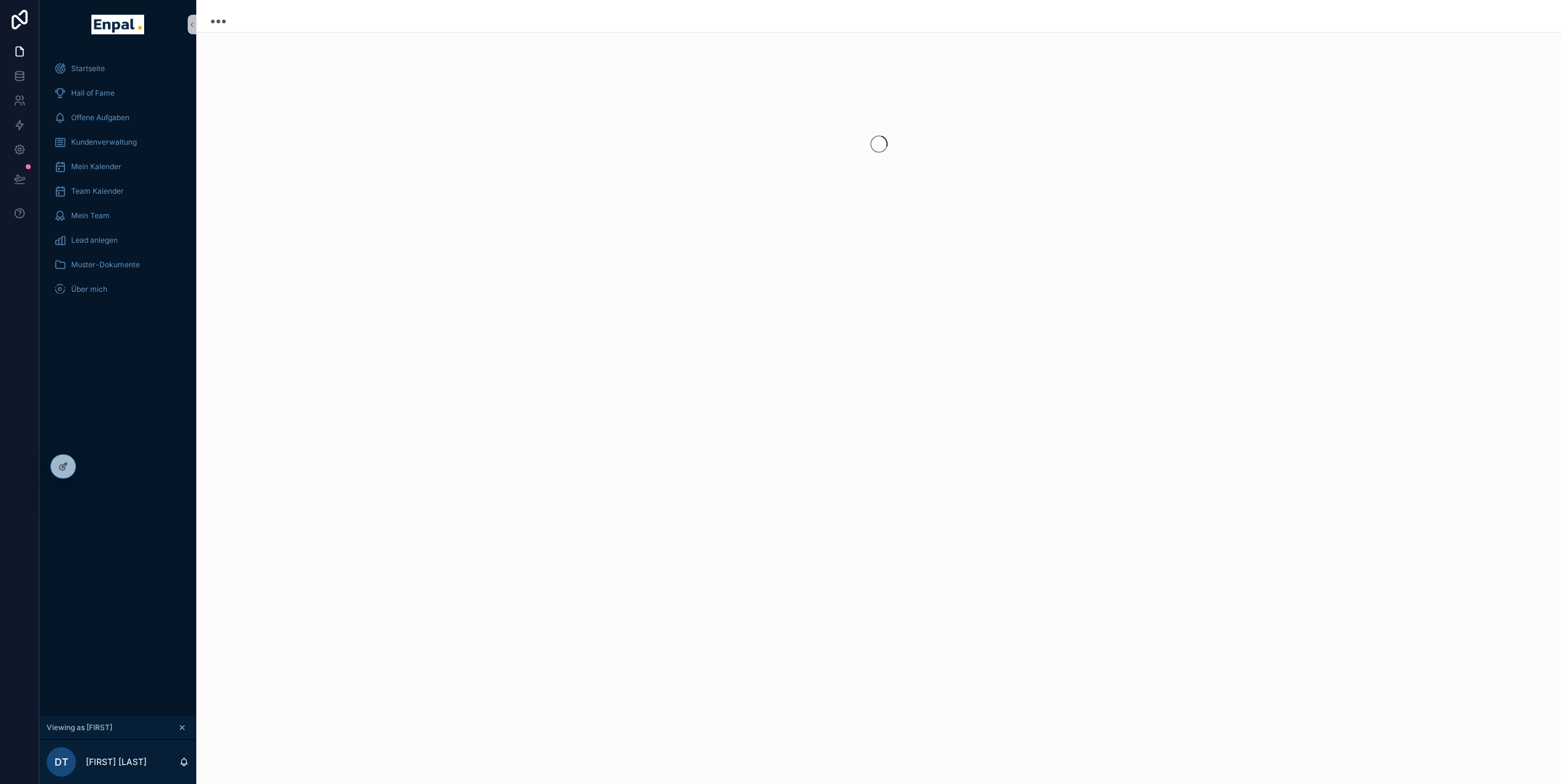 scroll, scrollTop: 0, scrollLeft: 0, axis: both 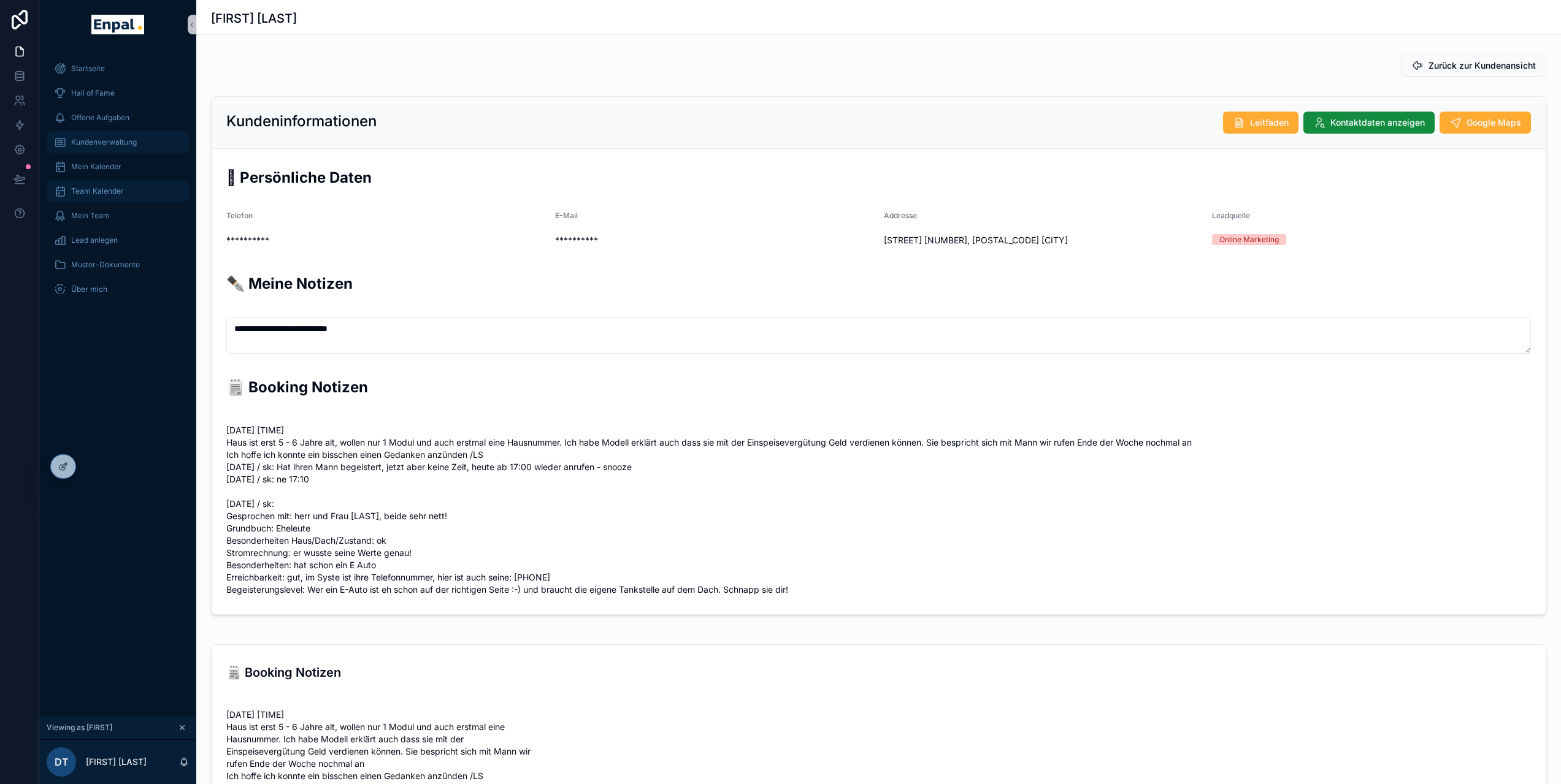 click on "Kundenverwaltung" at bounding box center [118, 142] 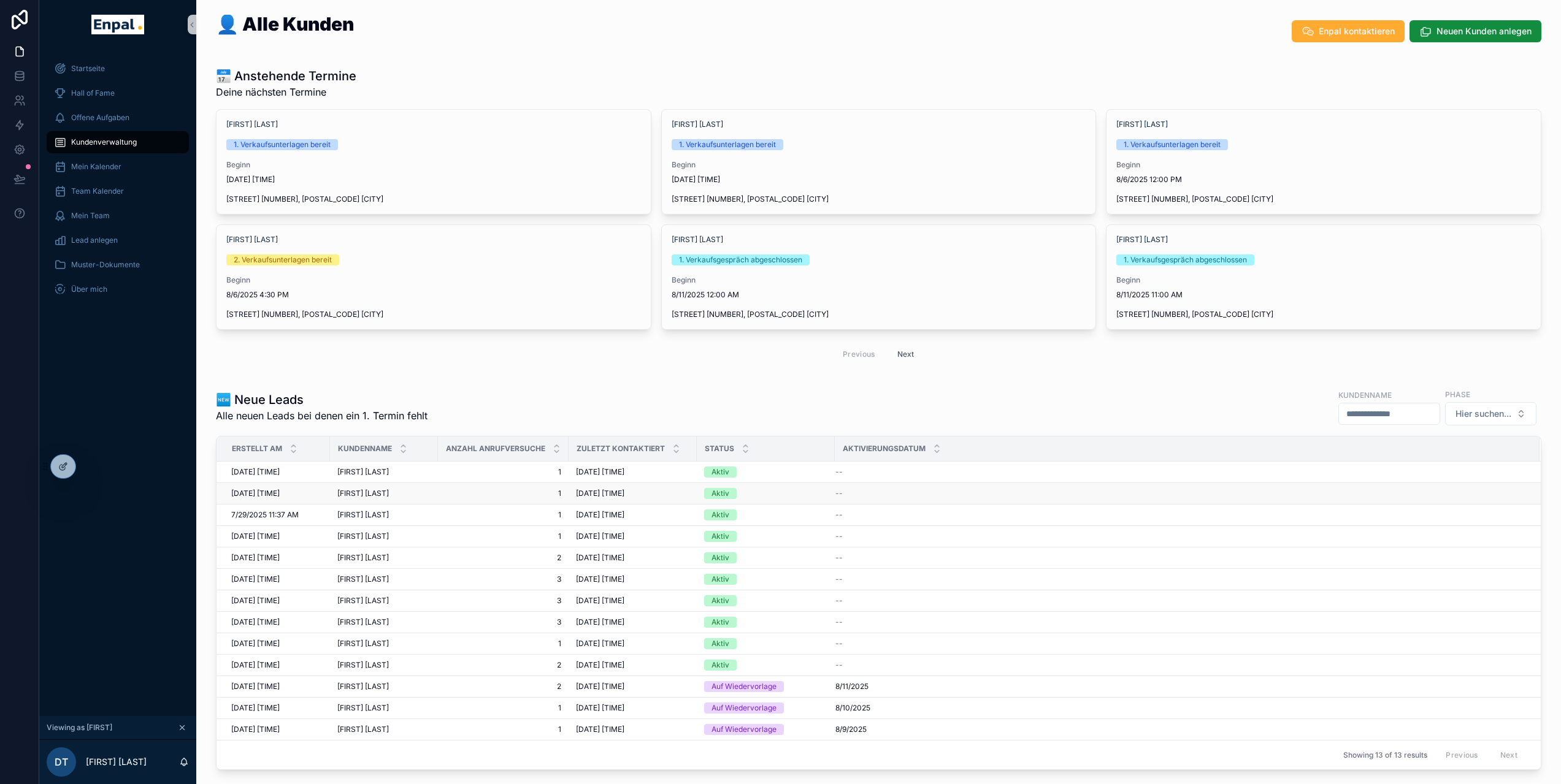 click on "Dirk Thielke" at bounding box center (363, 493) 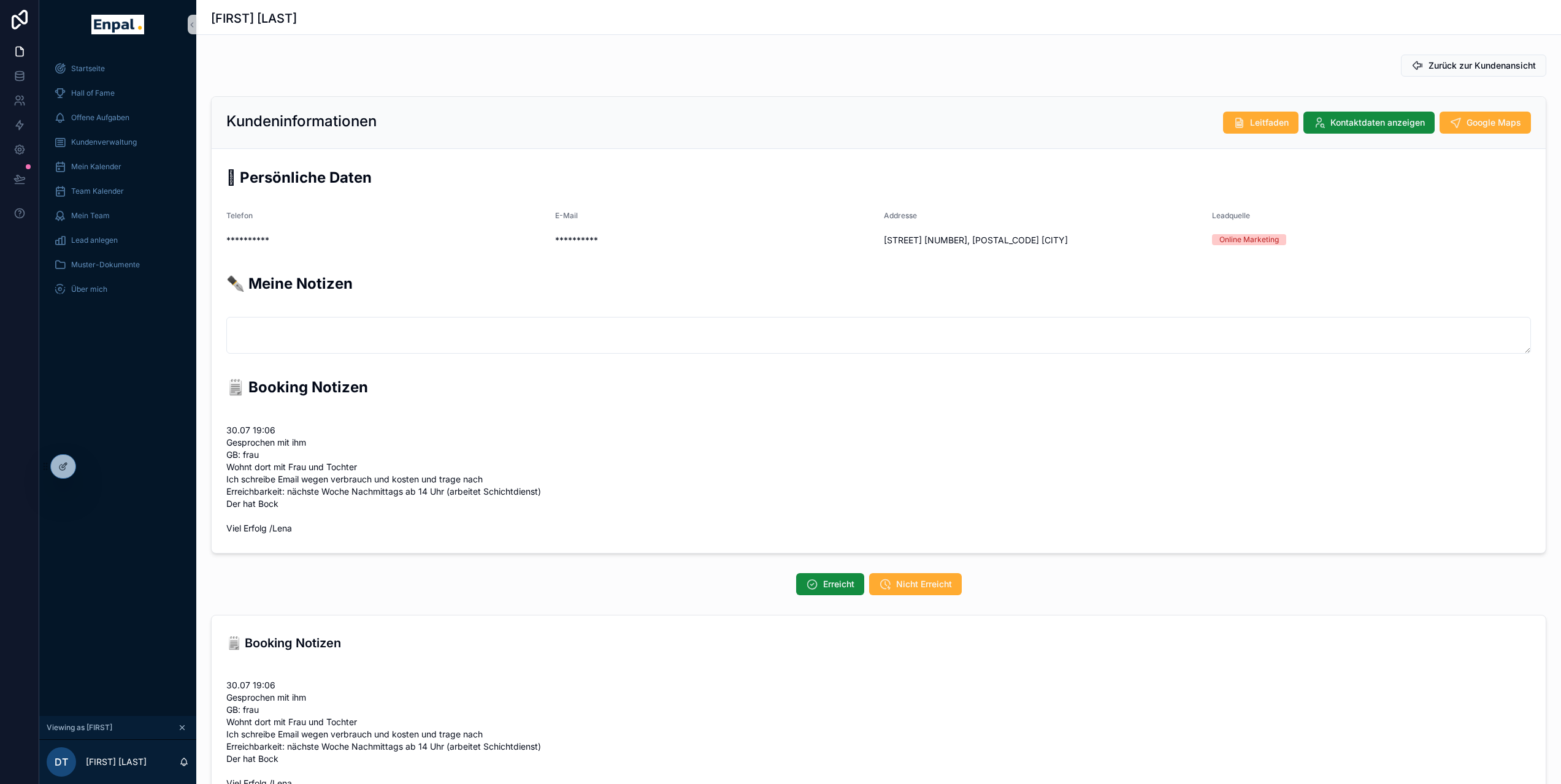 scroll, scrollTop: 272, scrollLeft: 0, axis: vertical 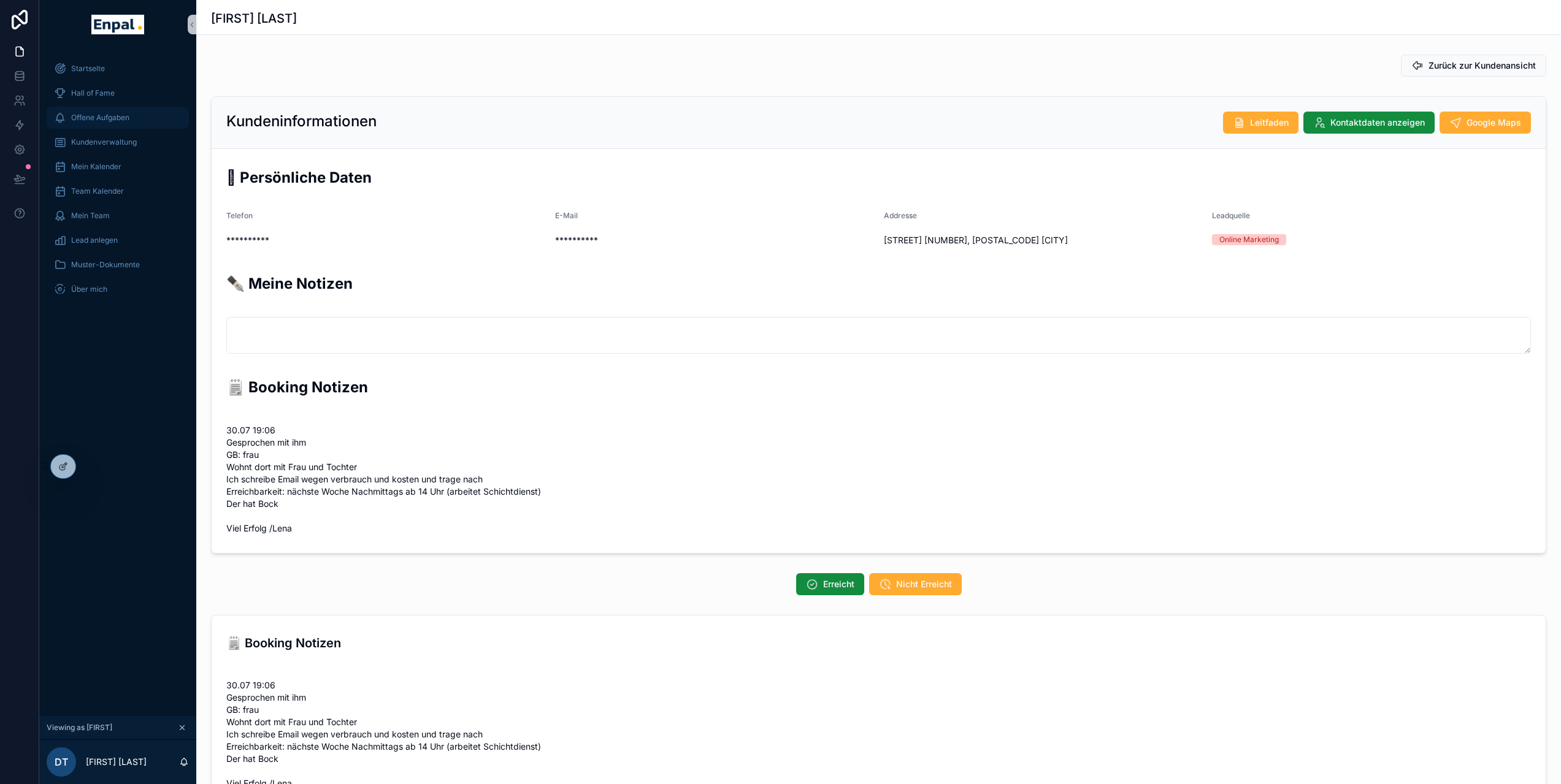 click on "Offene Aufgaben" at bounding box center (100, 118) 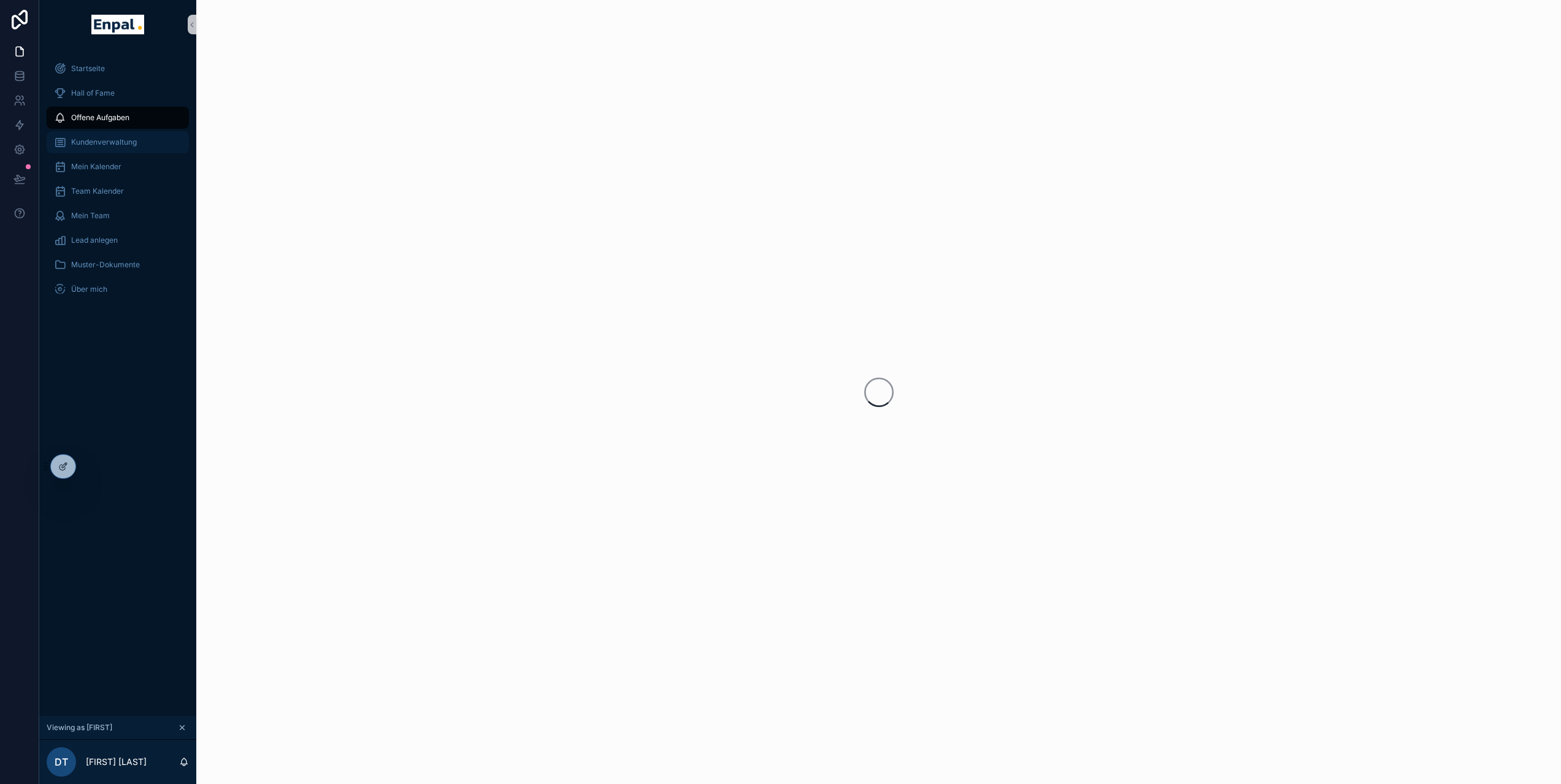 click on "Kundenverwaltung" at bounding box center (104, 142) 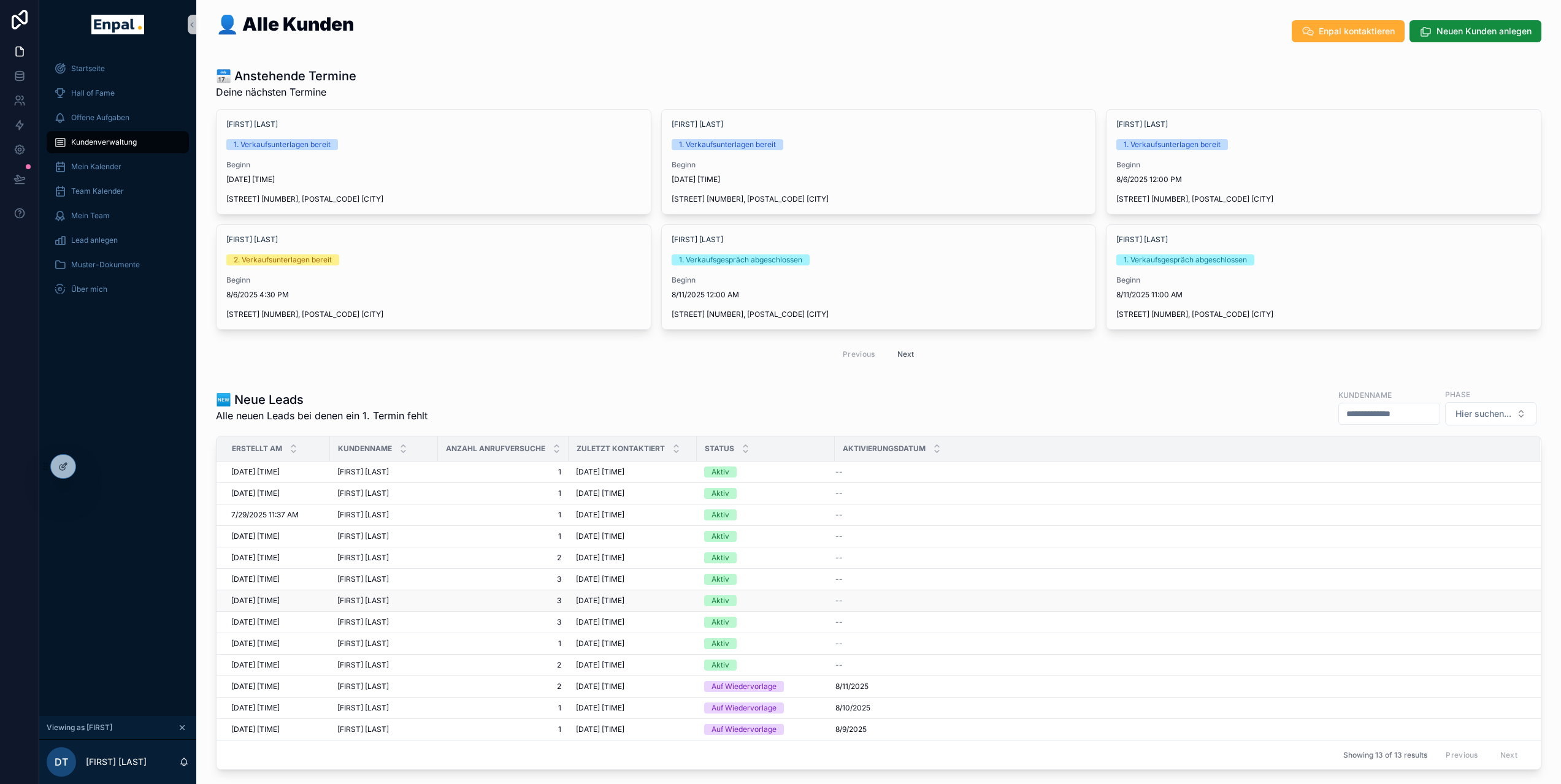 click on "Andreas Wiele Andreas Wiele" at bounding box center (384, 601) 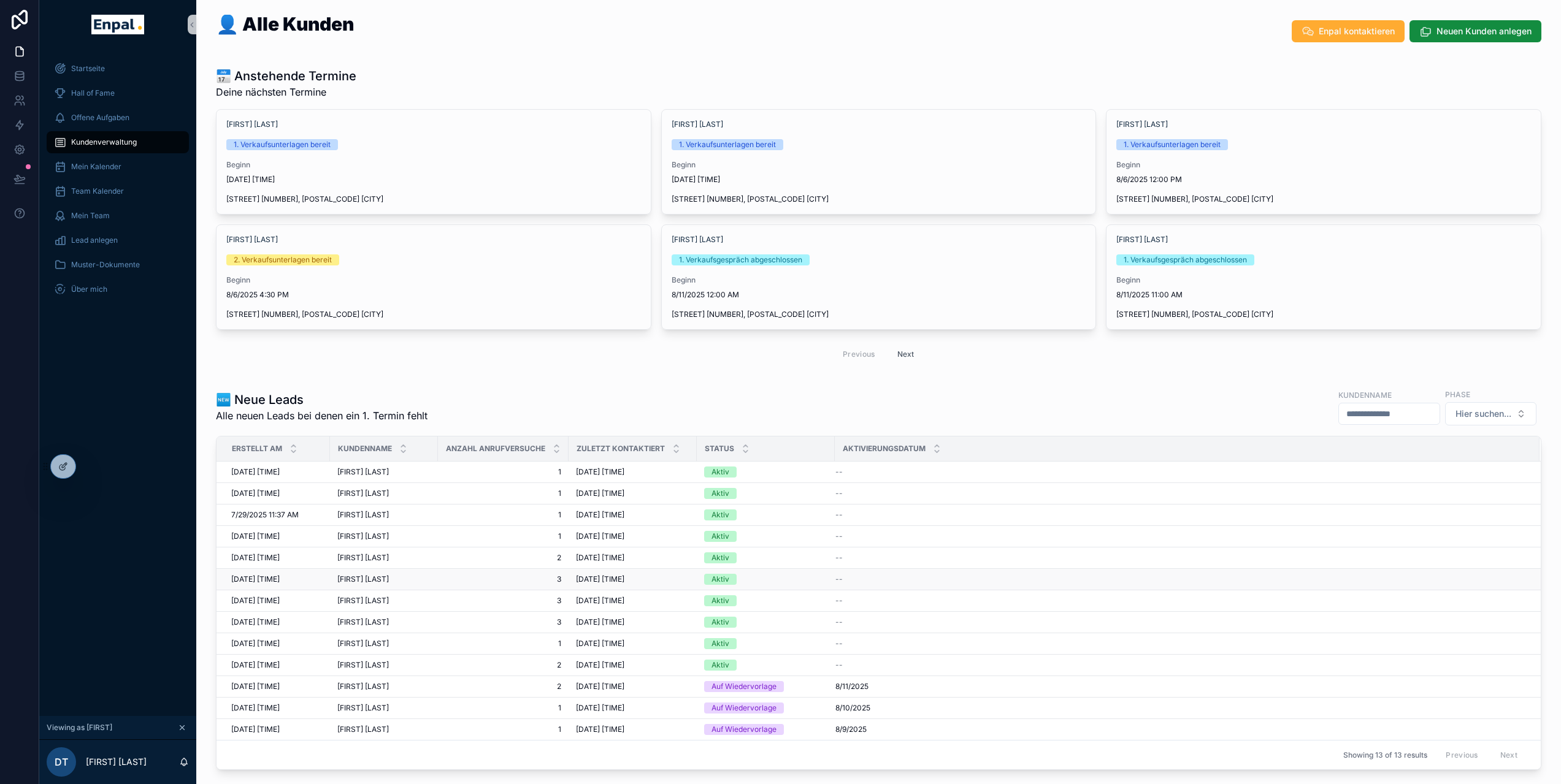 click on "Matthew Raynor" at bounding box center [363, 579] 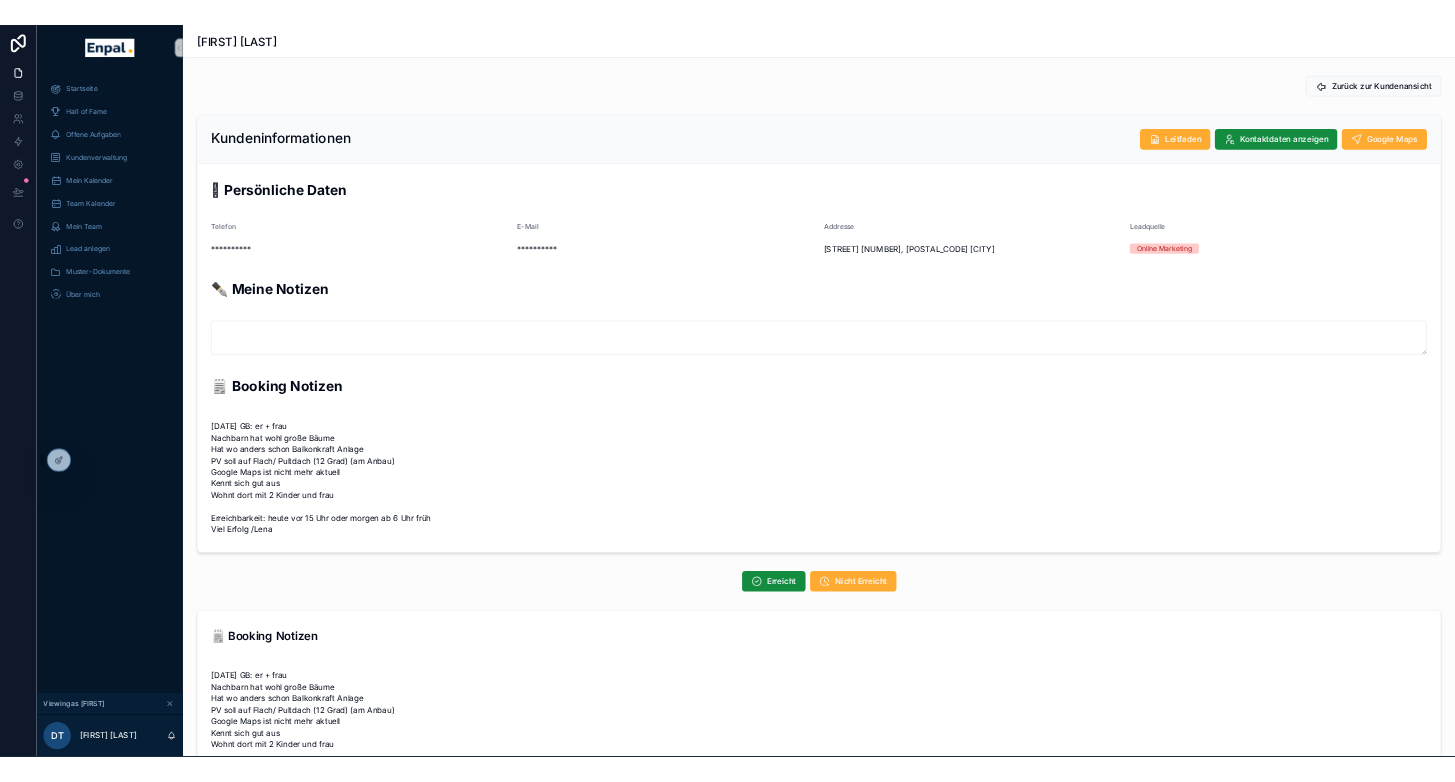 scroll, scrollTop: 444, scrollLeft: 0, axis: vertical 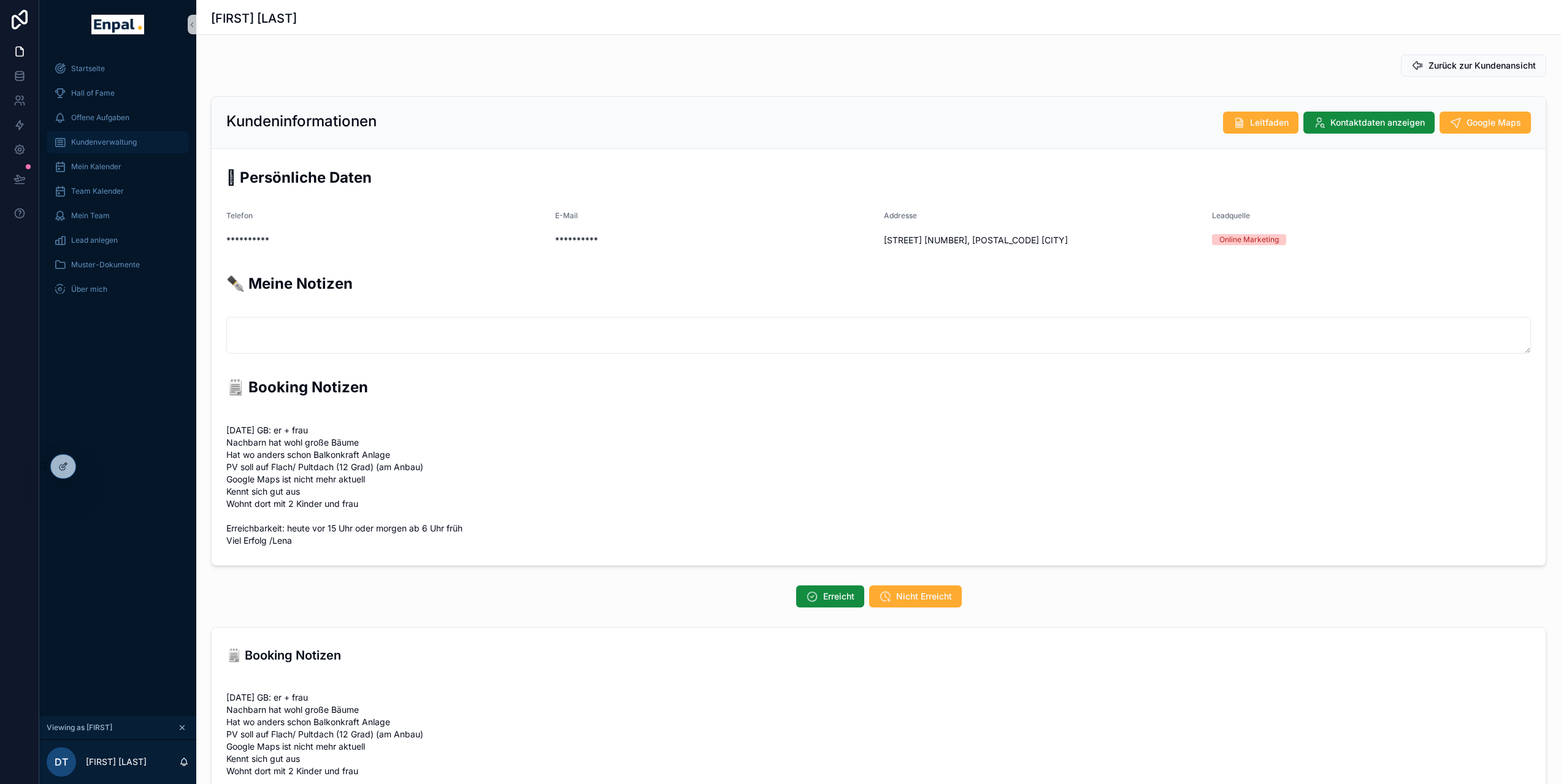 click on "Kundenverwaltung" at bounding box center [104, 142] 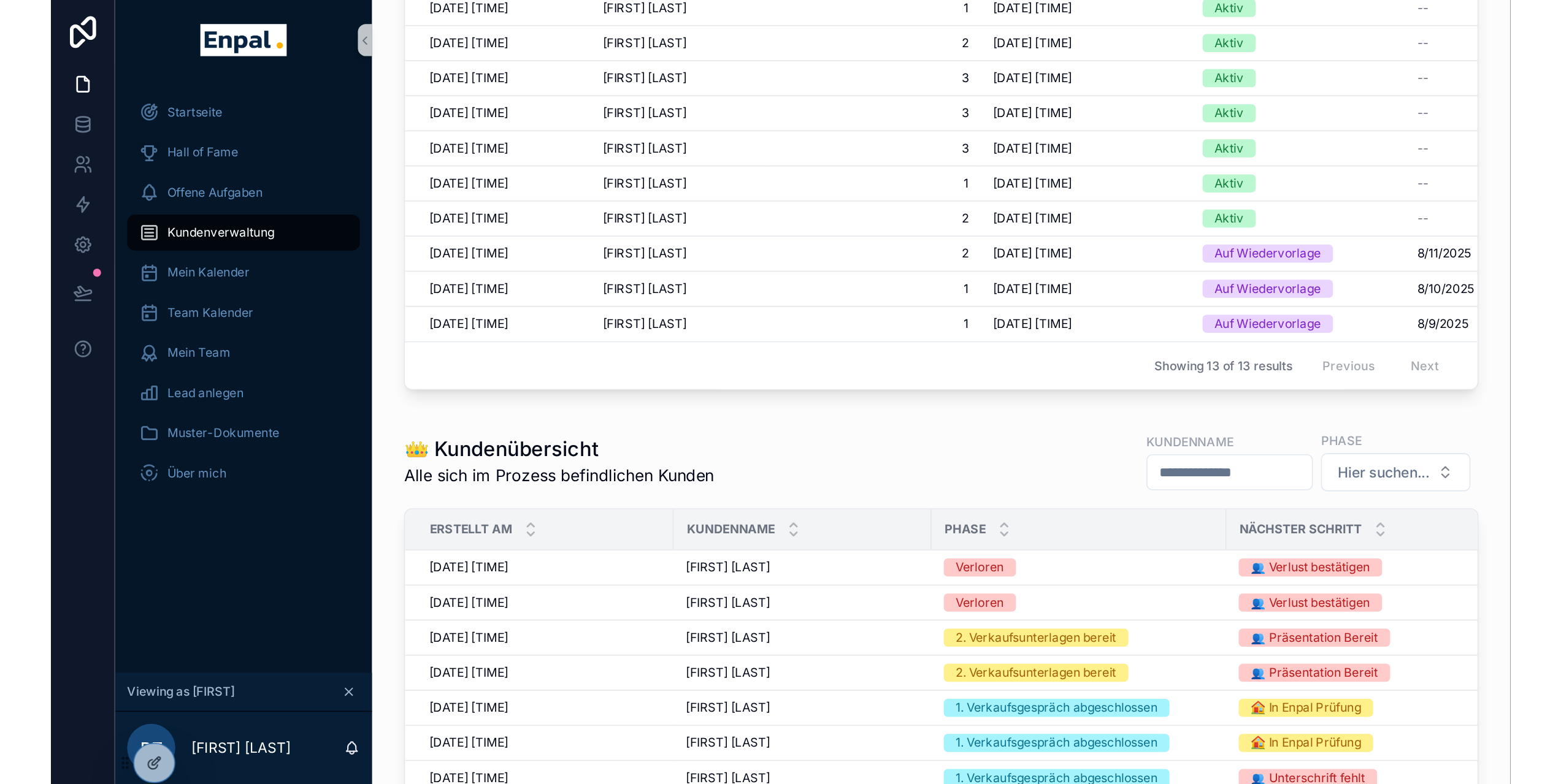 scroll, scrollTop: 537, scrollLeft: 0, axis: vertical 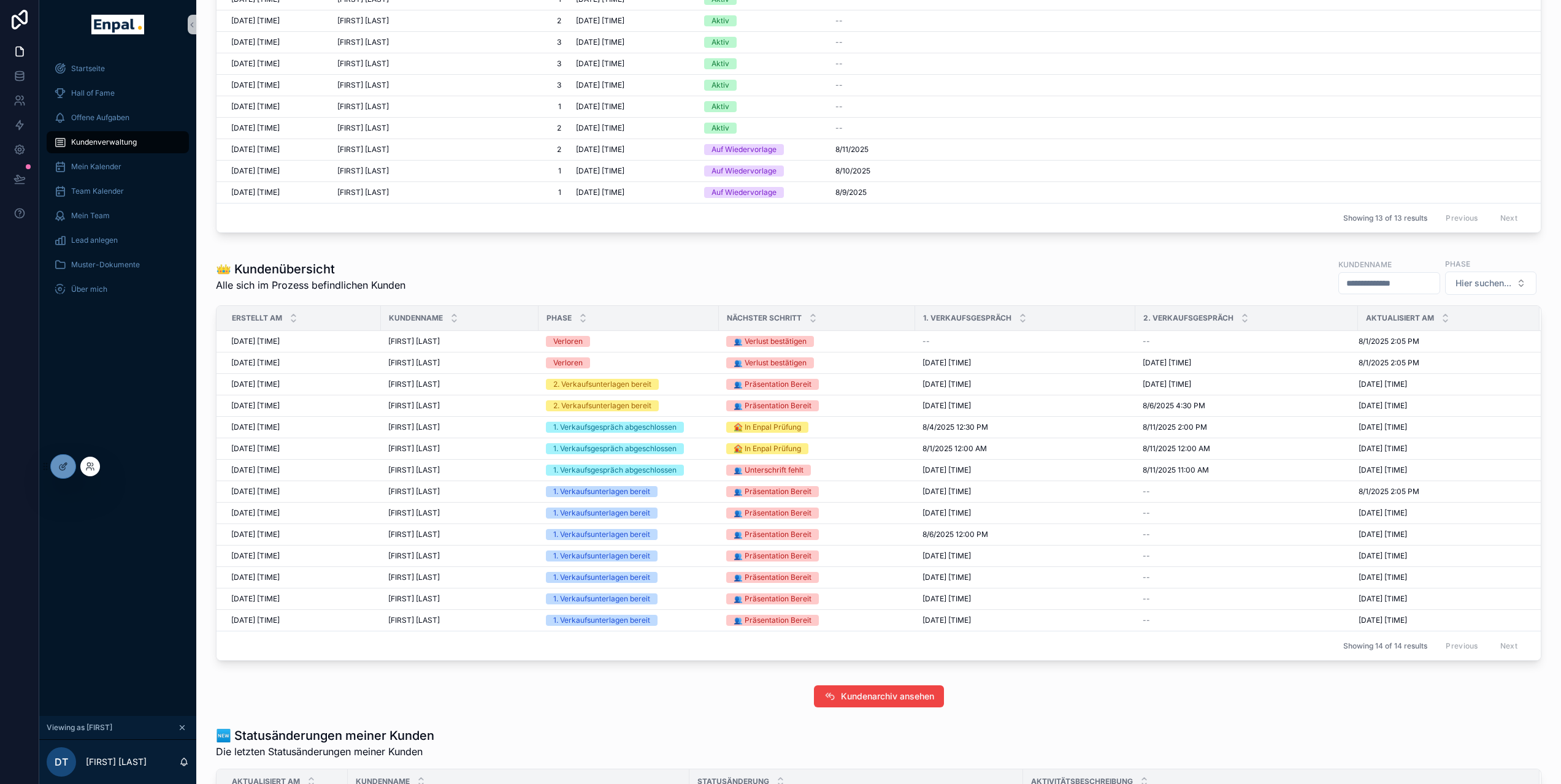 click at bounding box center (90, 466) 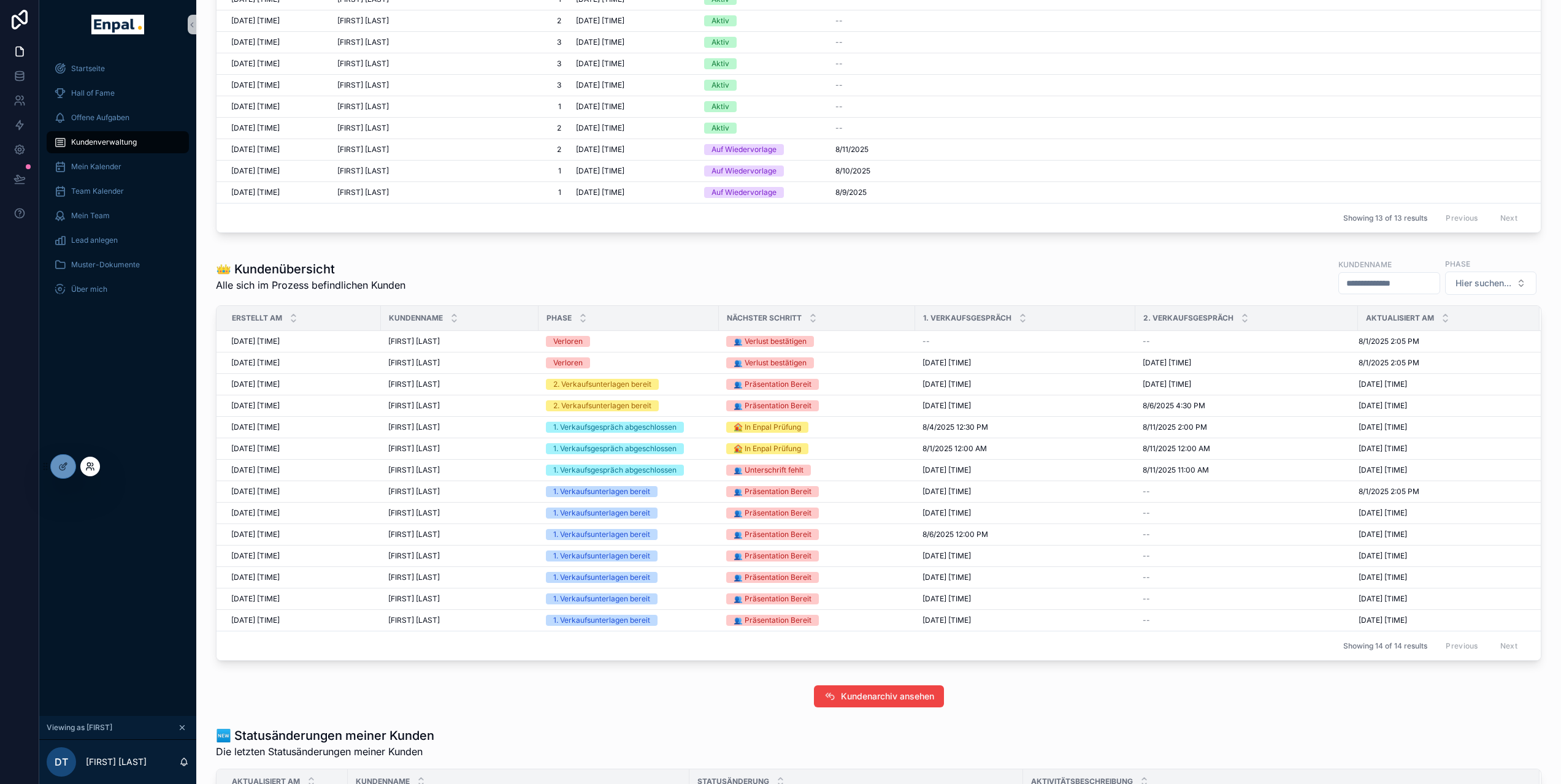 click 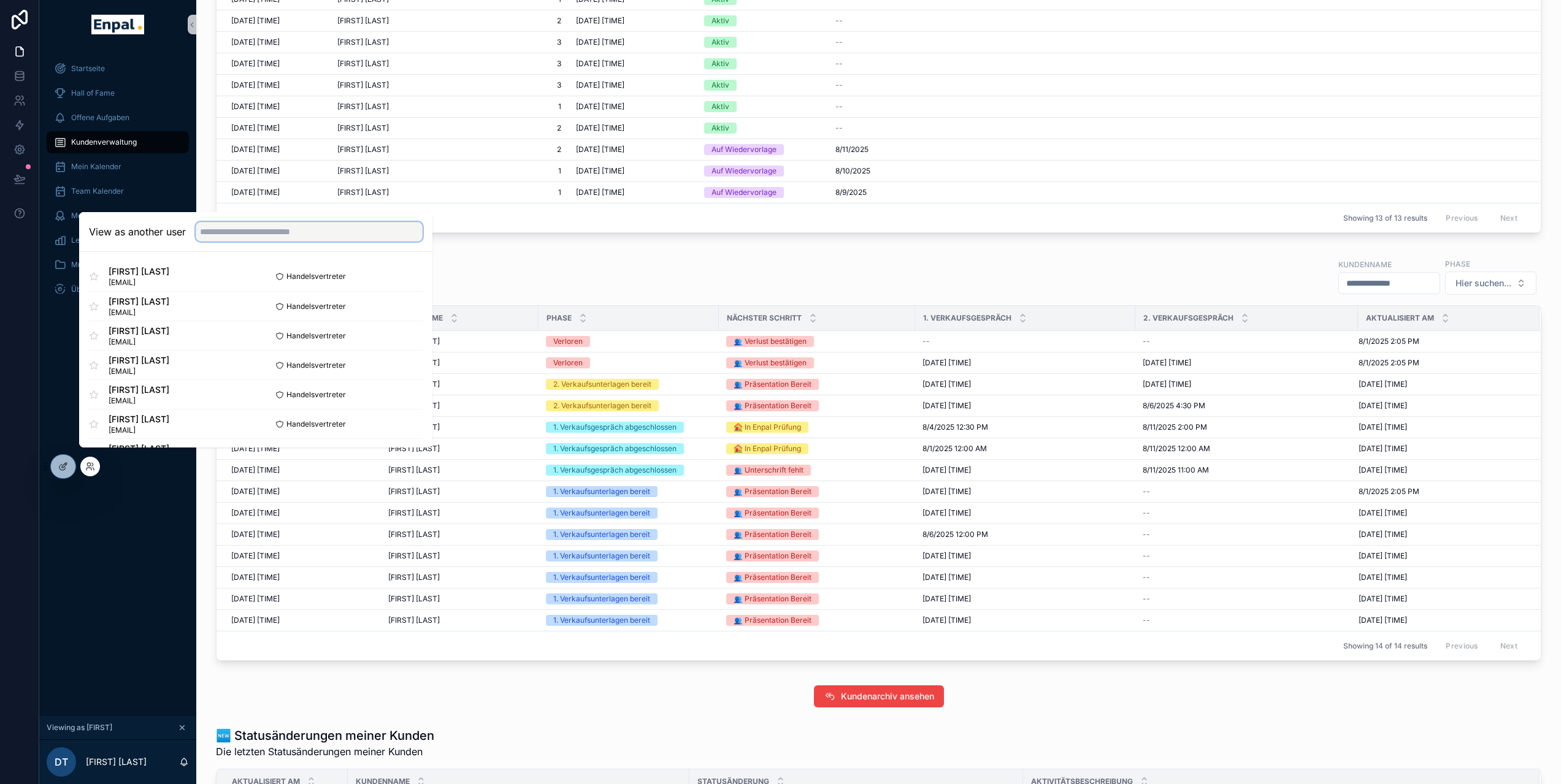 click at bounding box center (309, 232) 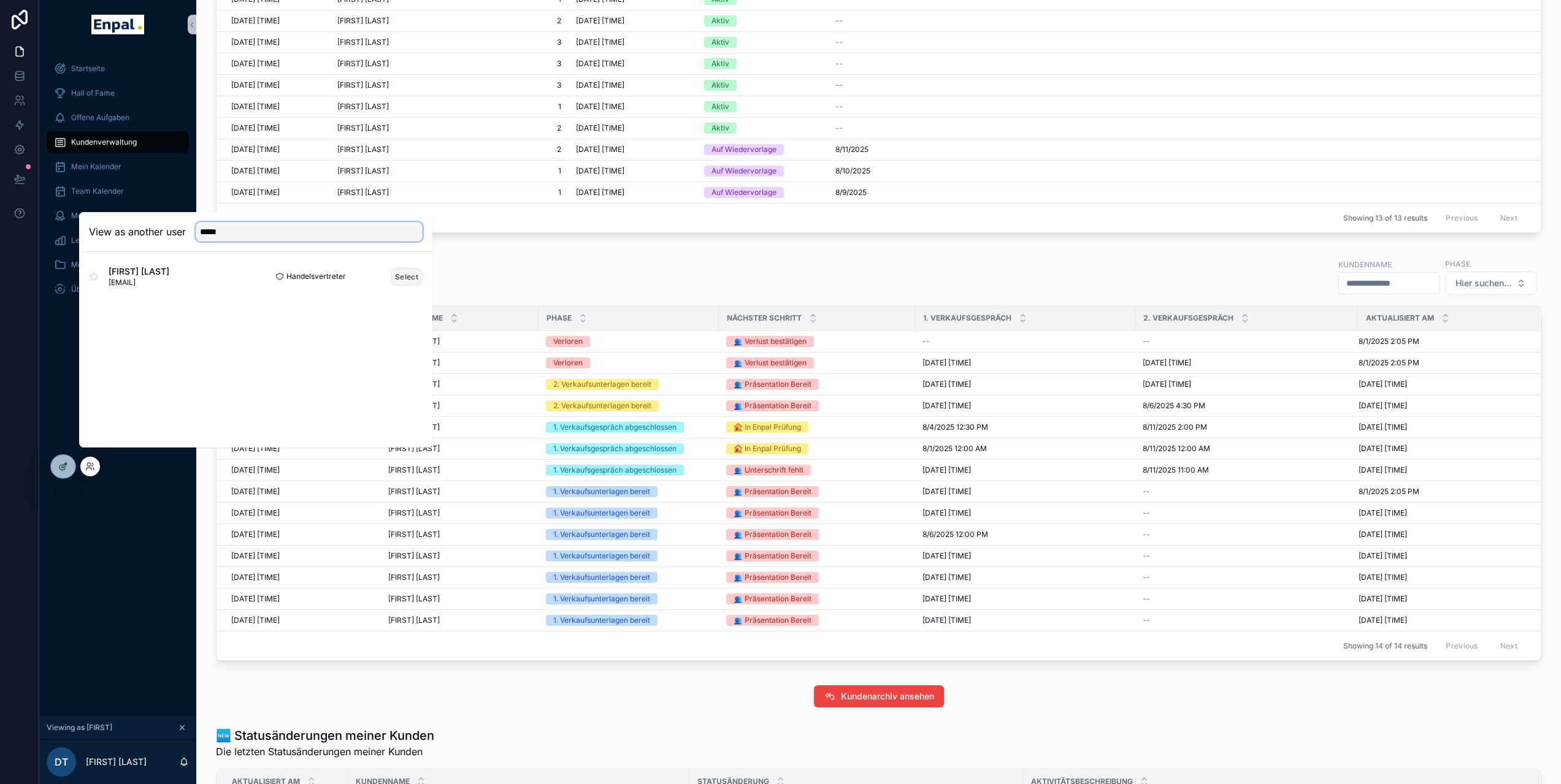 type on "*****" 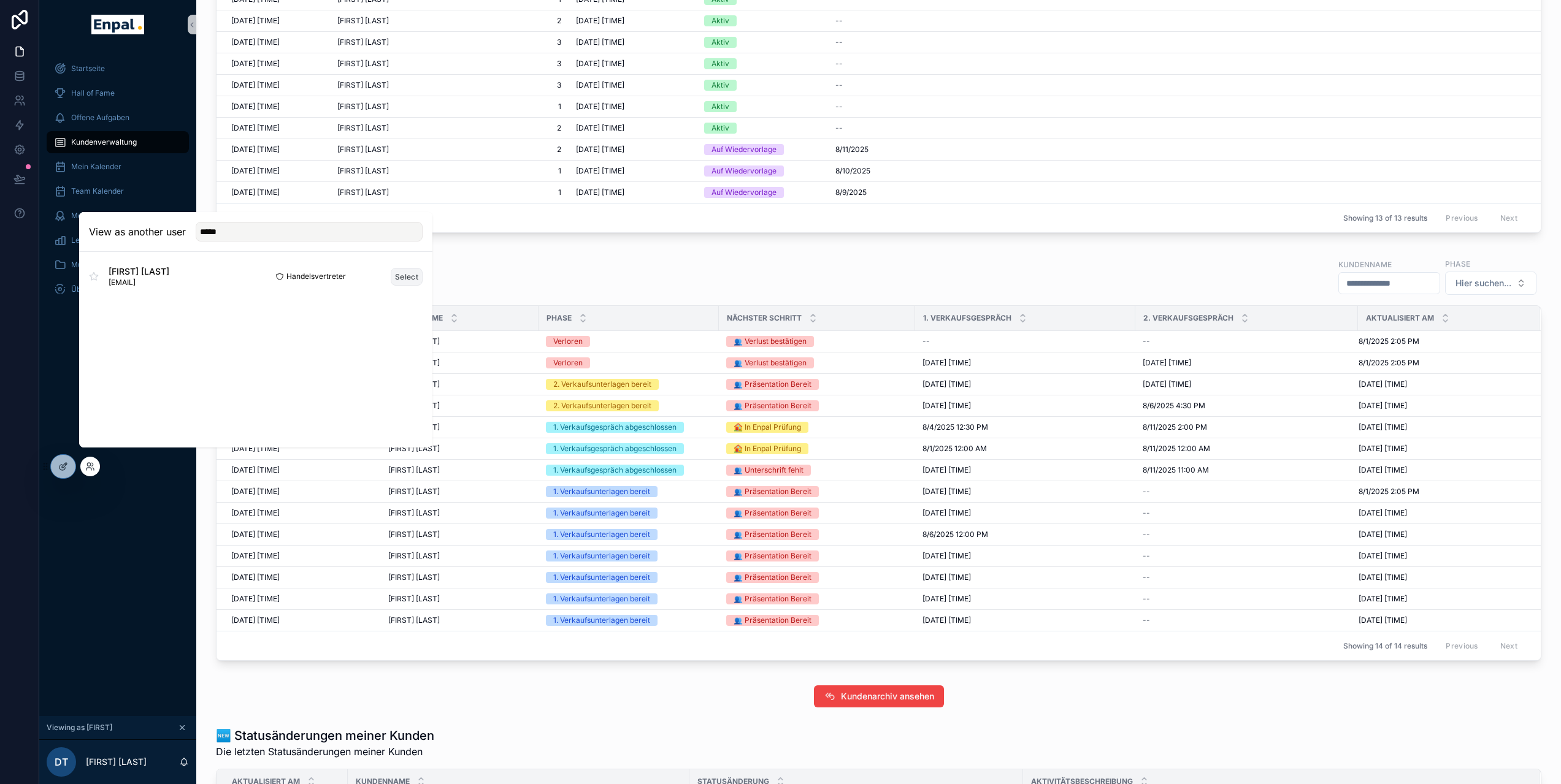 click on "Select" at bounding box center [407, 276] 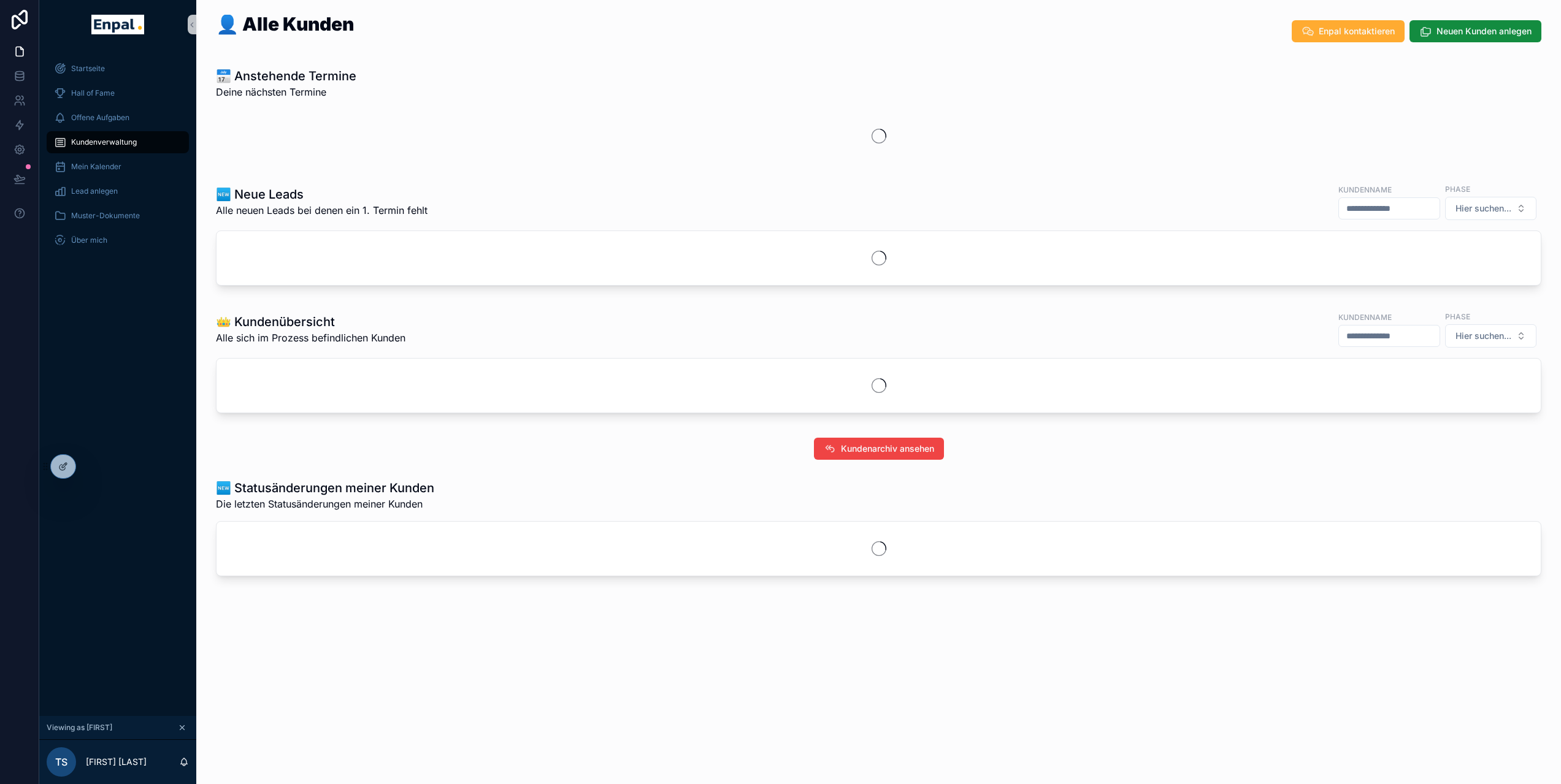 scroll, scrollTop: 0, scrollLeft: 0, axis: both 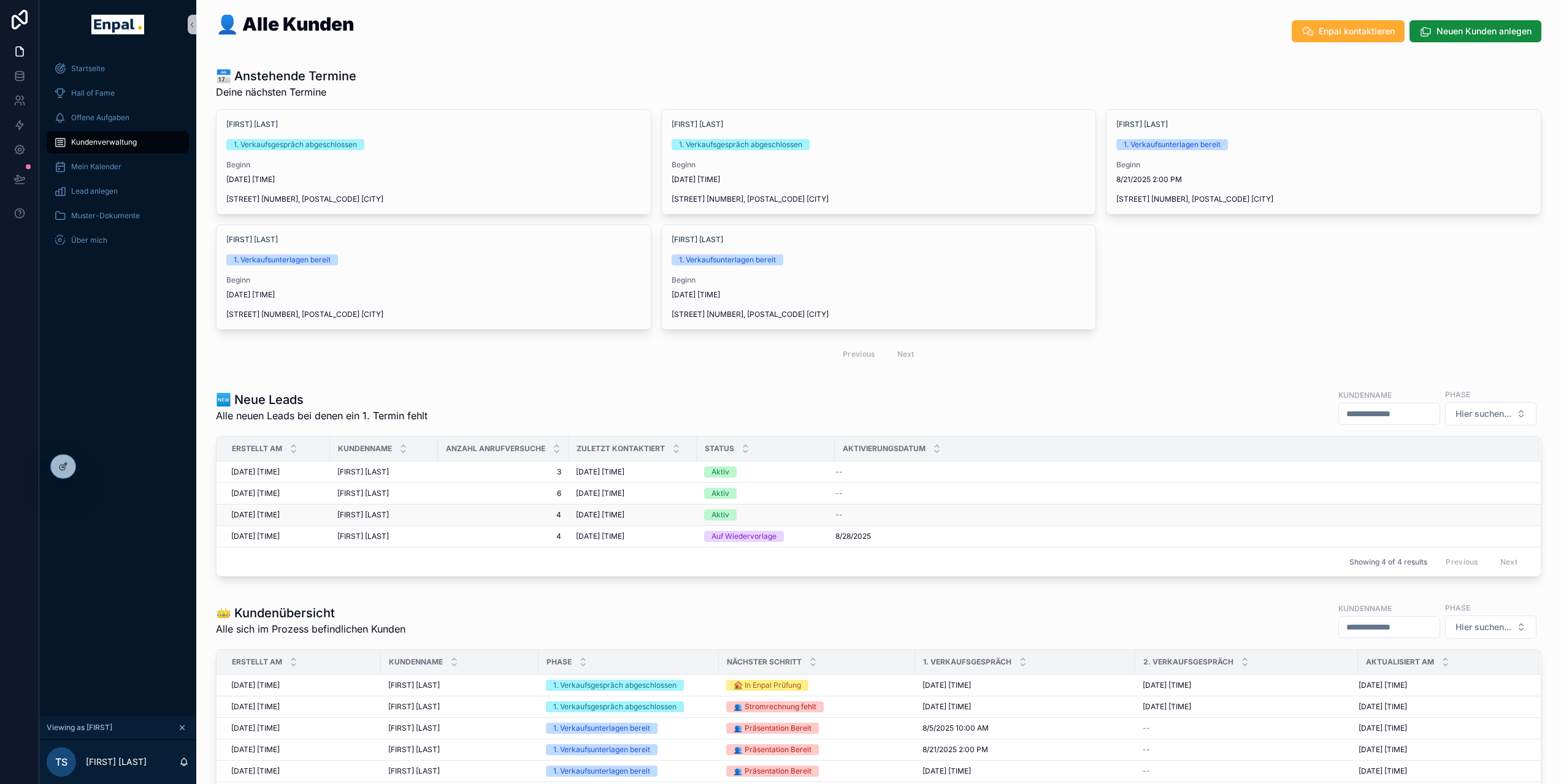 click on "[FIRST] [LAST]" at bounding box center (363, 515) 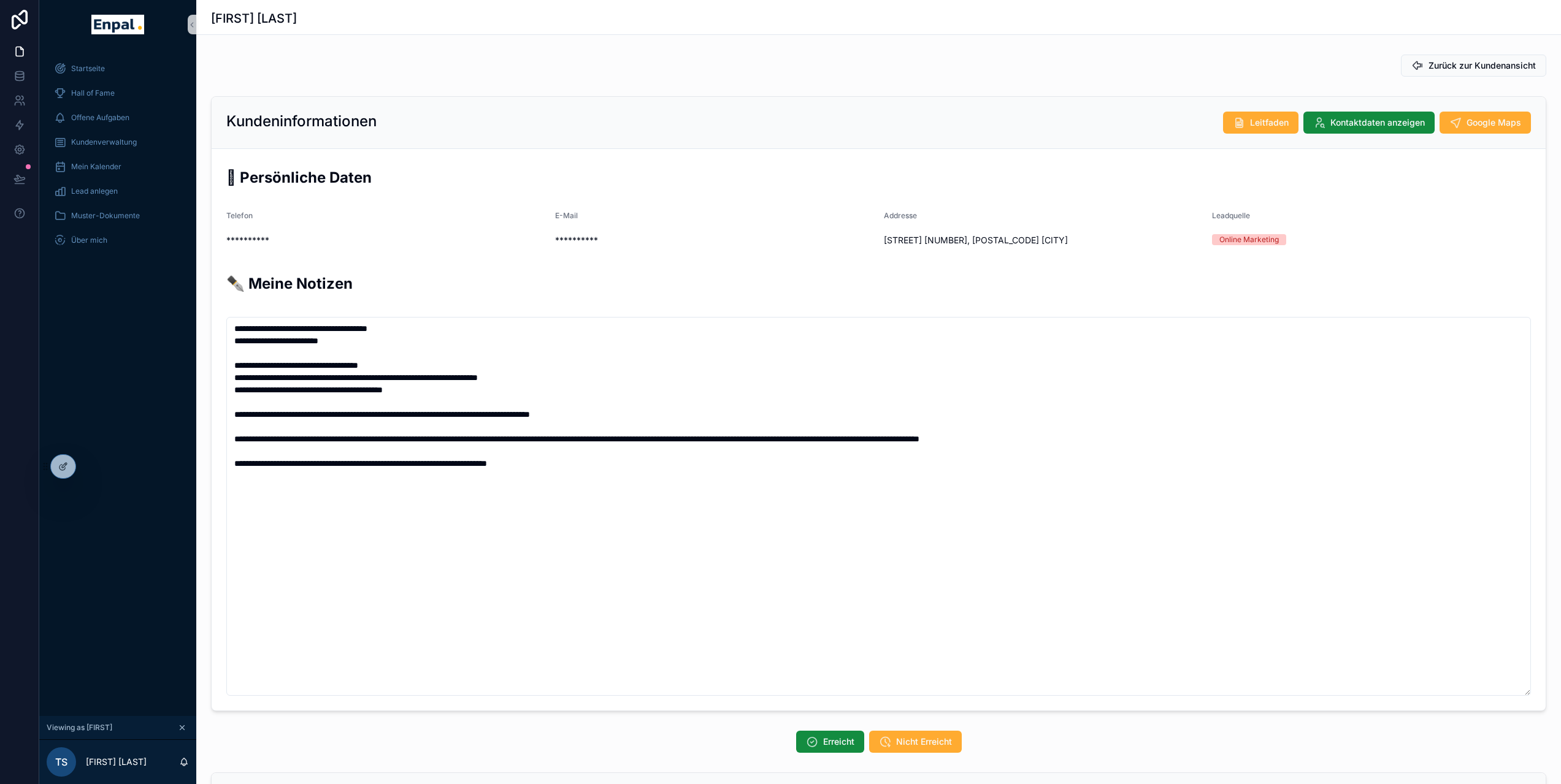 scroll, scrollTop: 272, scrollLeft: 0, axis: vertical 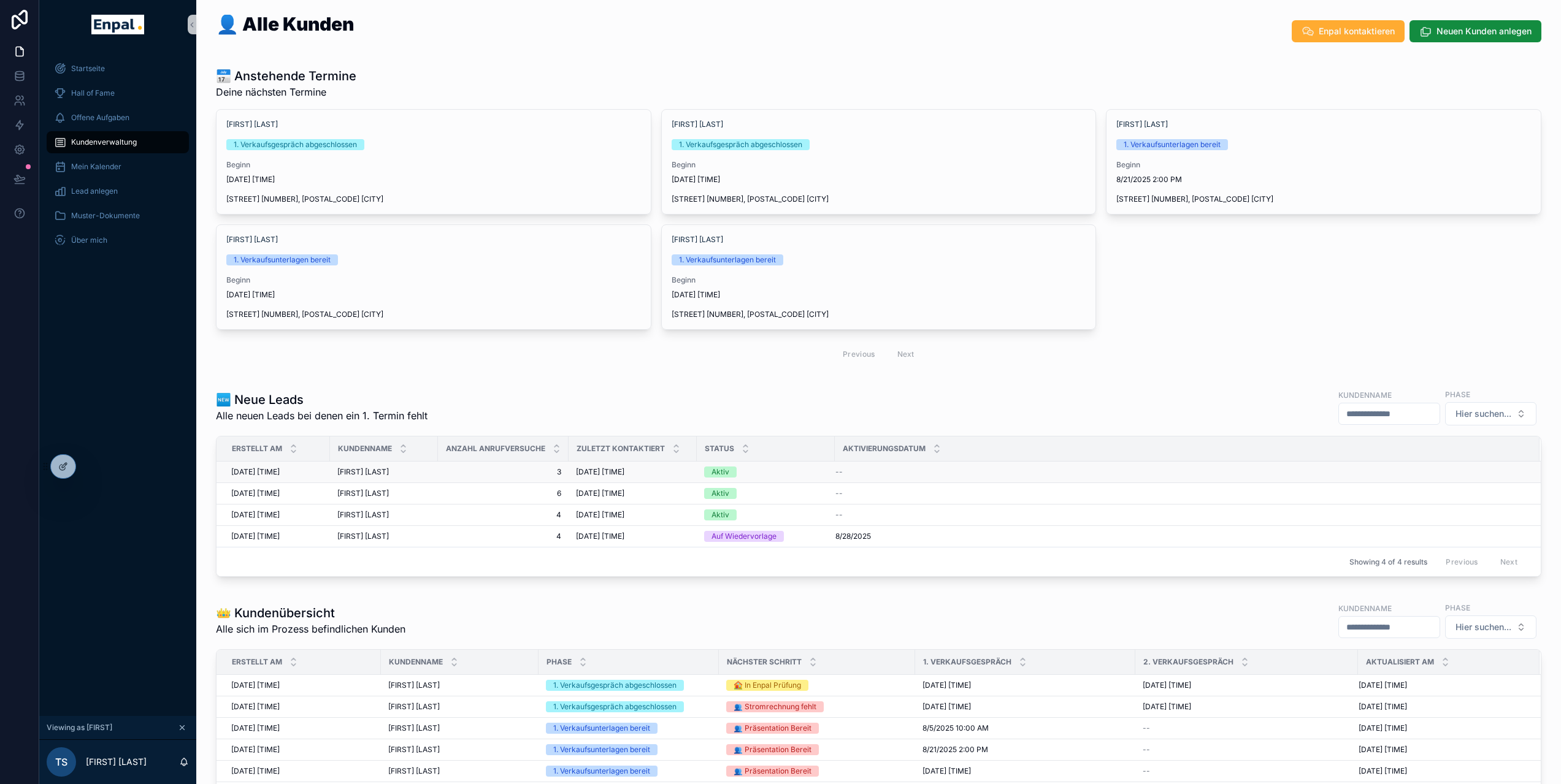 click on "Sascha Deutsch" at bounding box center (363, 472) 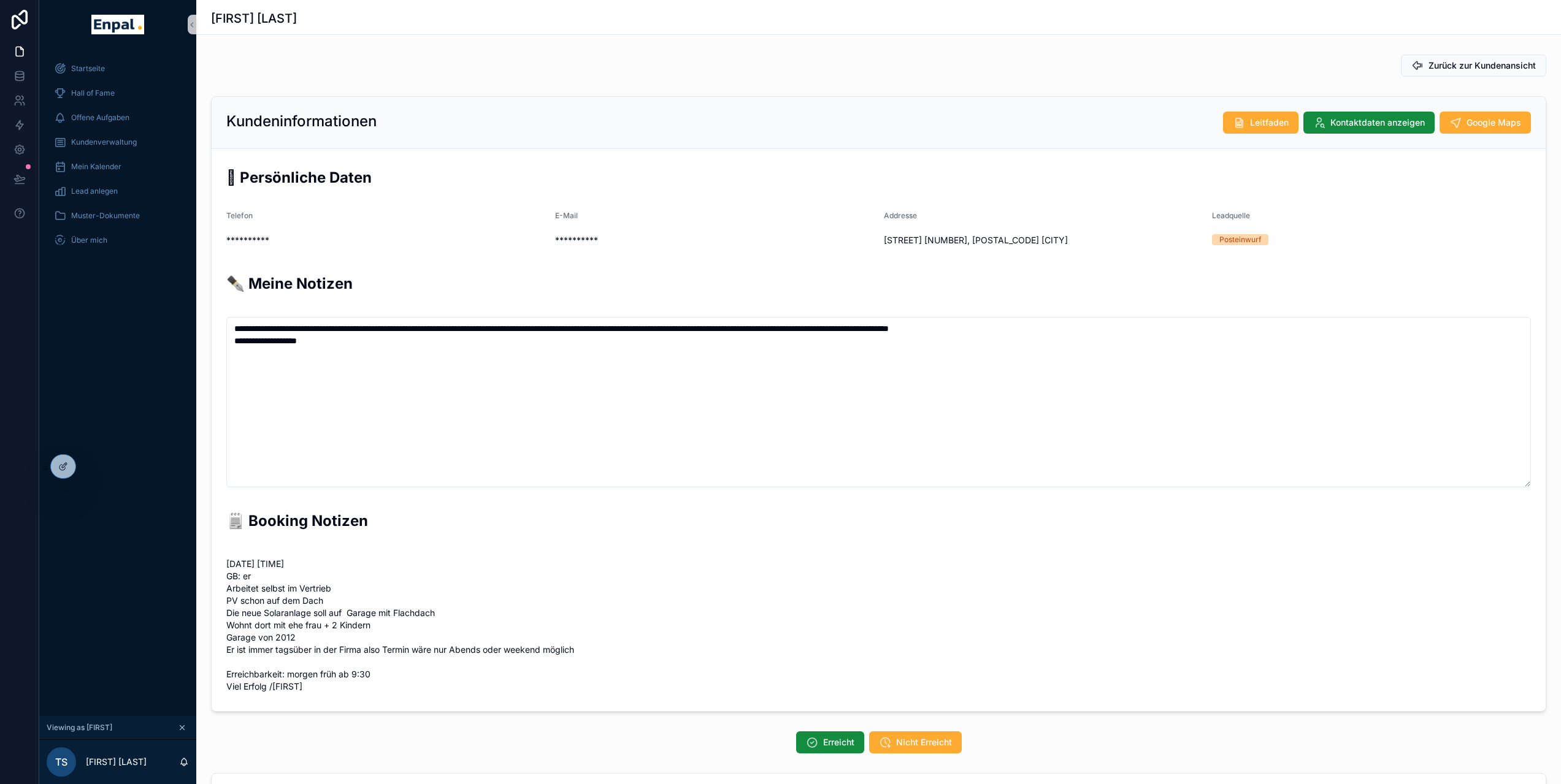 scroll, scrollTop: 272, scrollLeft: 0, axis: vertical 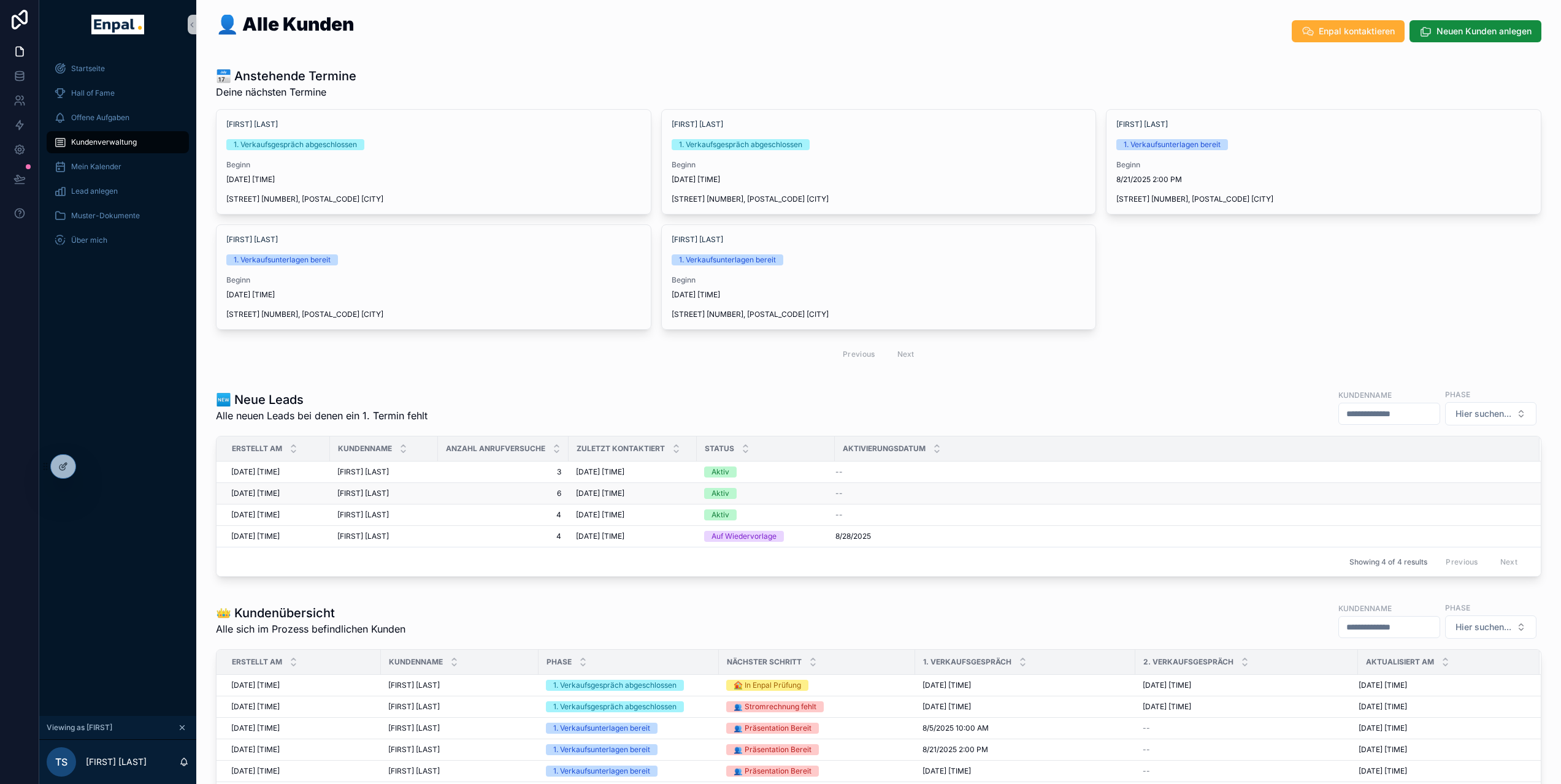 click on "Wolf Dieter Becker" at bounding box center (363, 493) 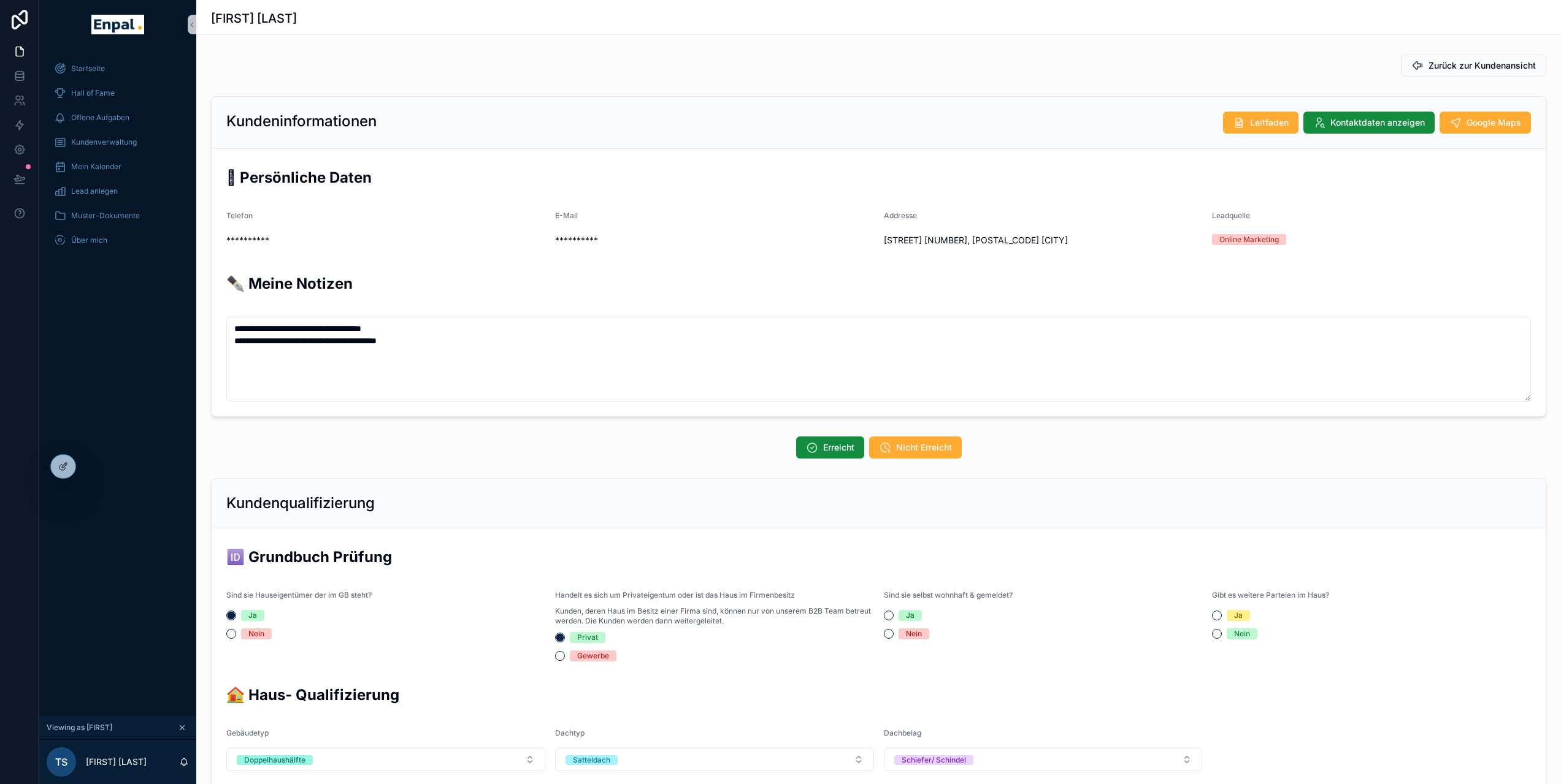scroll, scrollTop: 272, scrollLeft: 0, axis: vertical 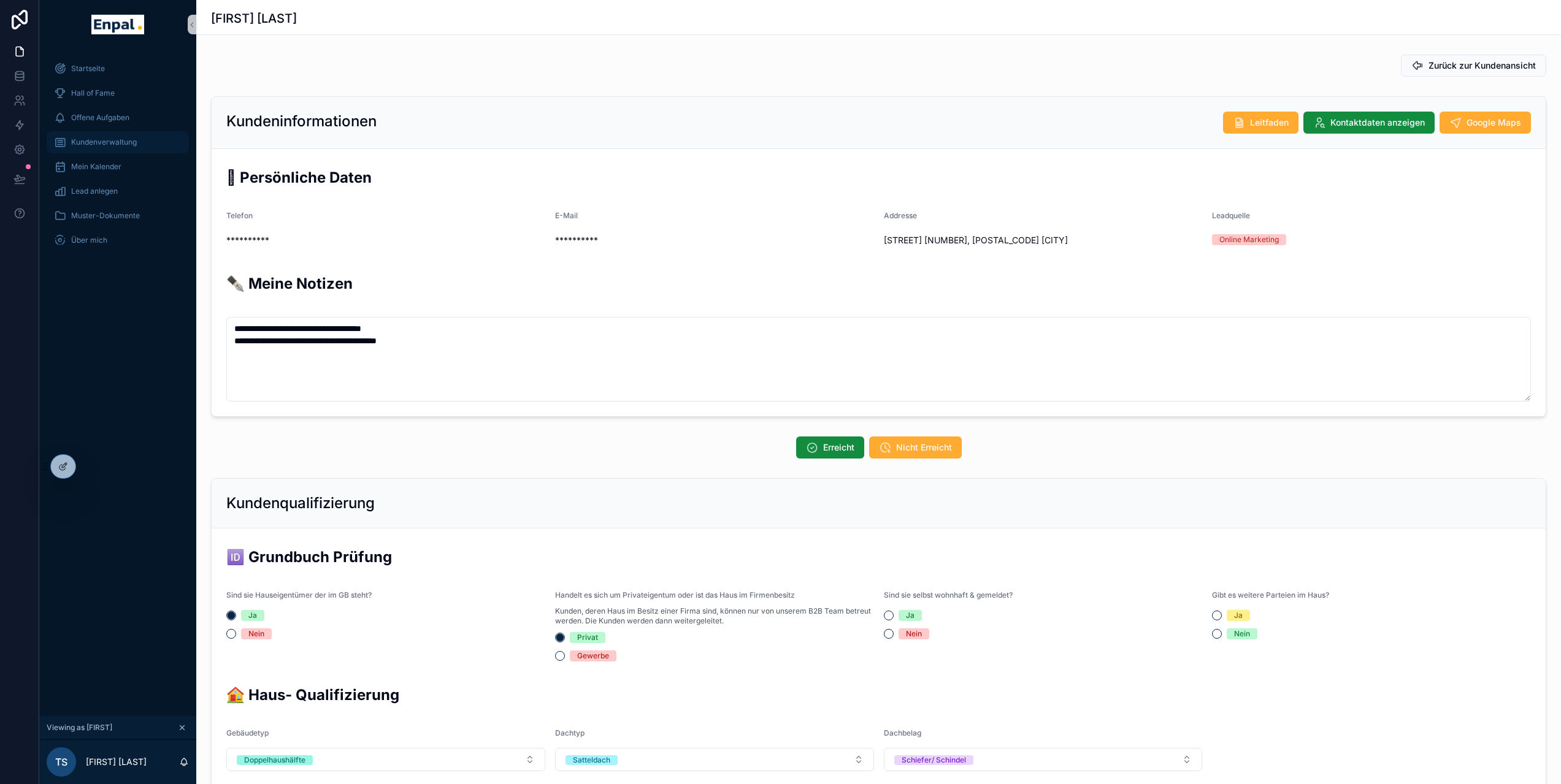 click on "Kundenverwaltung" at bounding box center [104, 142] 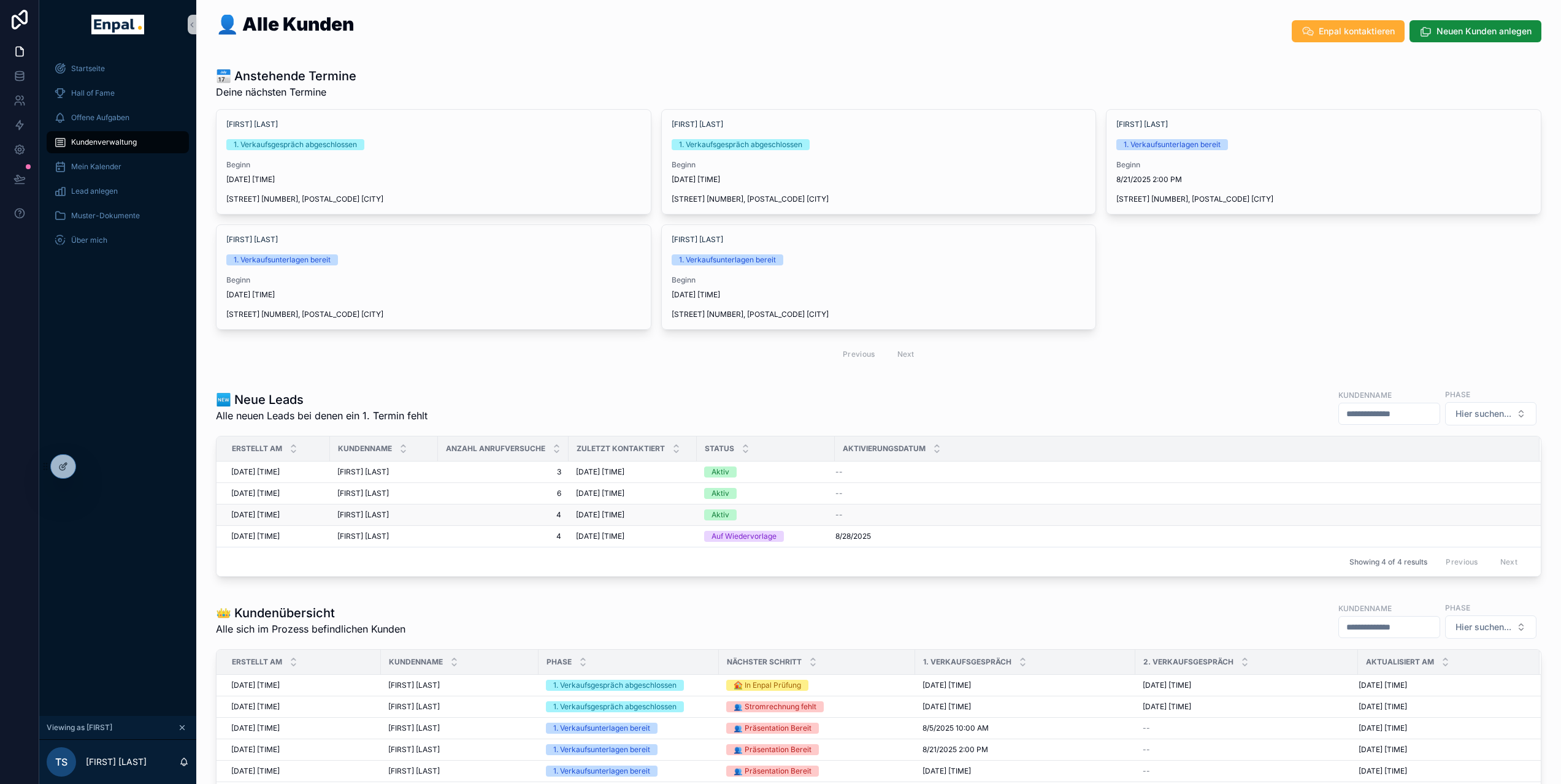 click on "Carmen Gerstner" at bounding box center [363, 515] 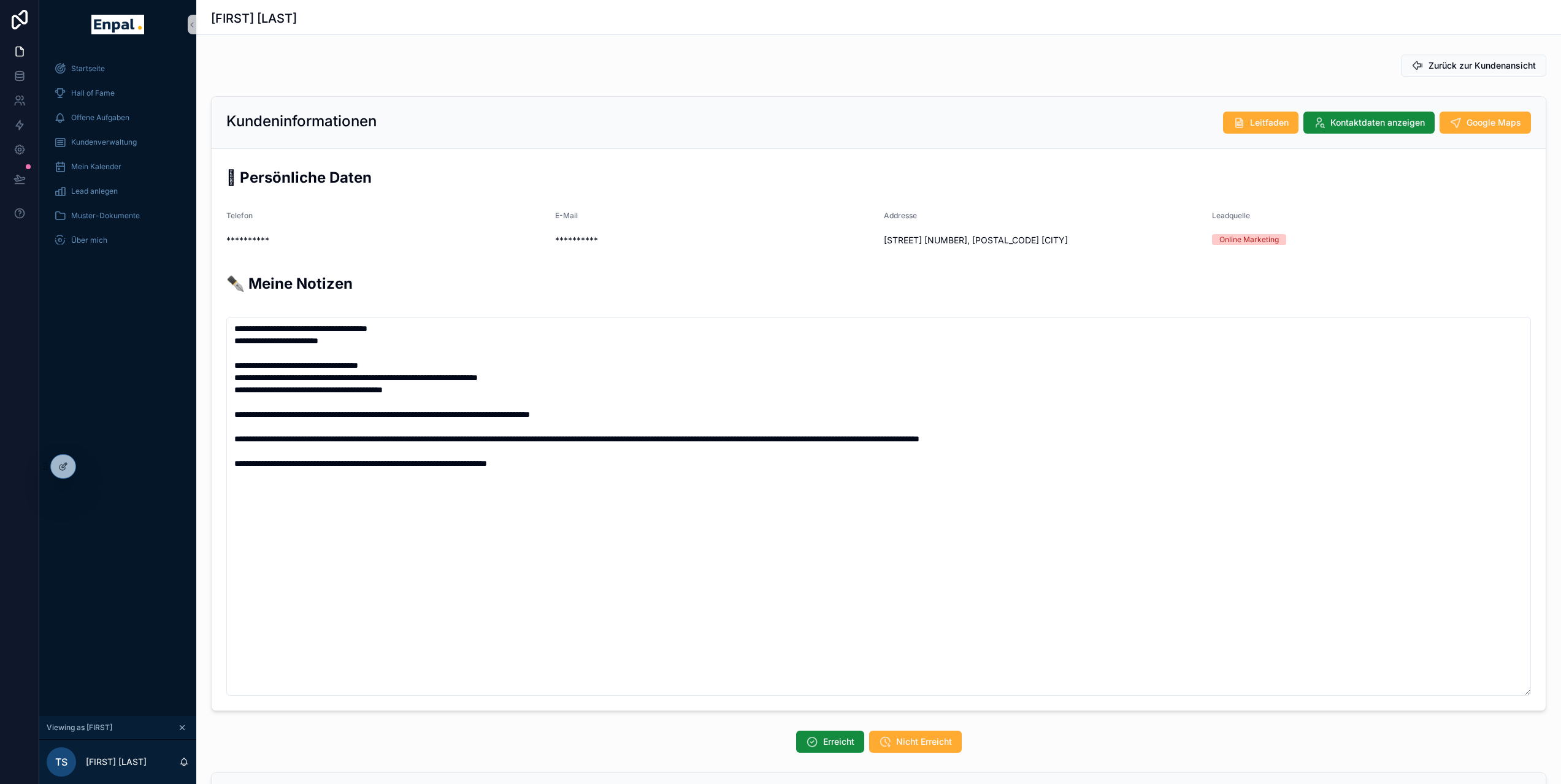 scroll, scrollTop: 272, scrollLeft: 0, axis: vertical 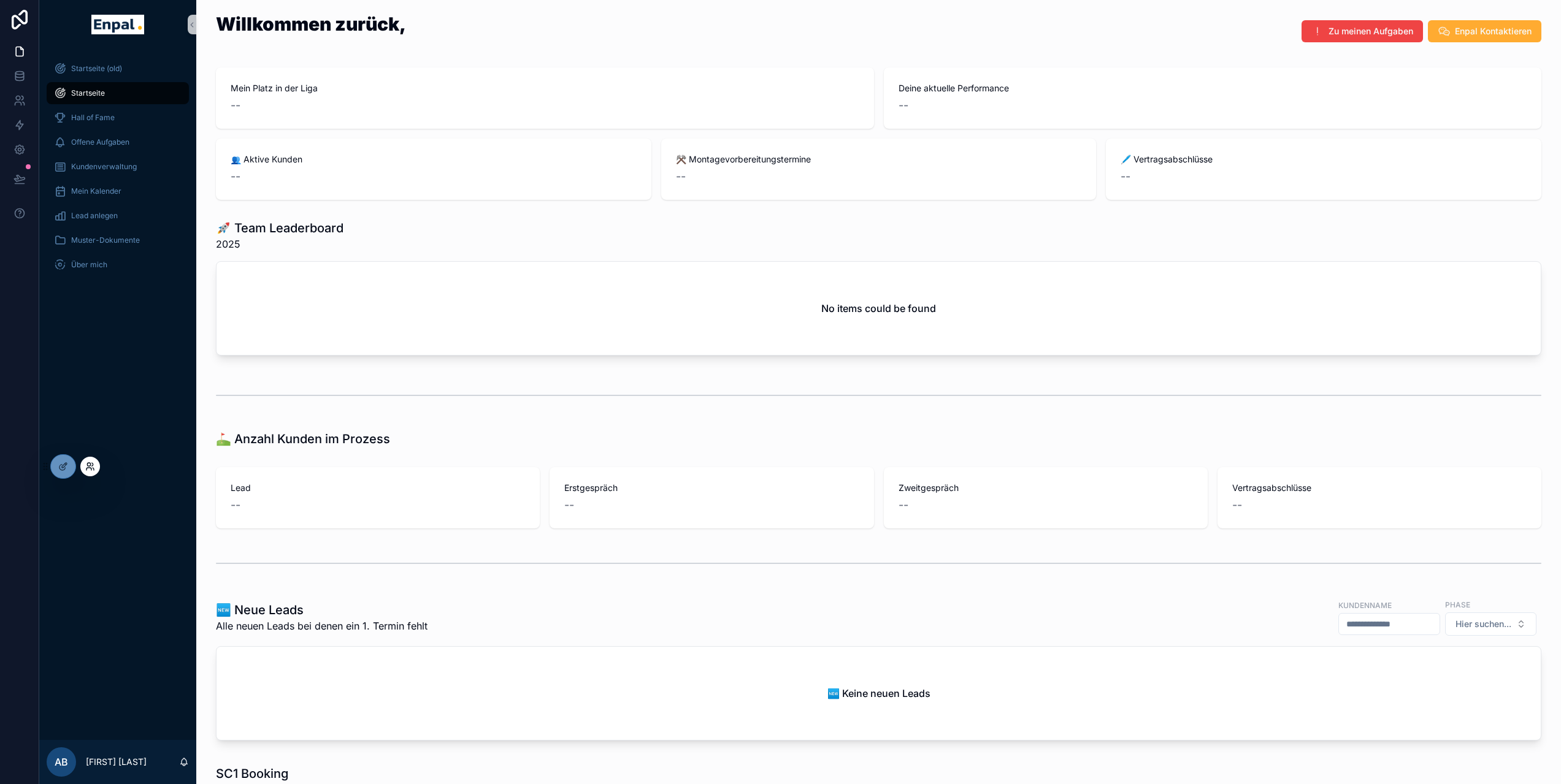 click 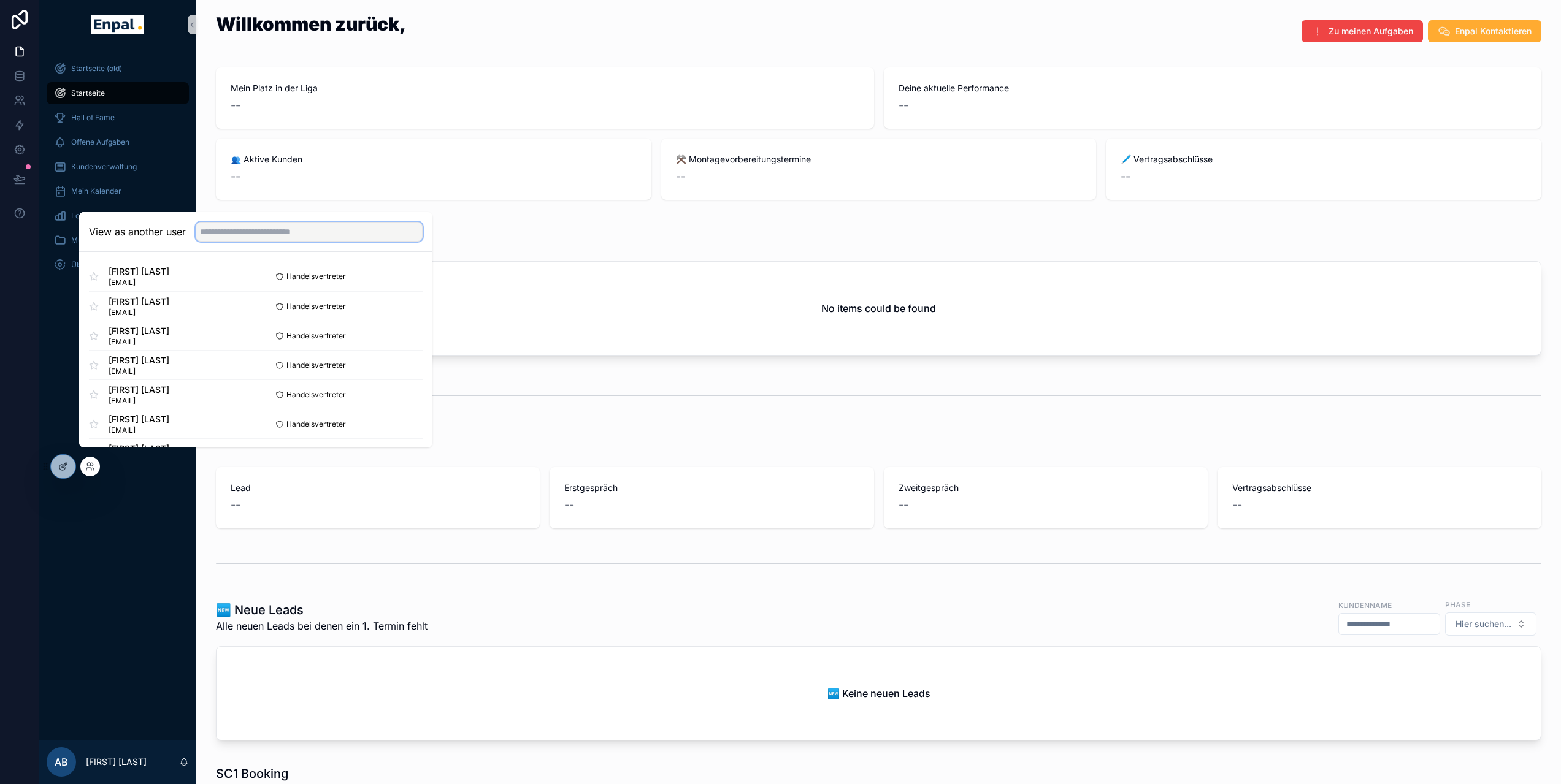 click at bounding box center (309, 232) 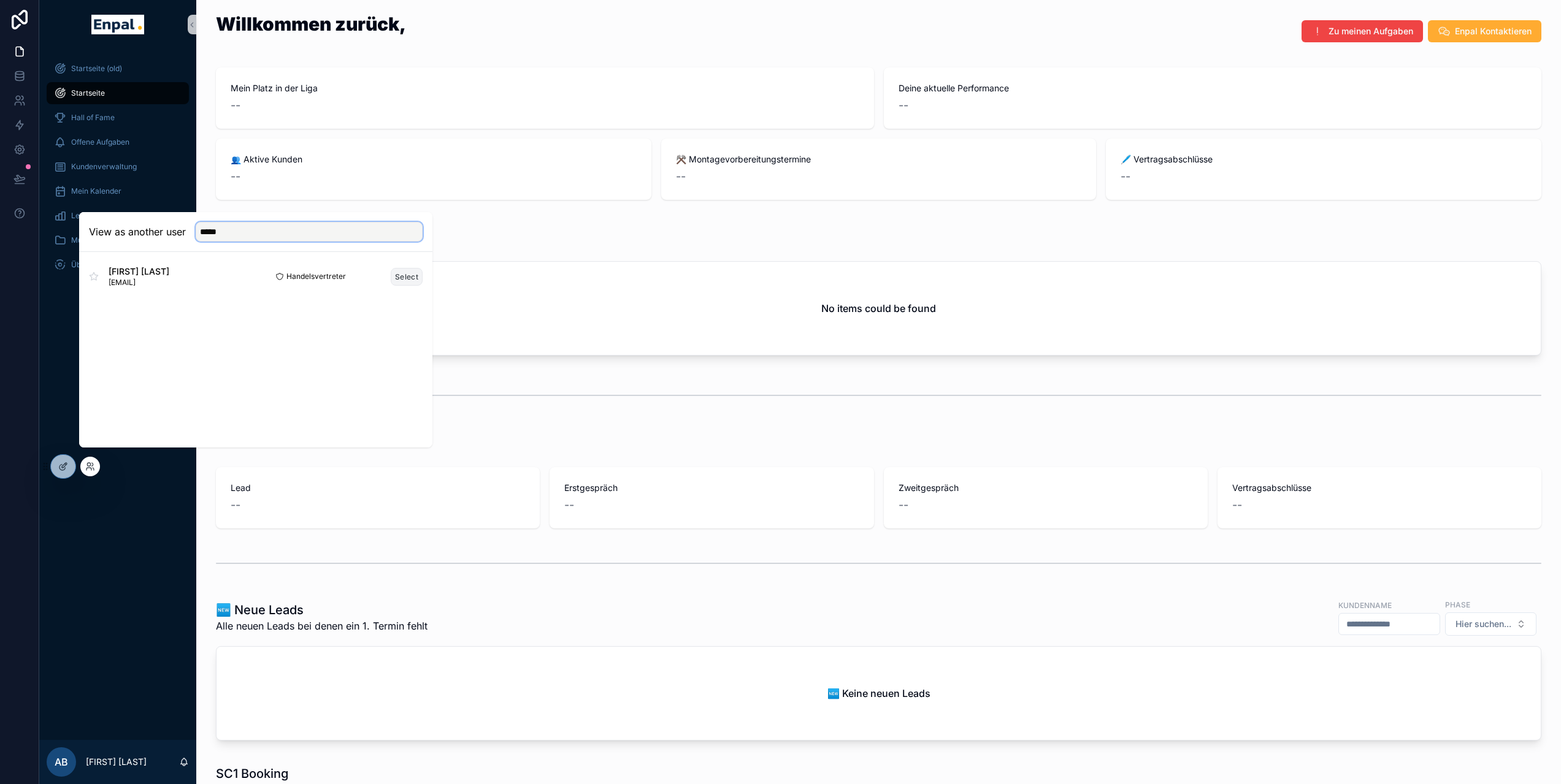 type on "*****" 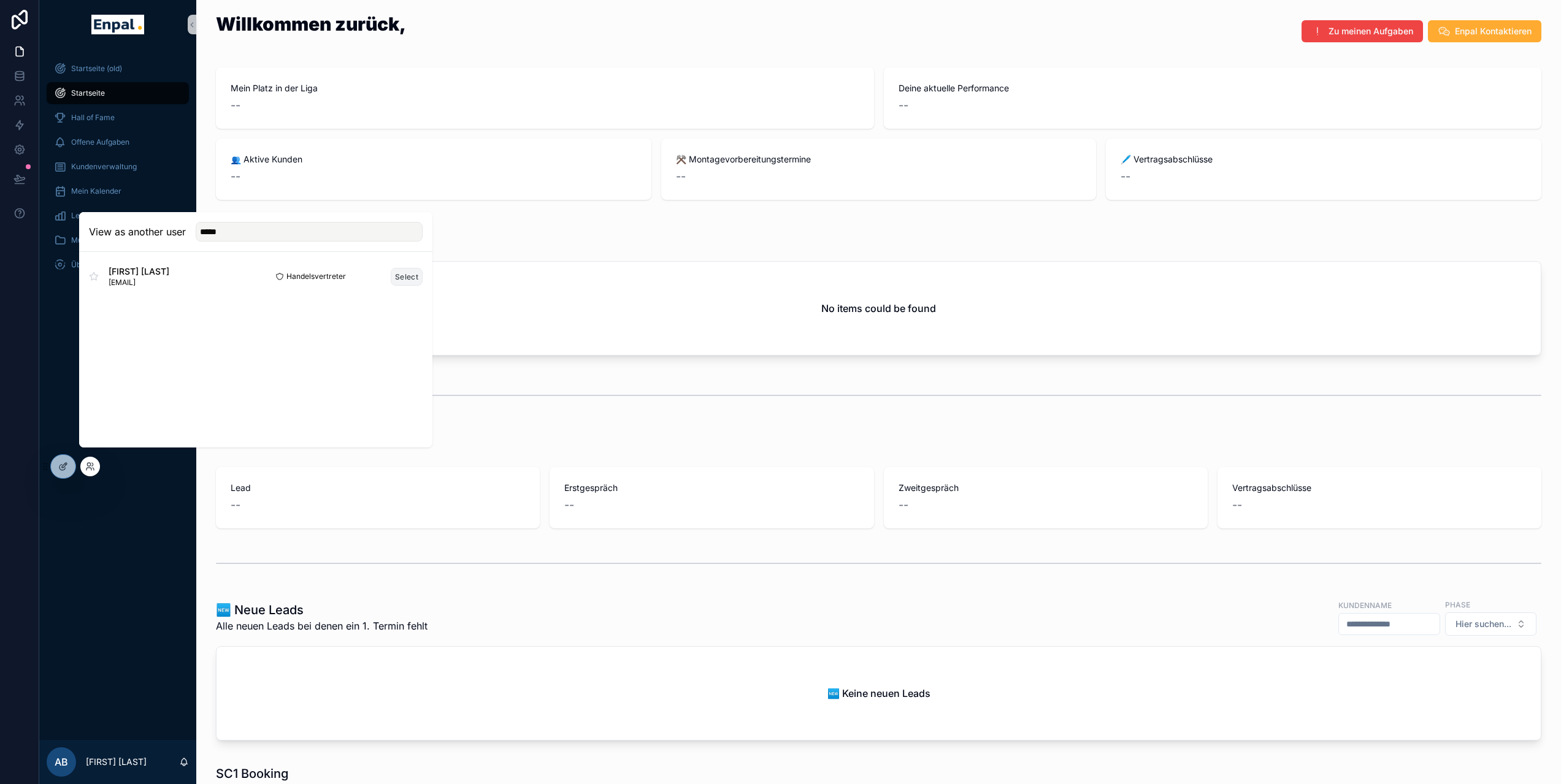 click on "Select" at bounding box center (407, 276) 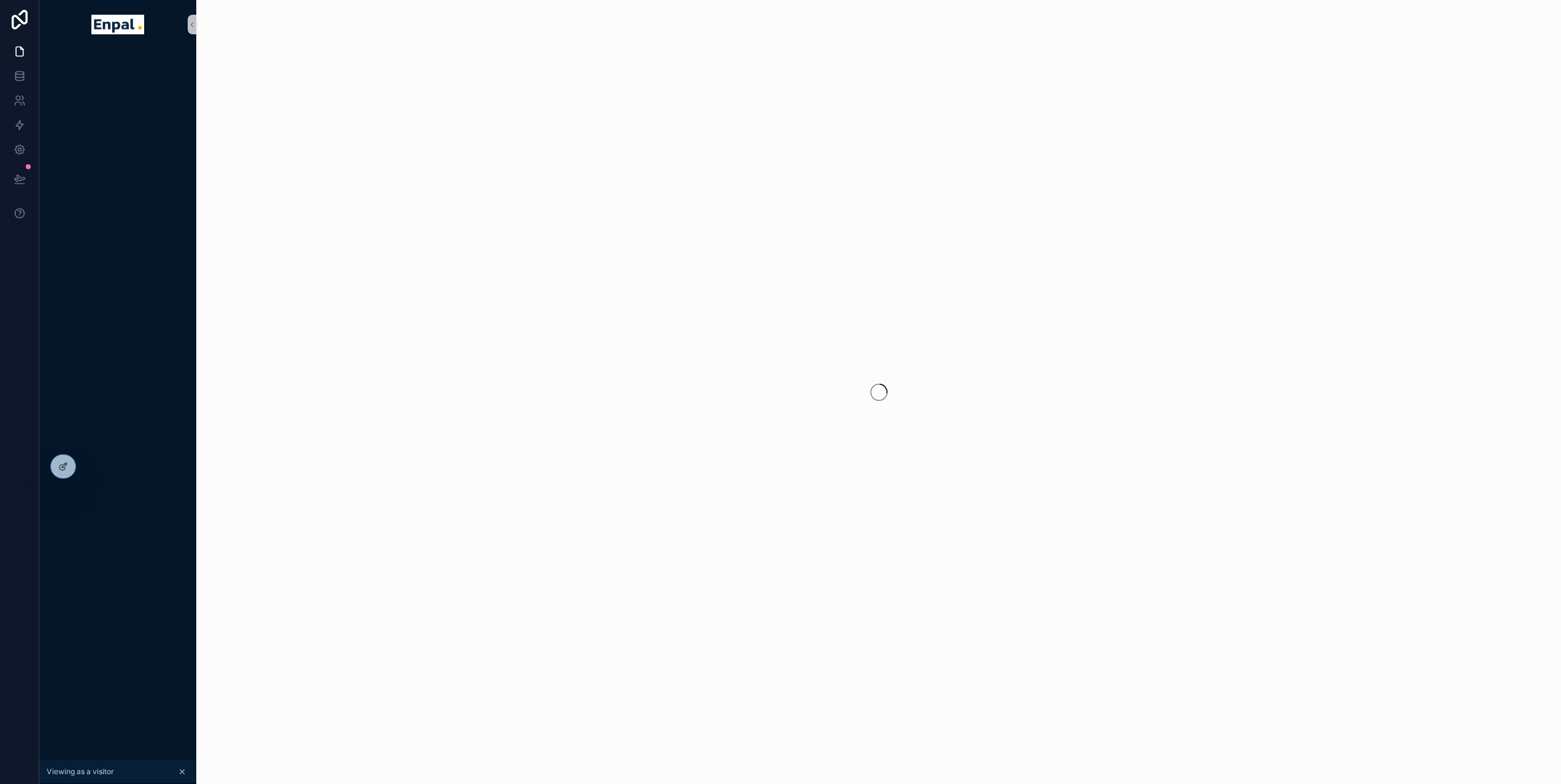 scroll, scrollTop: 0, scrollLeft: 0, axis: both 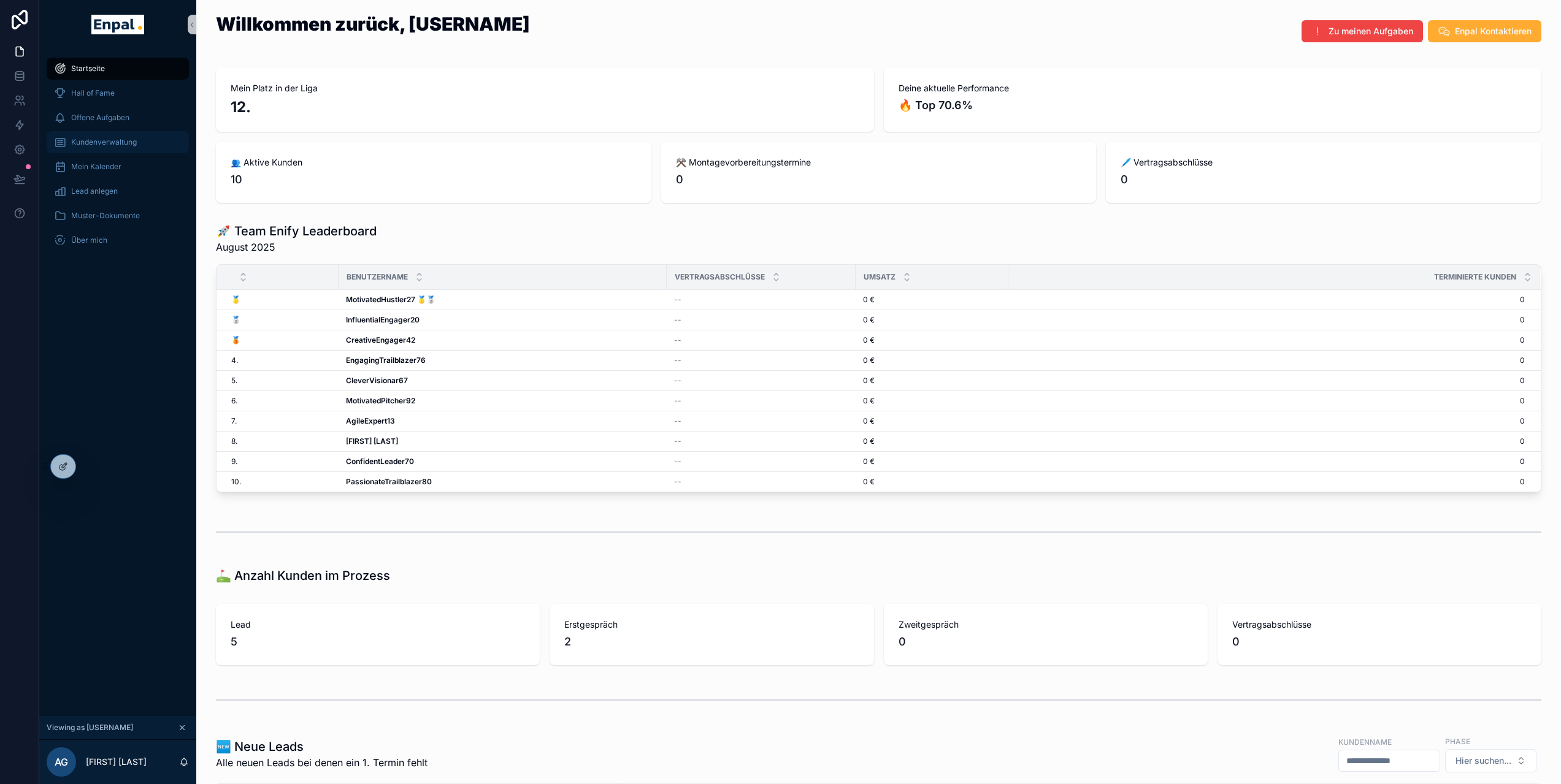 click on "Kundenverwaltung" at bounding box center (104, 142) 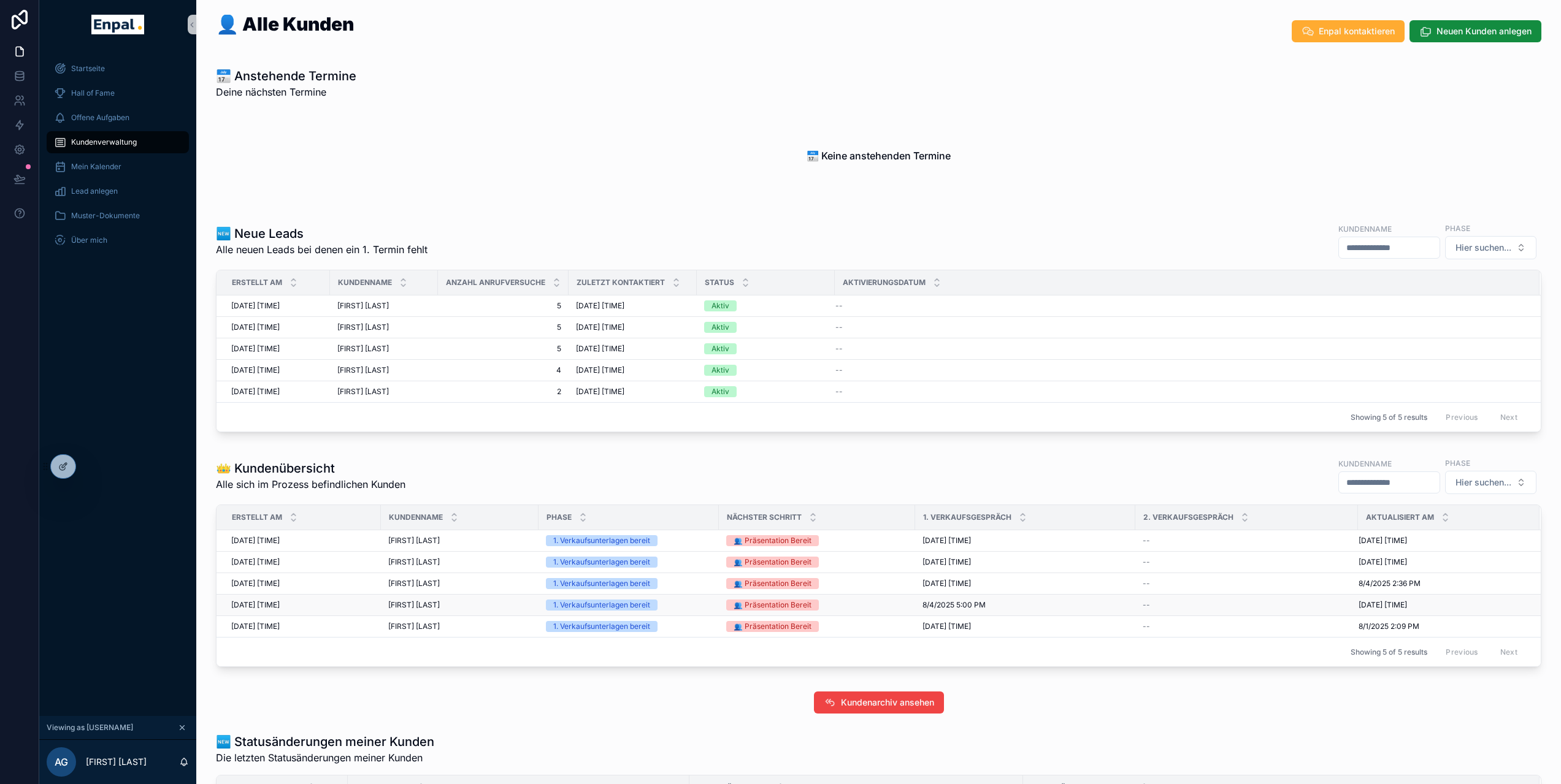 click on "[FIRST] [LAST]" at bounding box center (414, 605) 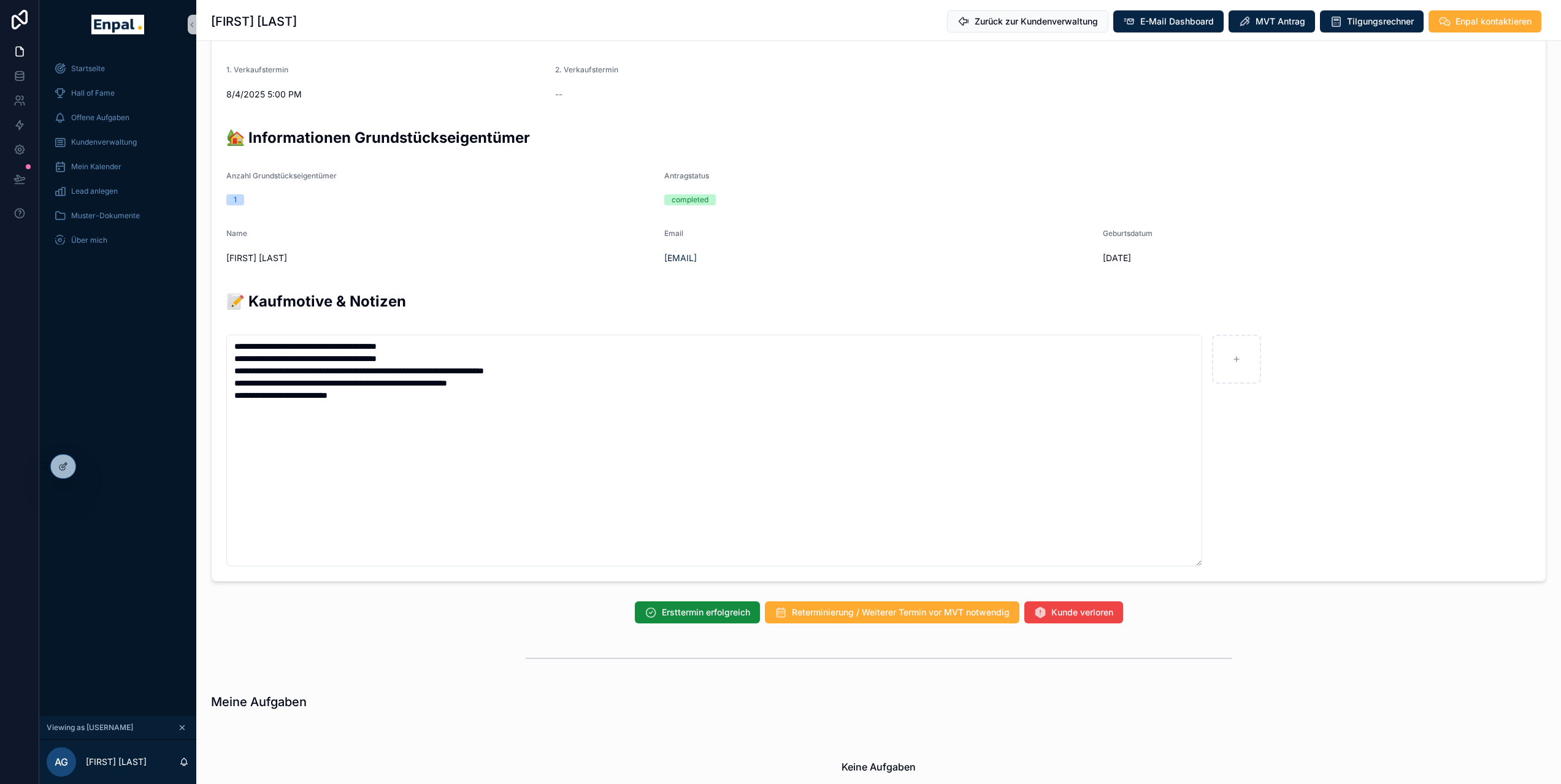 scroll, scrollTop: 552, scrollLeft: 0, axis: vertical 